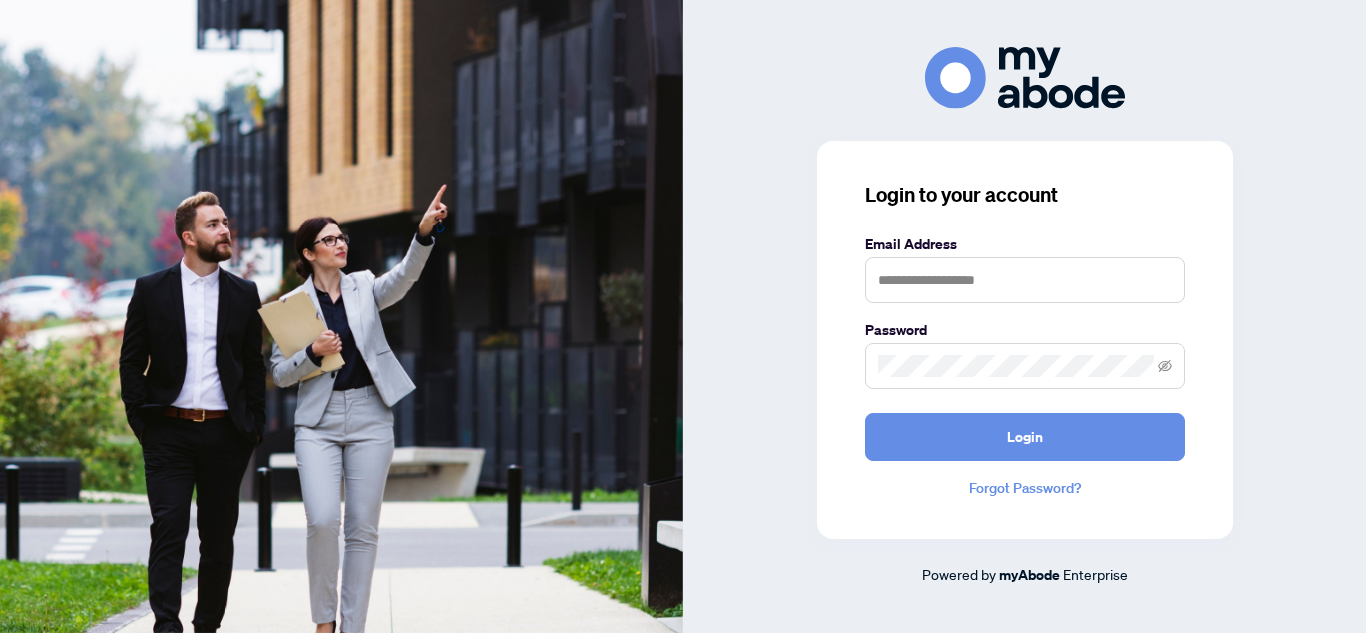scroll, scrollTop: 0, scrollLeft: 0, axis: both 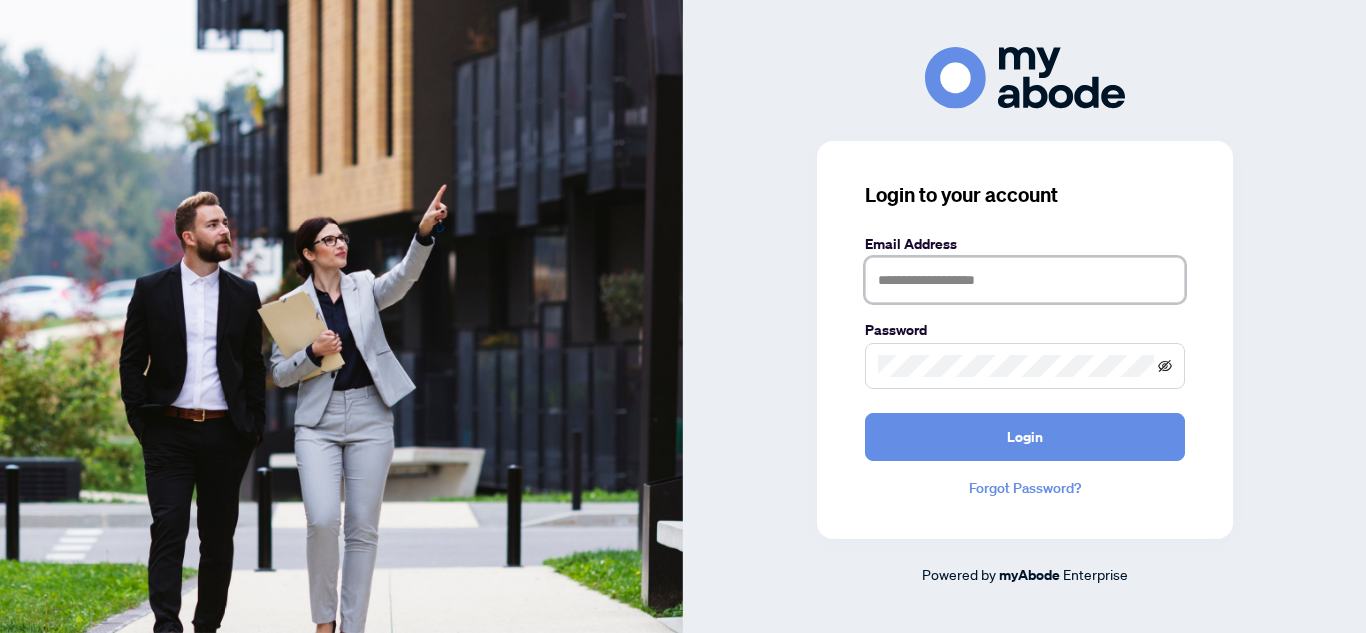 type on "**********" 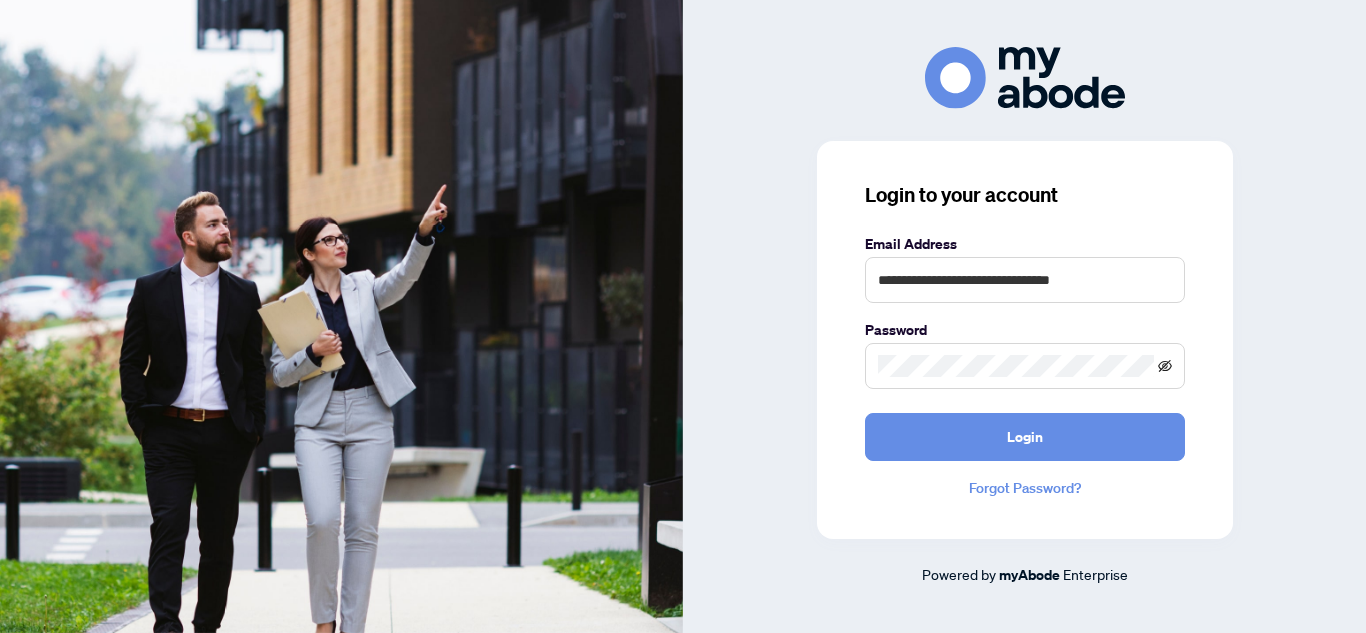 click 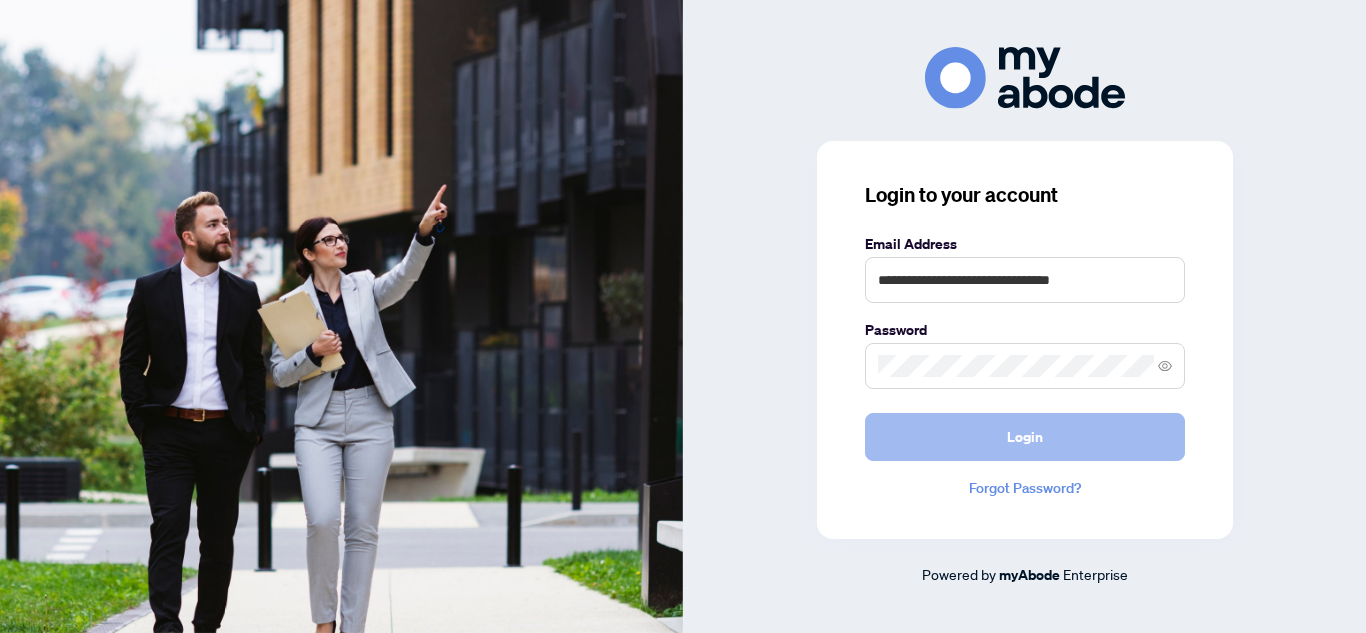 click on "Login" at bounding box center [1025, 437] 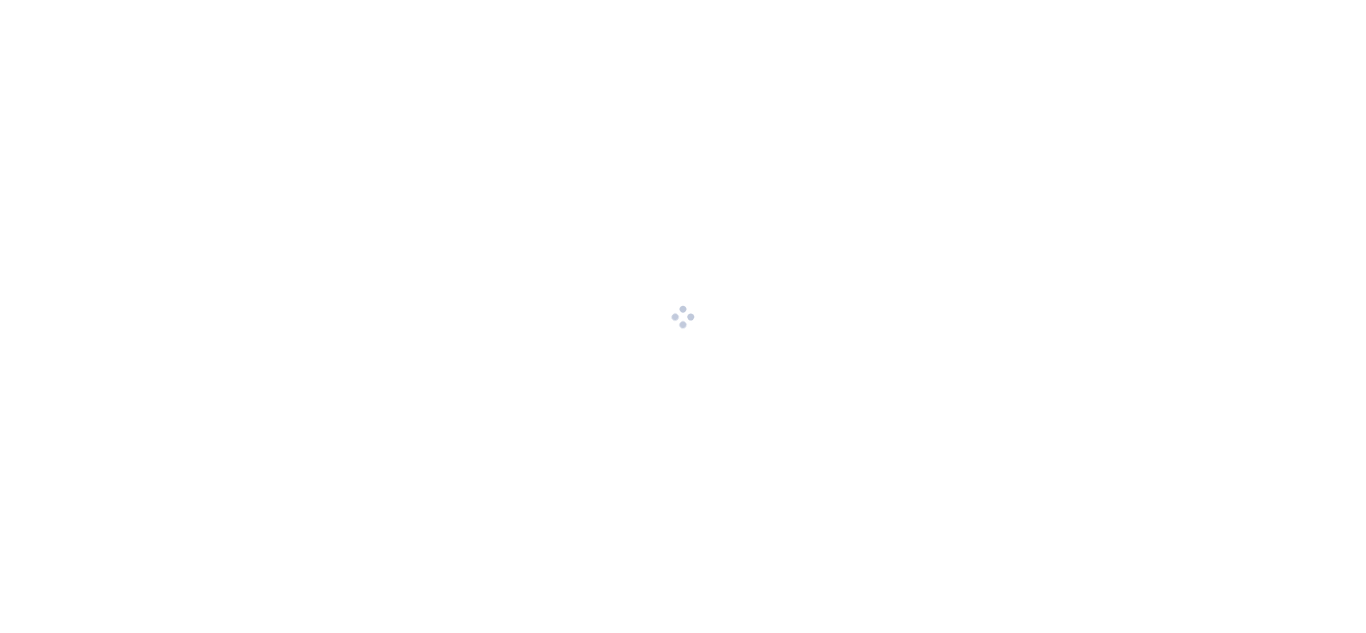 scroll, scrollTop: 0, scrollLeft: 0, axis: both 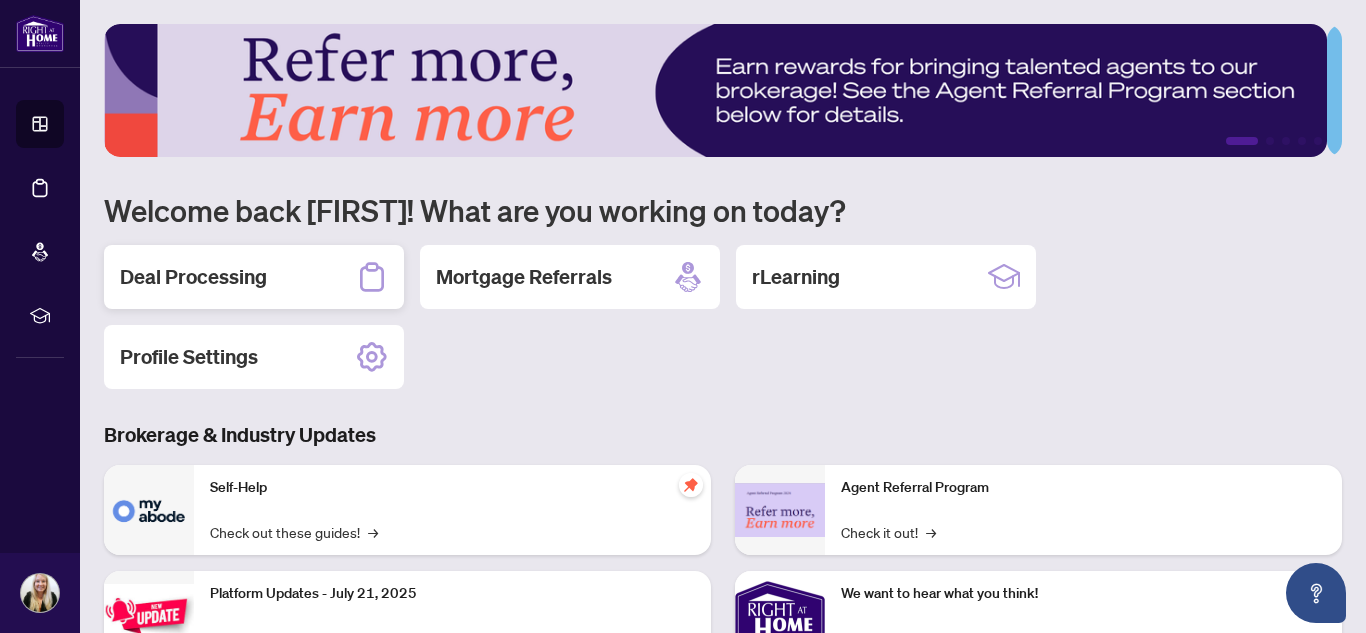 click on "Deal Processing" at bounding box center (193, 277) 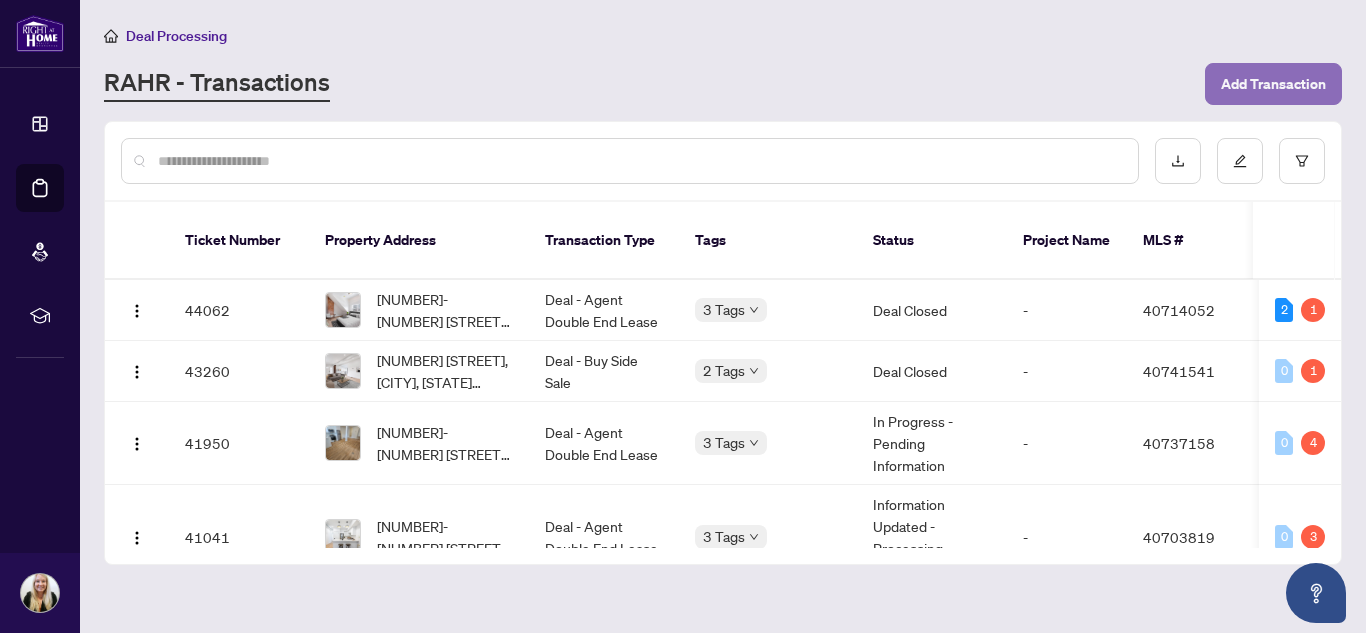 click on "Add Transaction" at bounding box center [1273, 84] 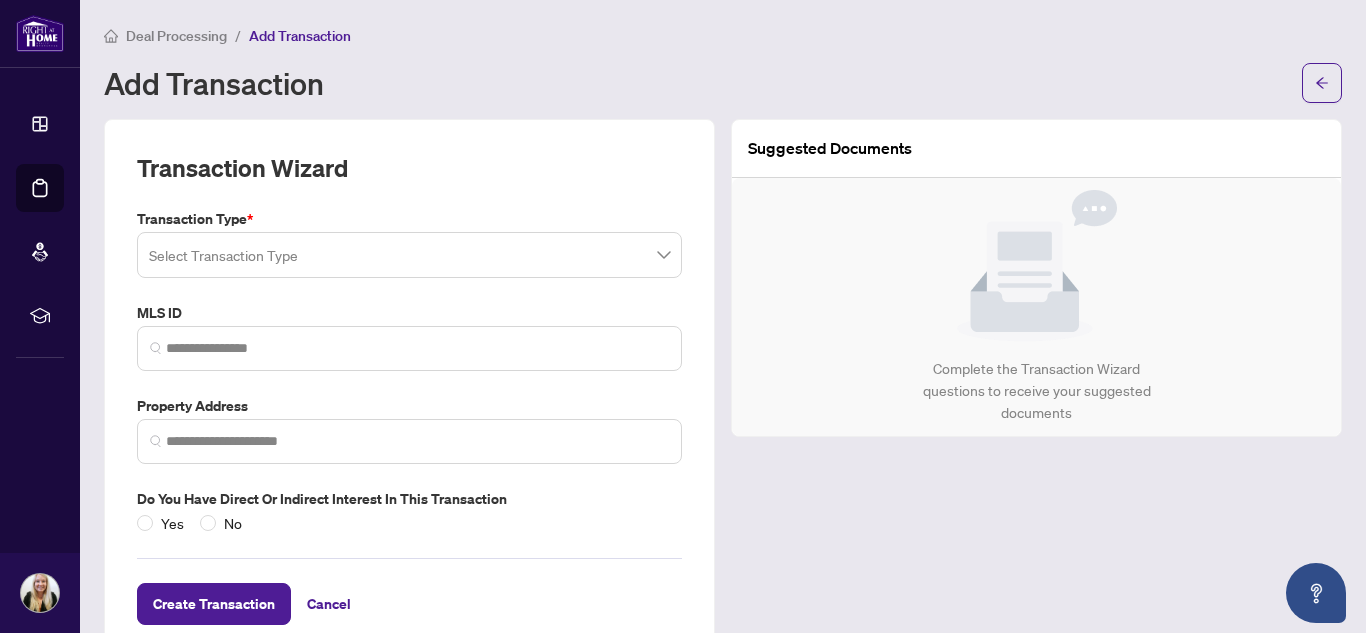 click at bounding box center [409, 255] 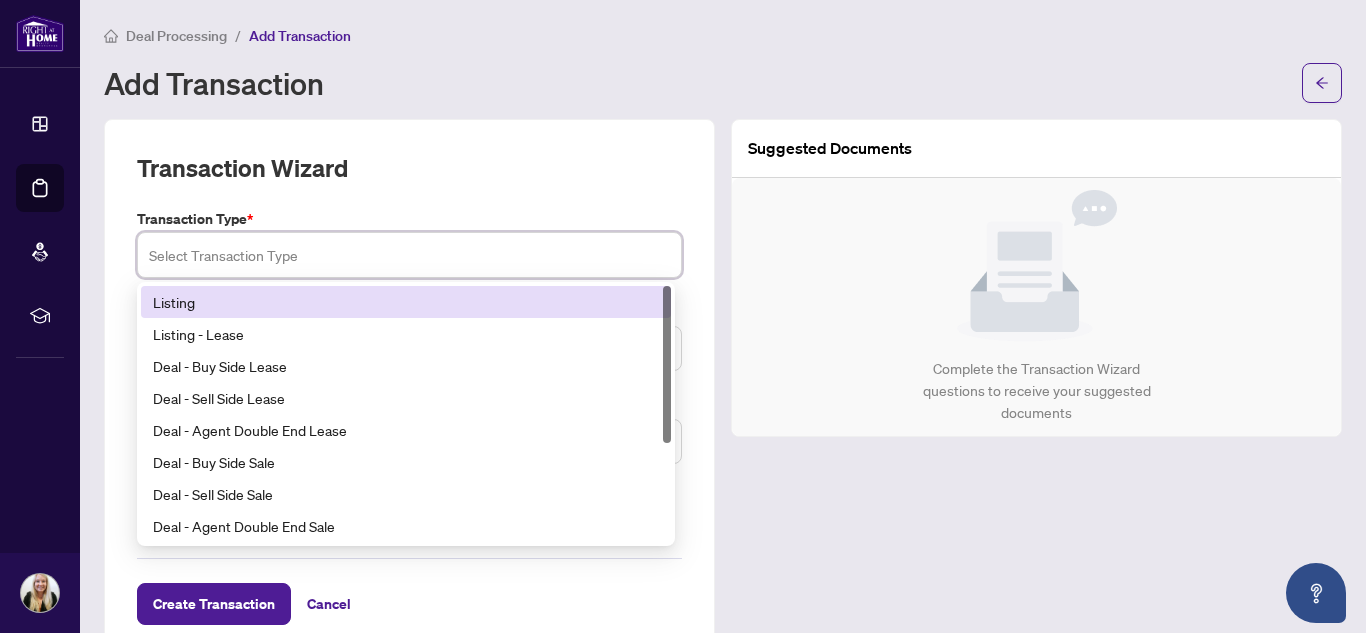 click on "Listing" at bounding box center (406, 302) 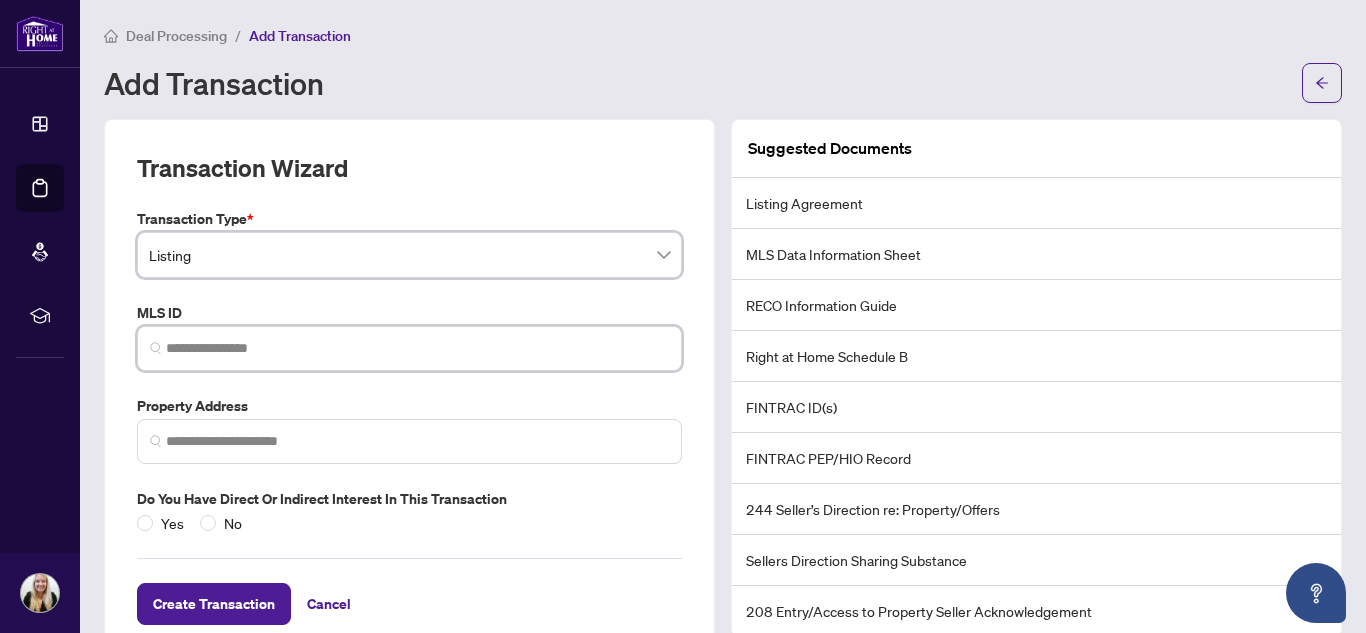 click at bounding box center (417, 348) 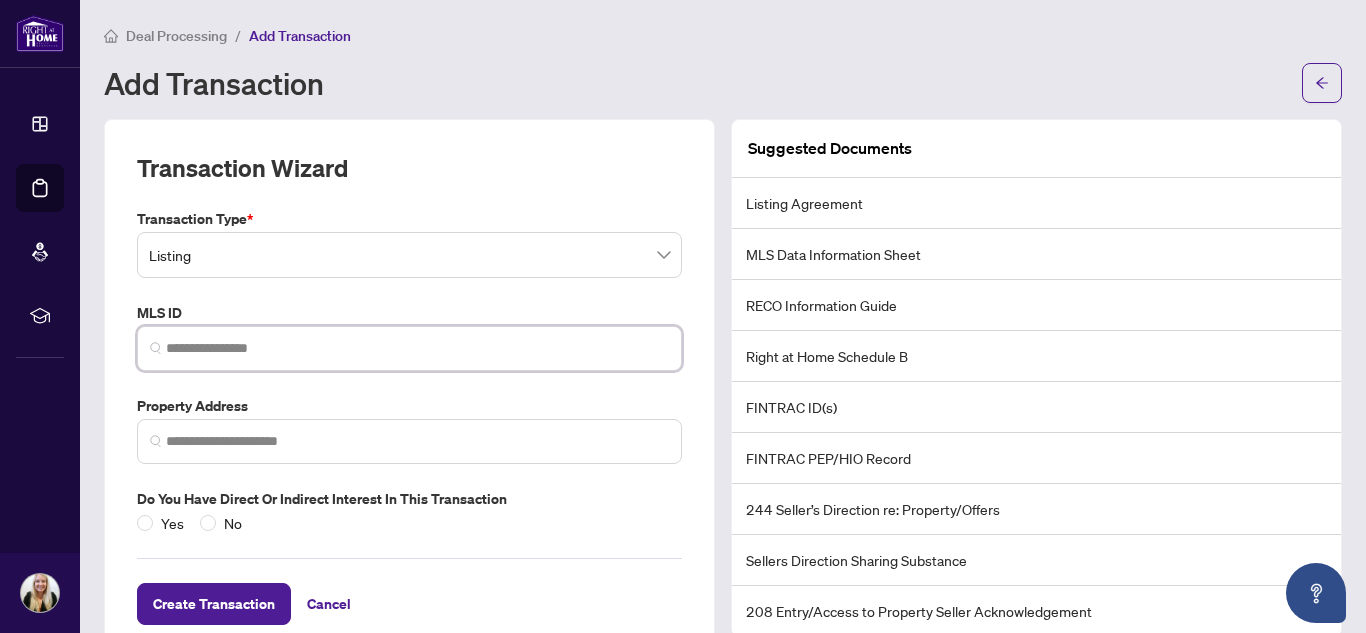 paste on "********" 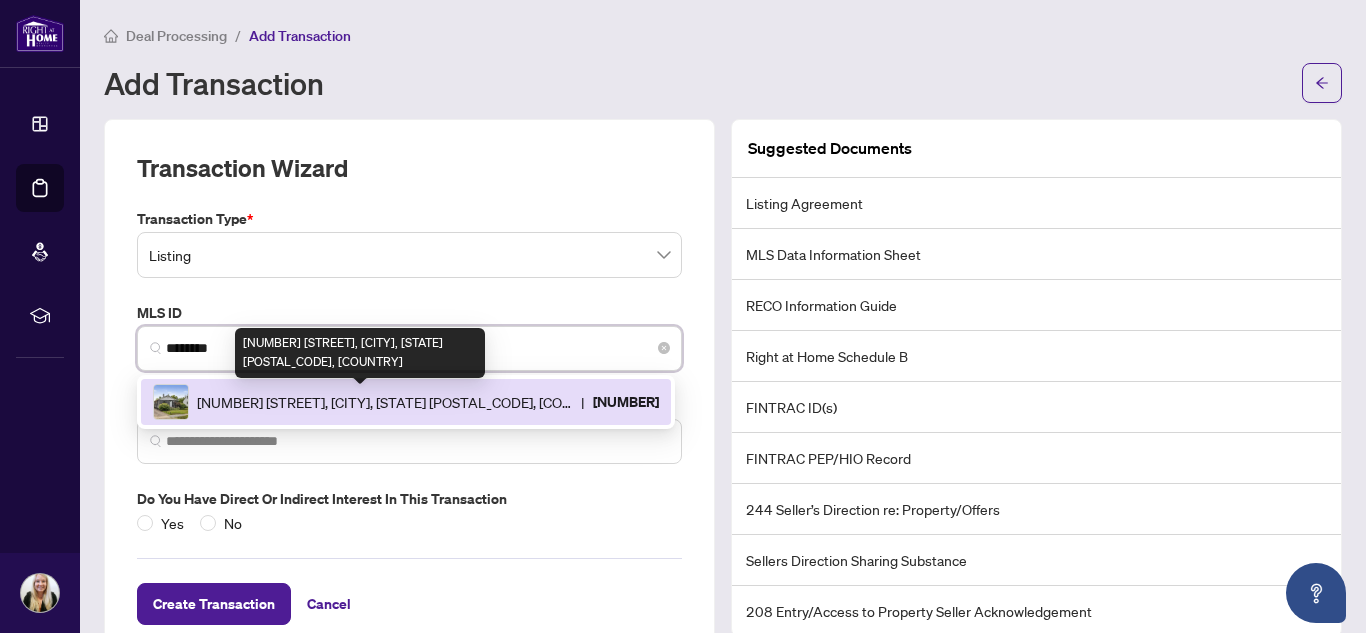 click on "[NUMBER] [STREET], [CITY], [STATE] [POSTAL_CODE], [COUNTRY]" at bounding box center (385, 402) 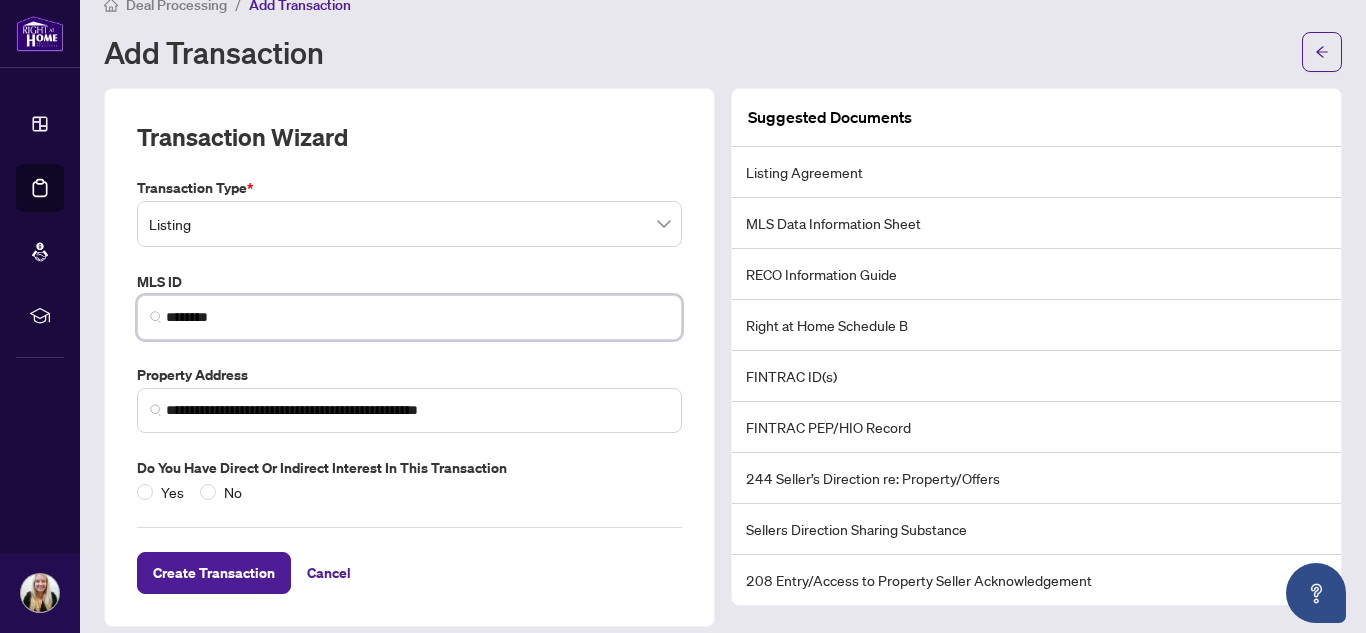 scroll, scrollTop: 48, scrollLeft: 0, axis: vertical 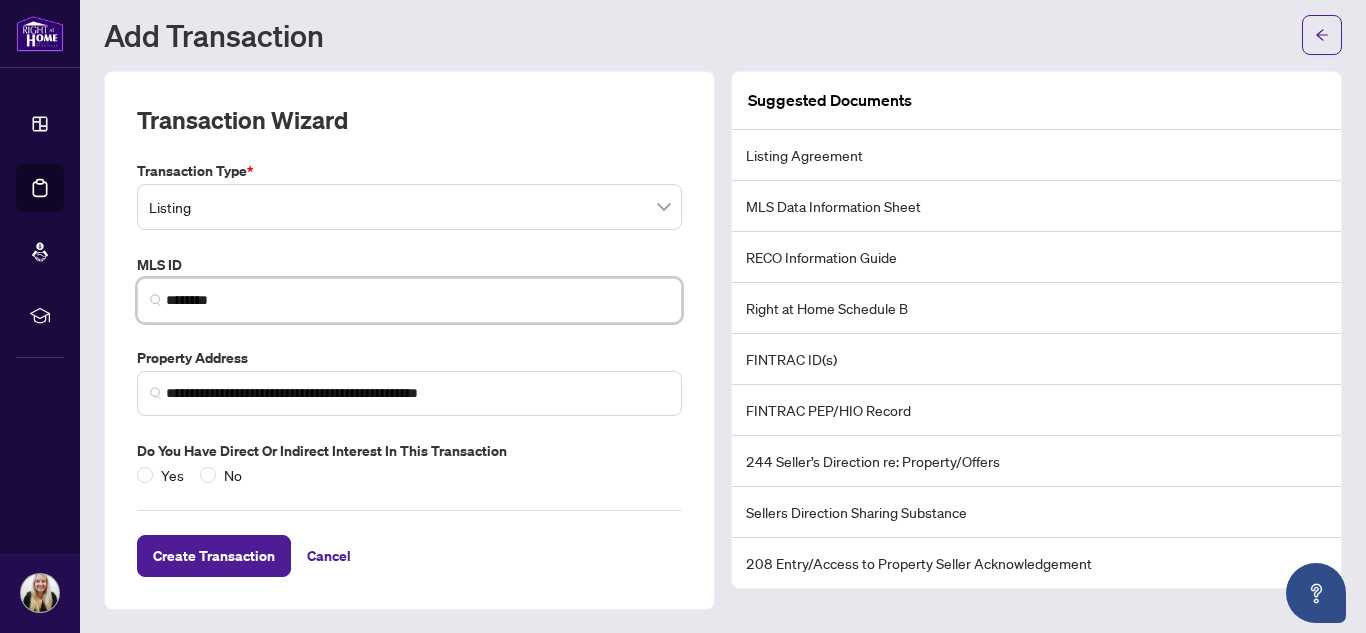 type on "********" 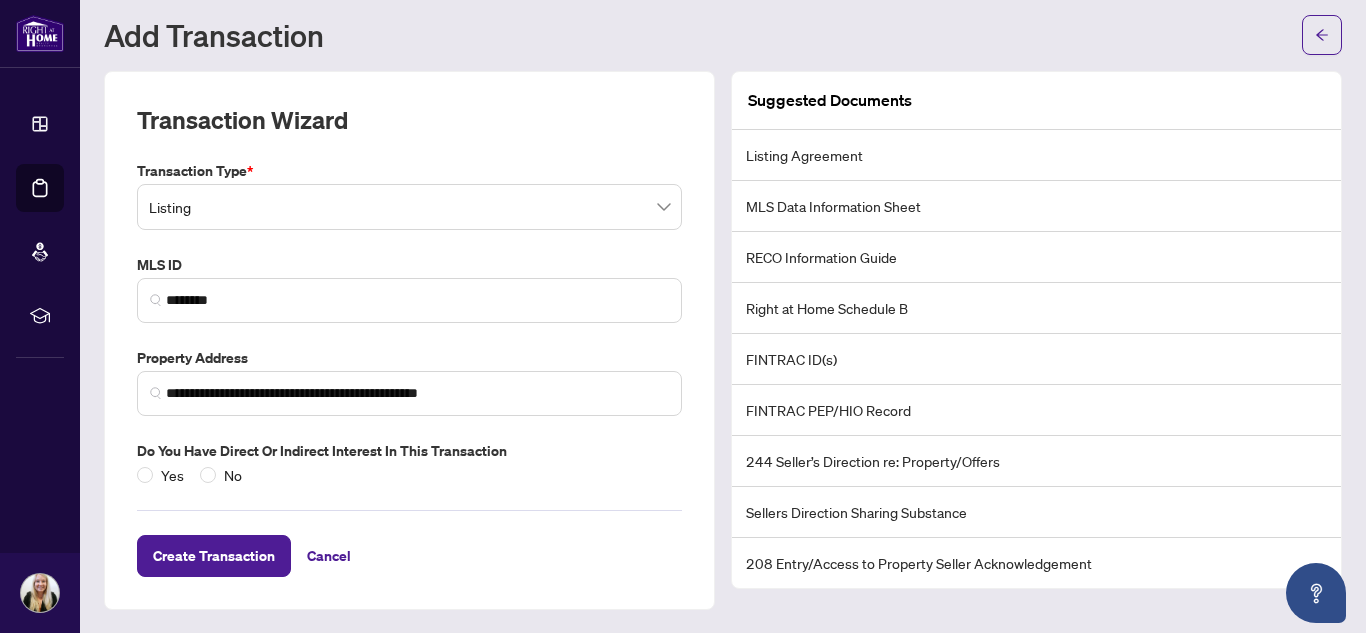 click on "Yes No" at bounding box center (197, 475) 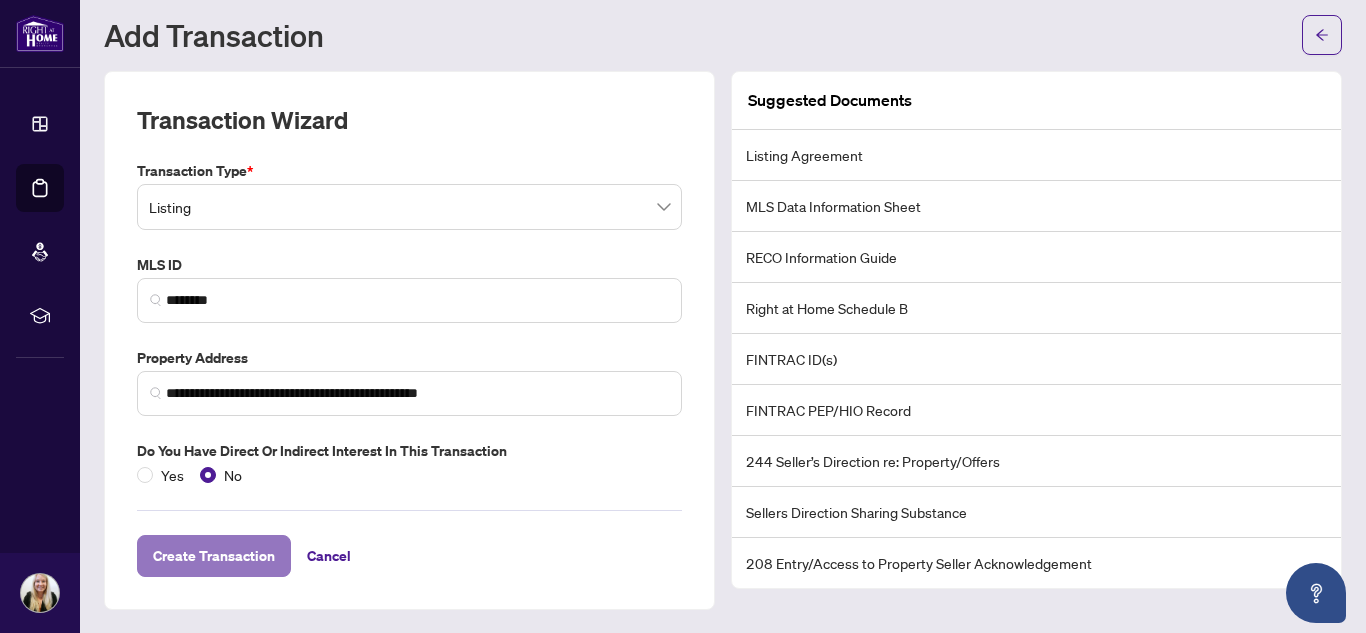 click on "Create Transaction" at bounding box center (214, 556) 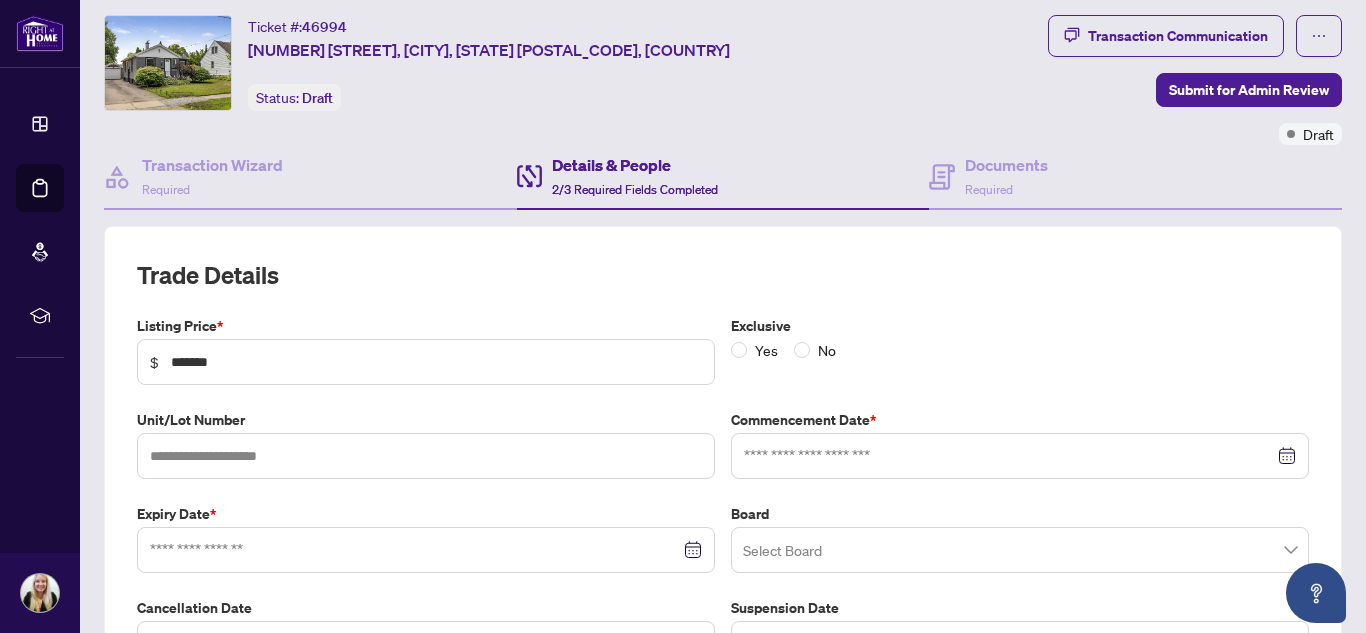 type on "**********" 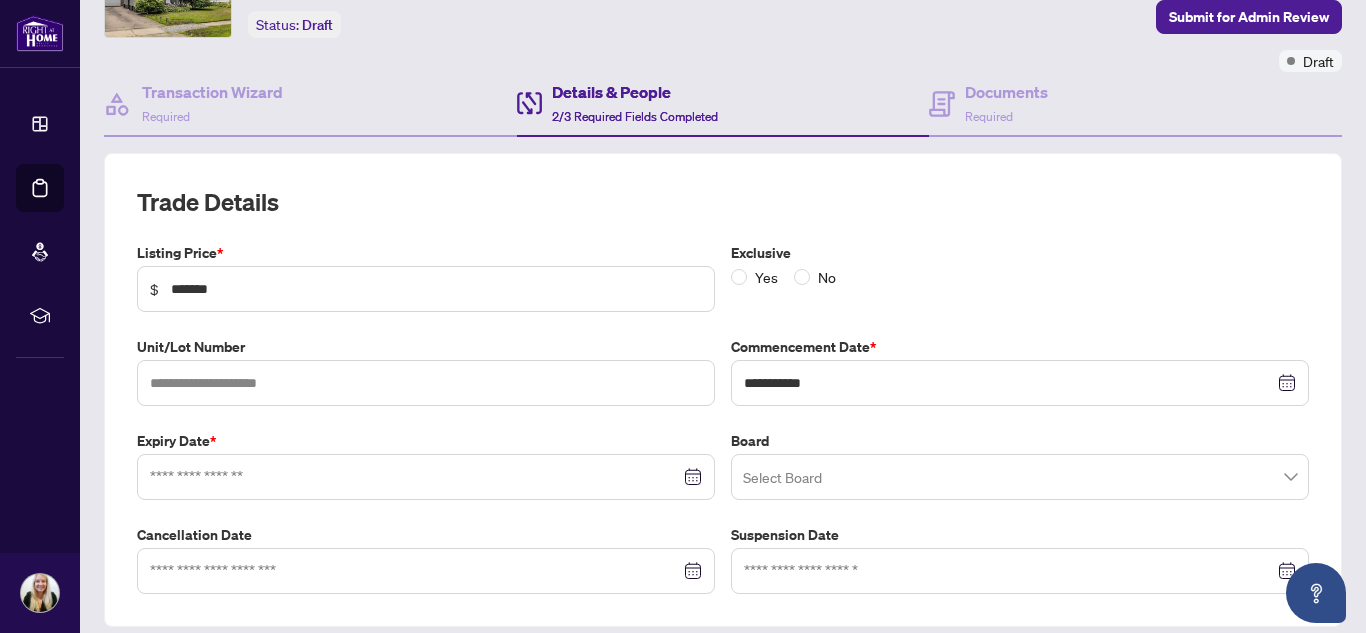 scroll, scrollTop: 148, scrollLeft: 0, axis: vertical 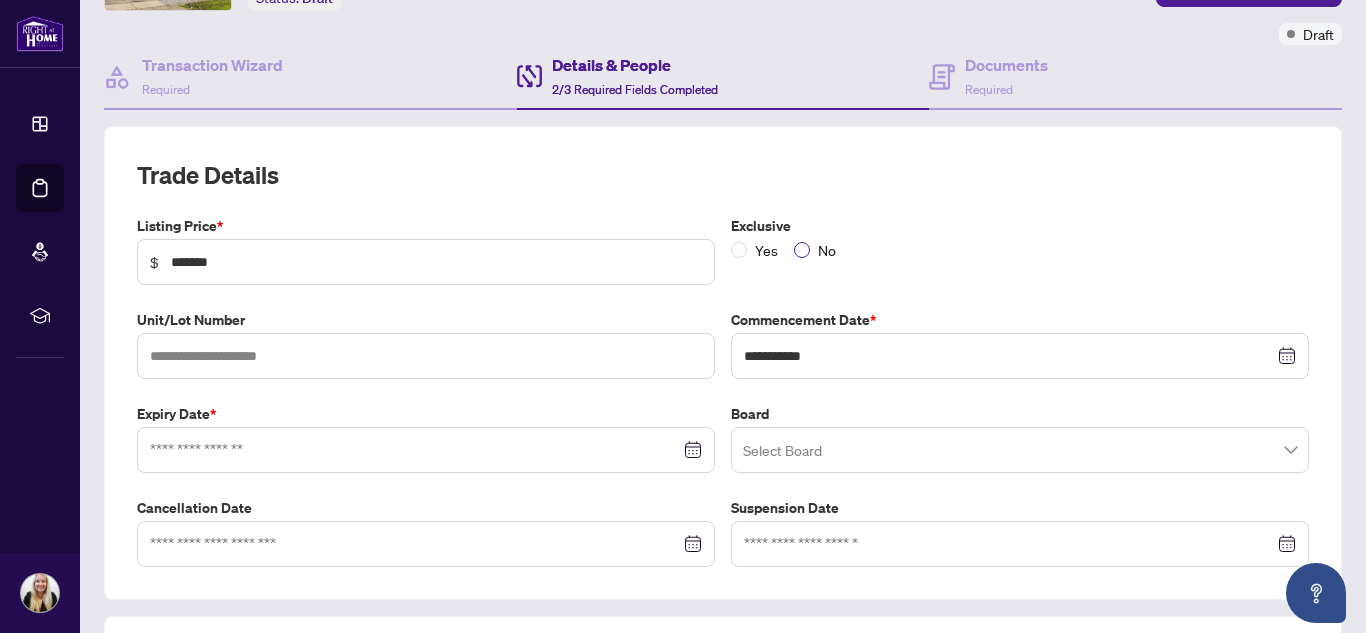 click on "No" at bounding box center [819, 250] 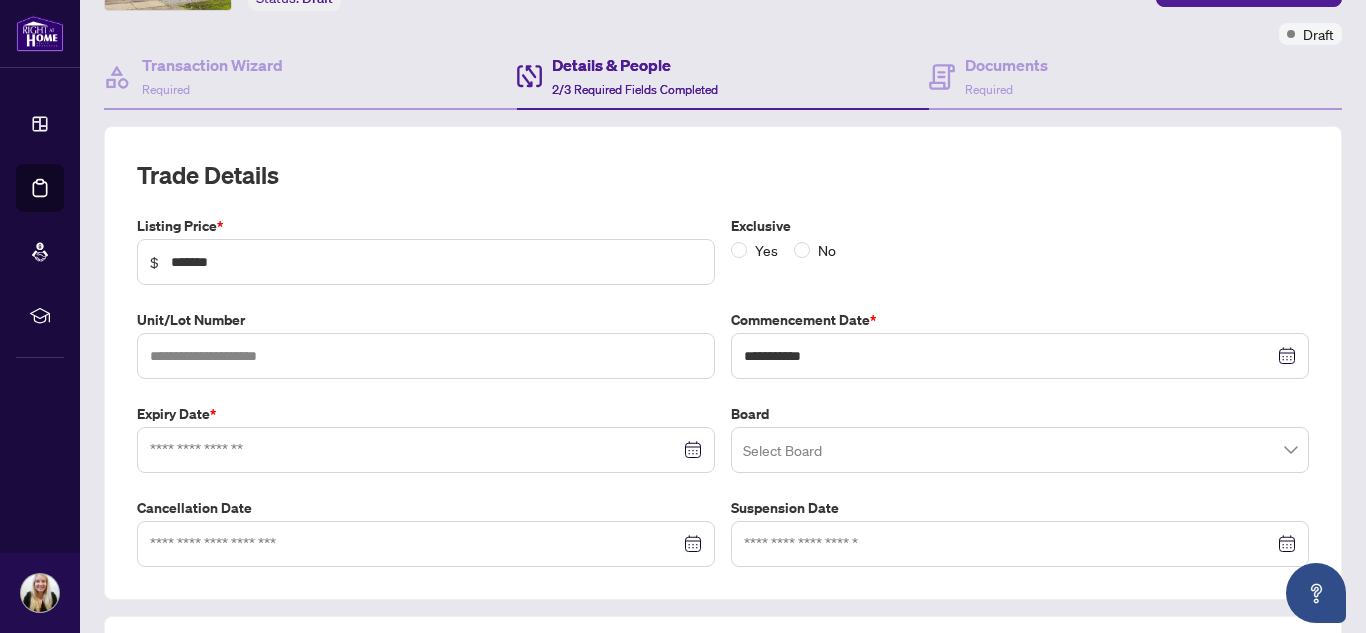scroll, scrollTop: 248, scrollLeft: 0, axis: vertical 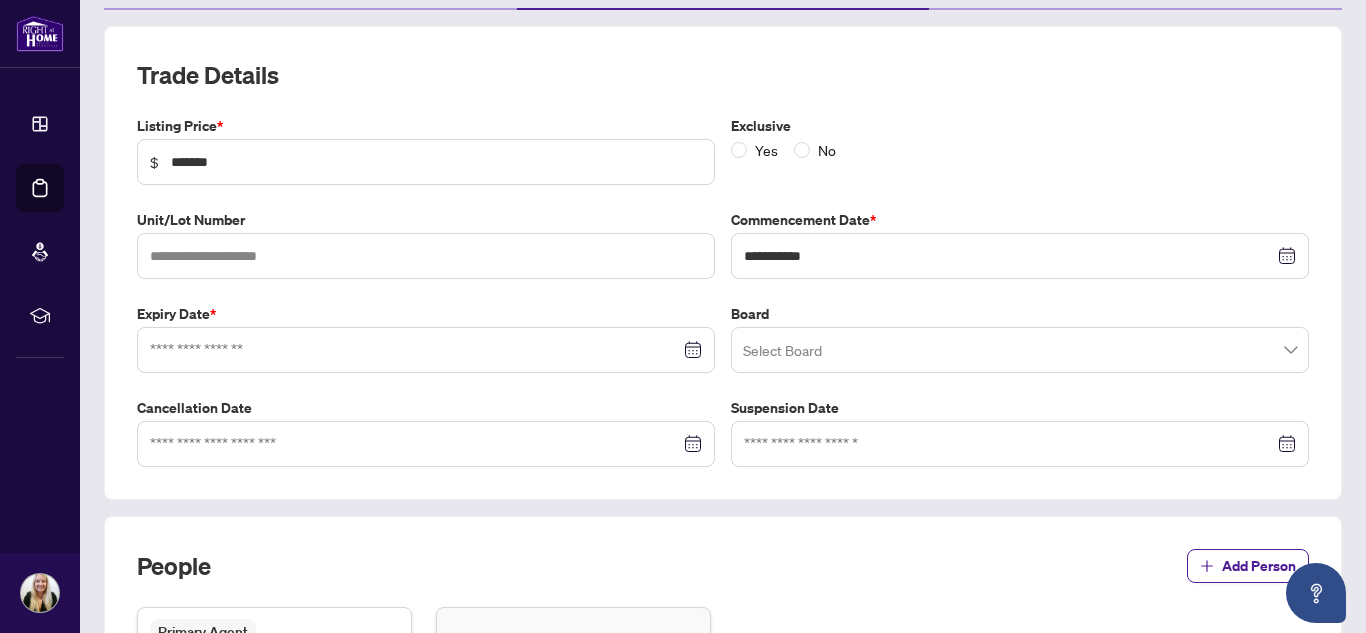 click at bounding box center (426, 350) 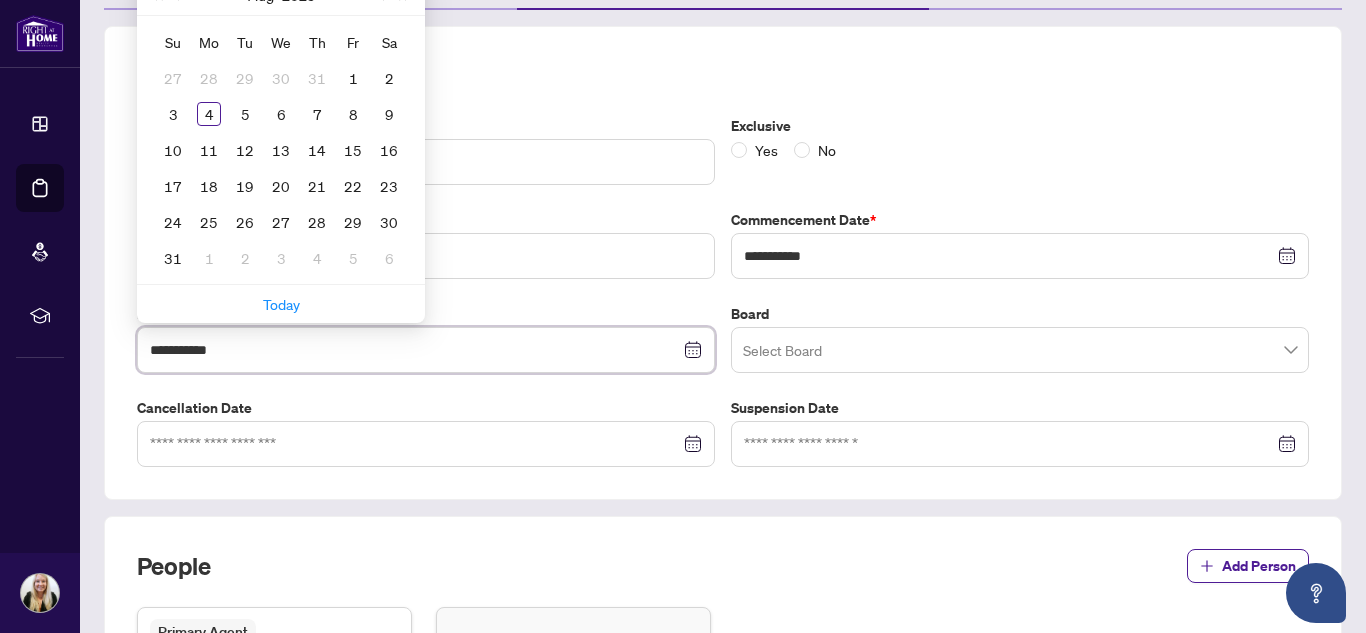 type on "**********" 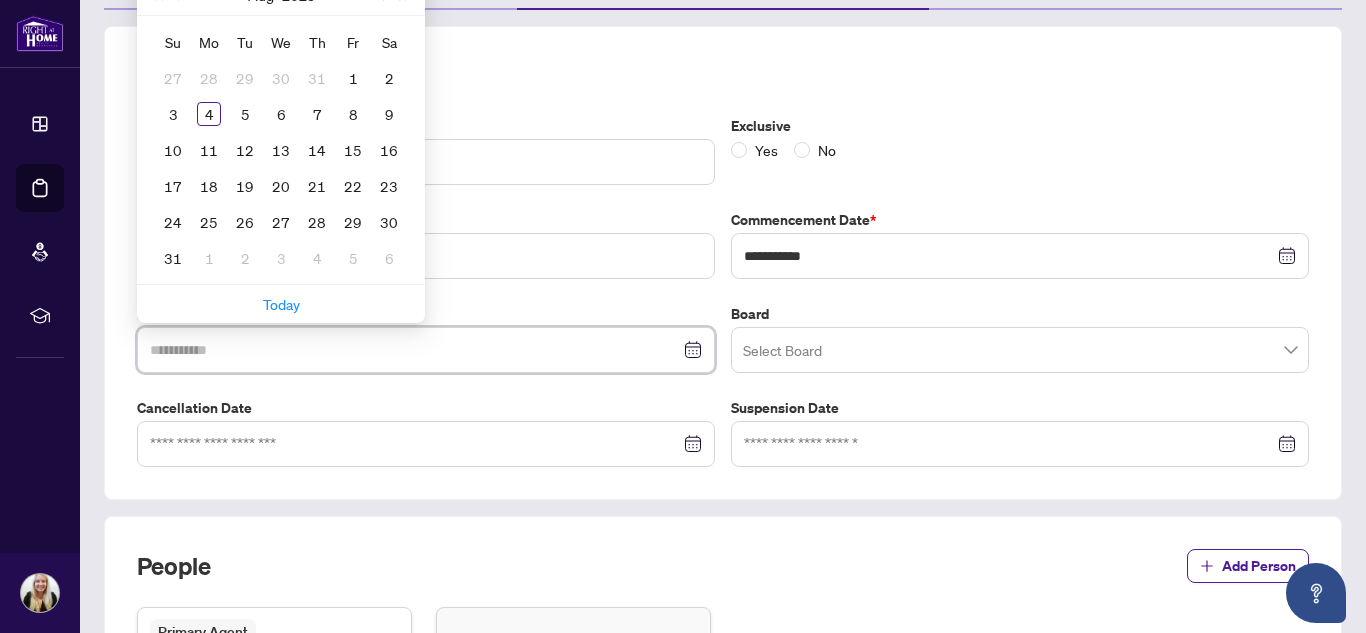 type on "**********" 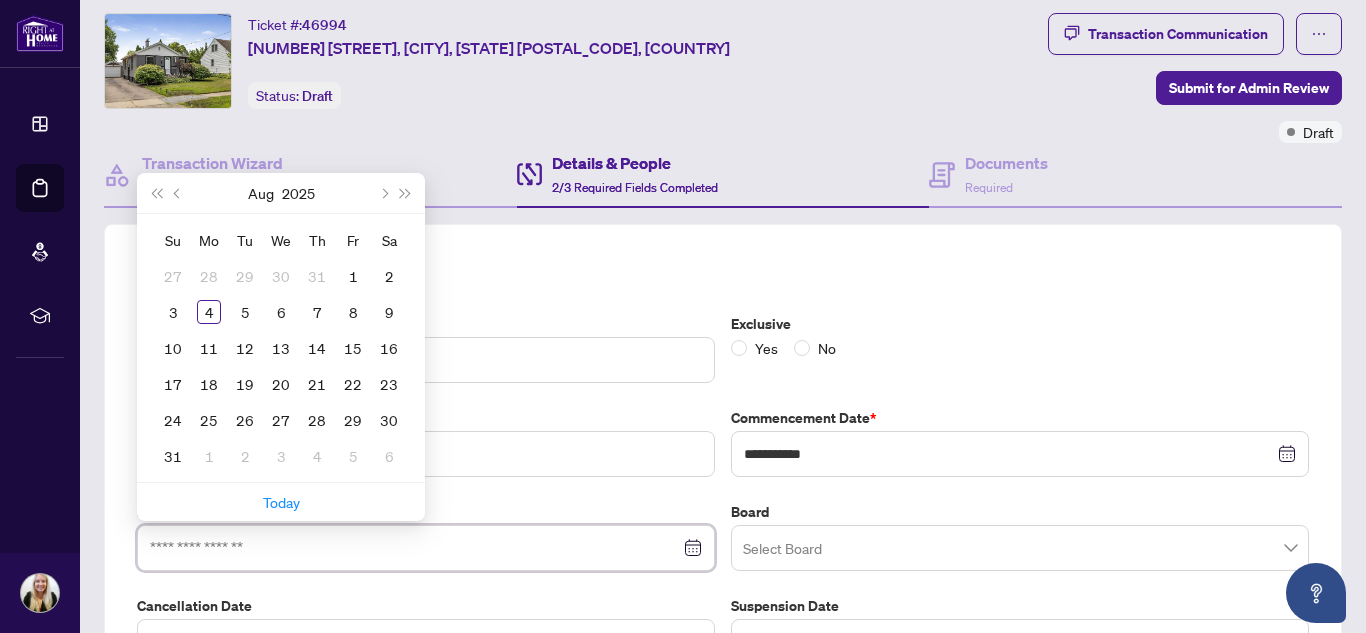 scroll, scrollTop: 48, scrollLeft: 0, axis: vertical 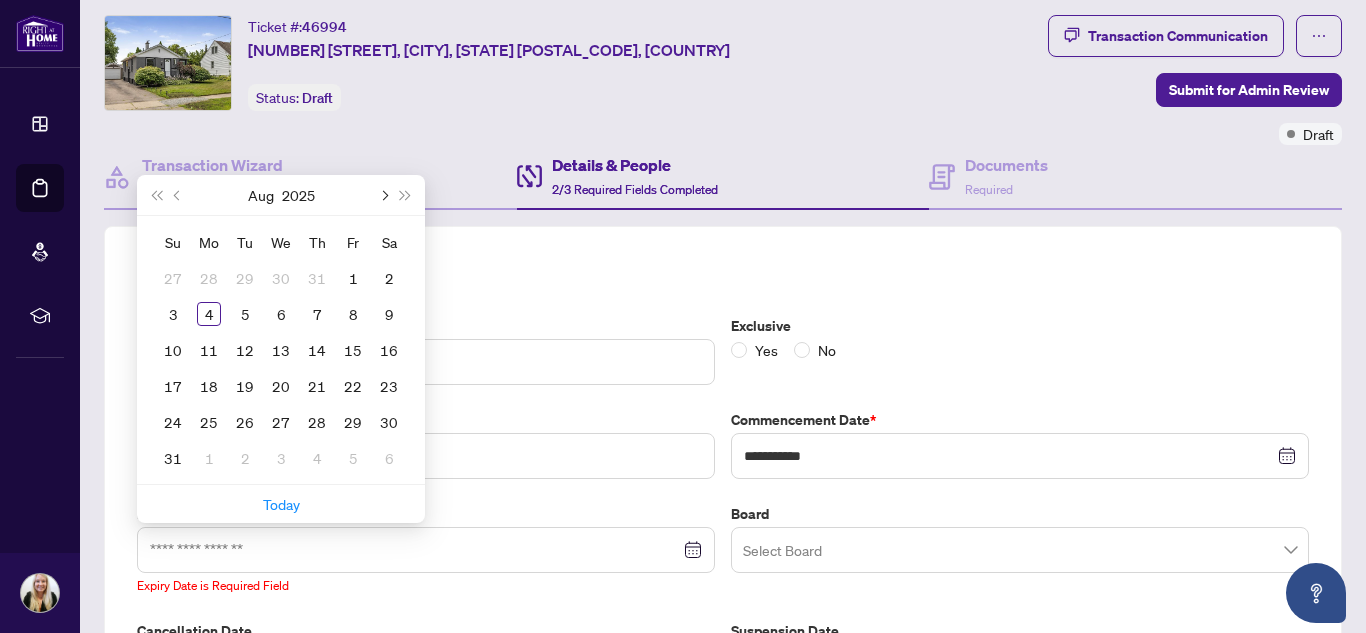 click at bounding box center (383, 195) 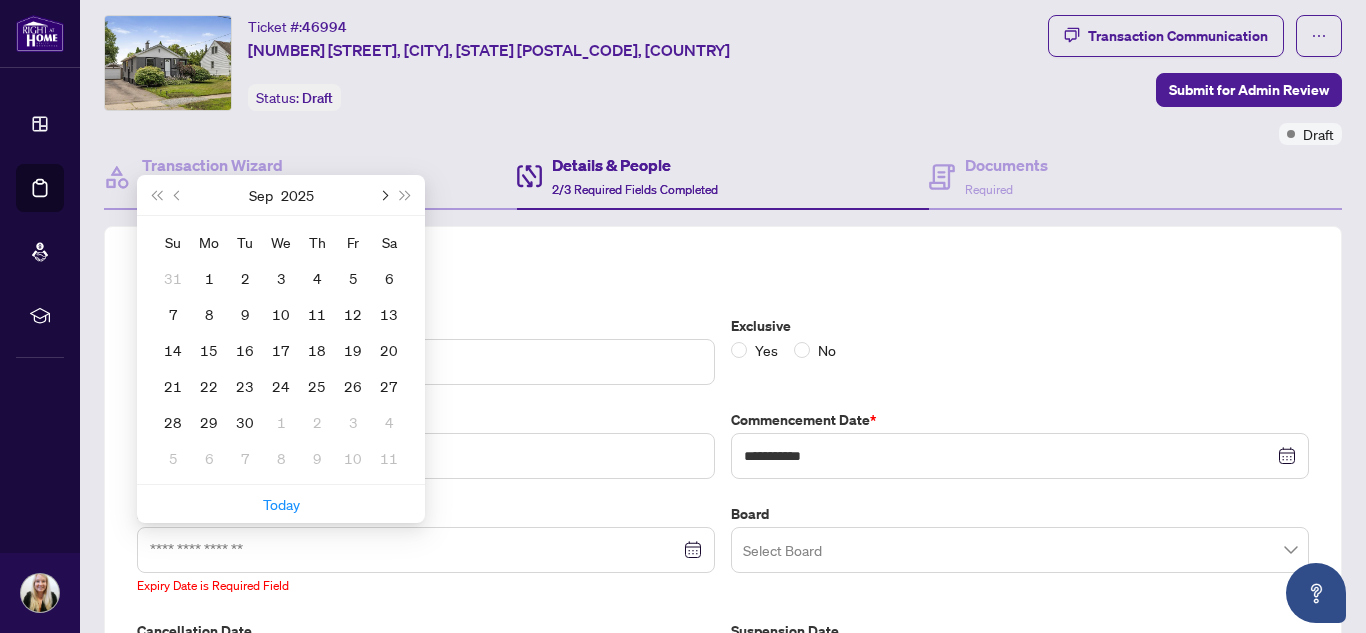 click at bounding box center (383, 195) 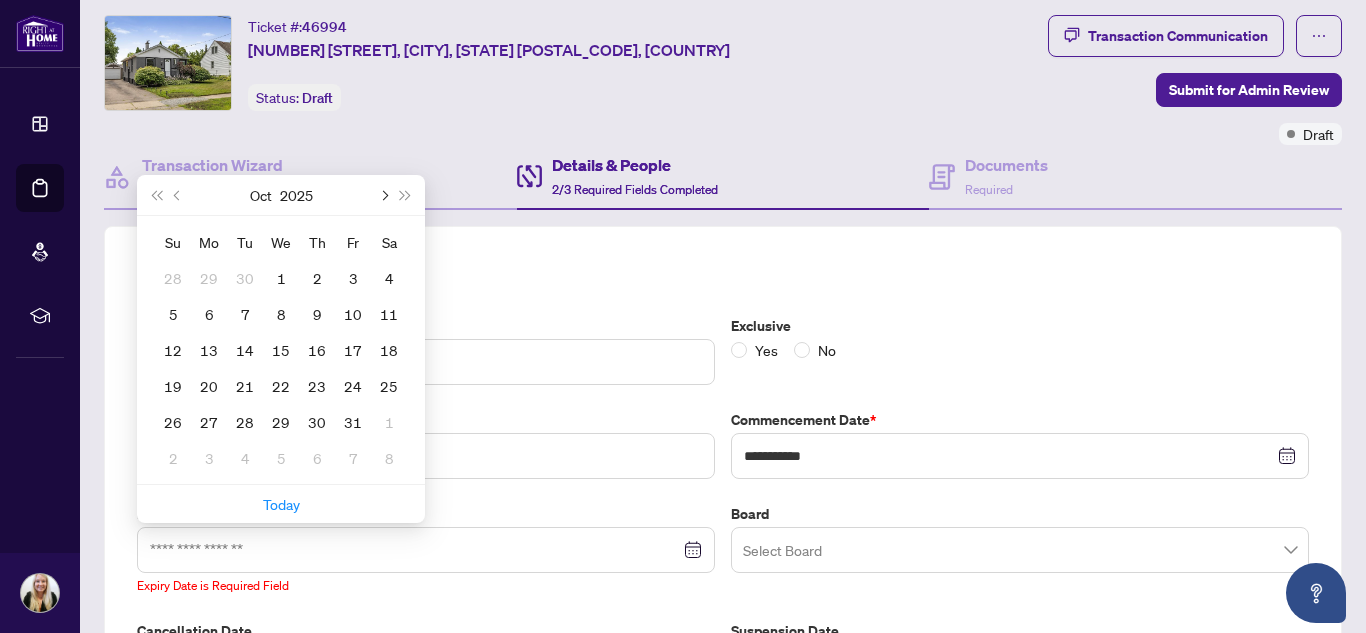 click at bounding box center (383, 195) 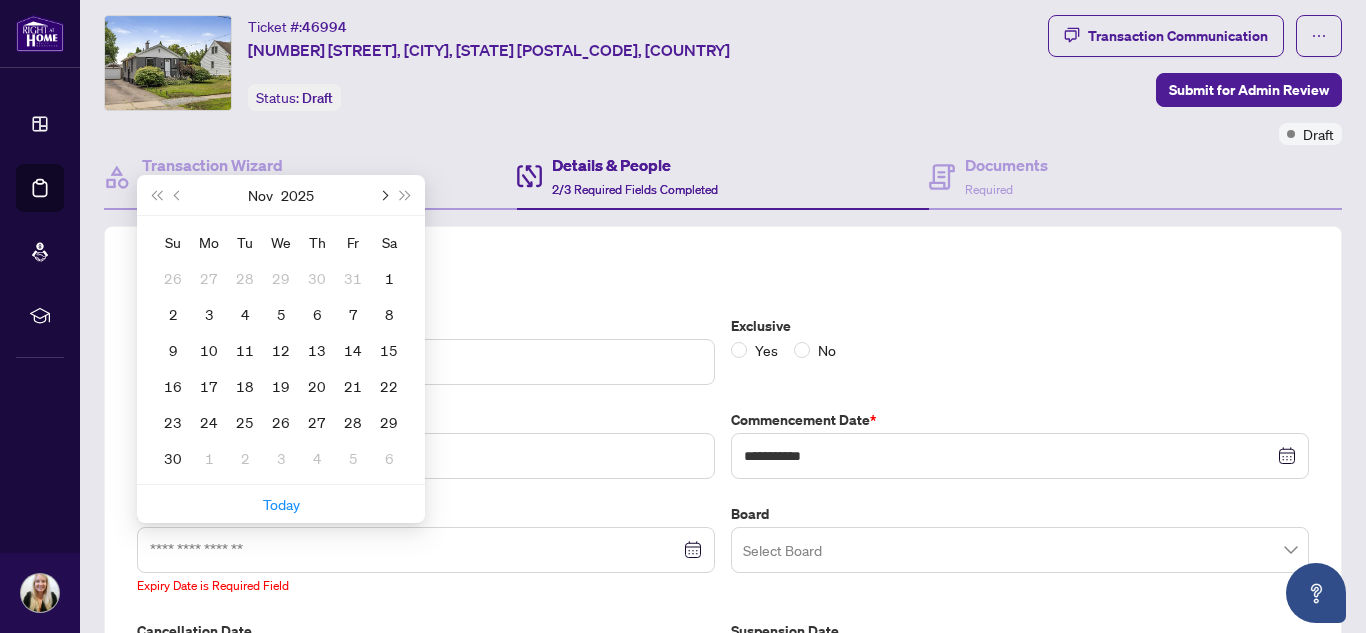 click at bounding box center (383, 195) 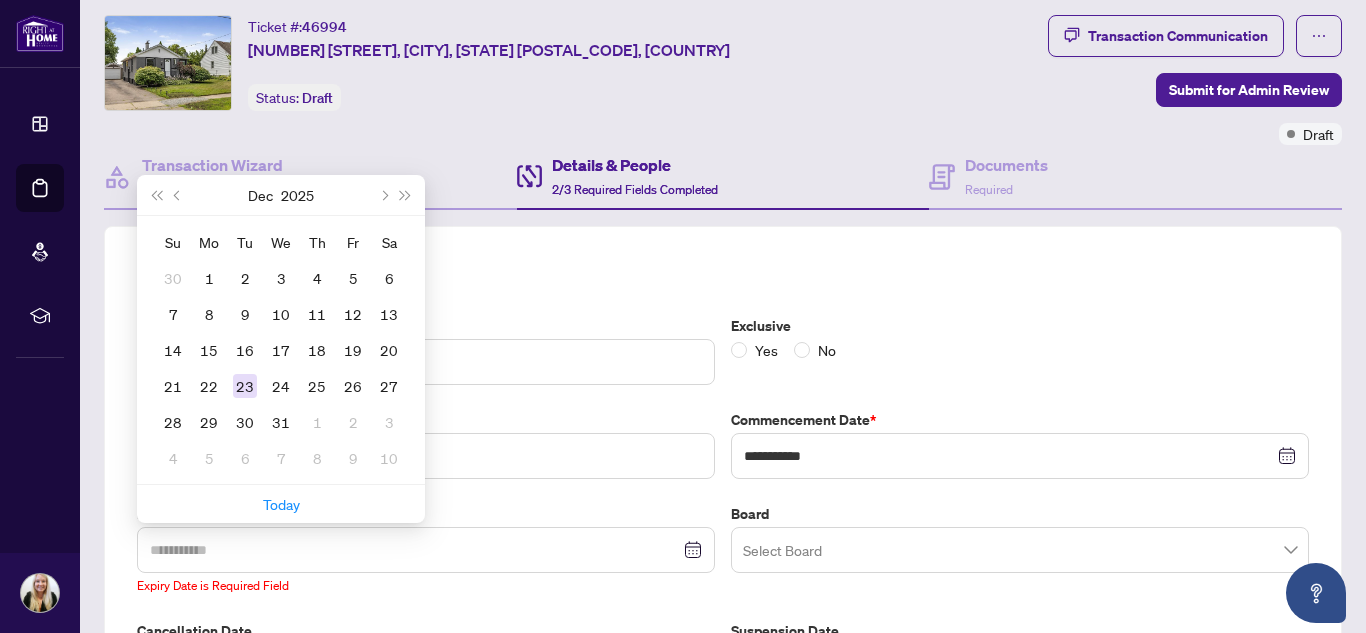type on "**********" 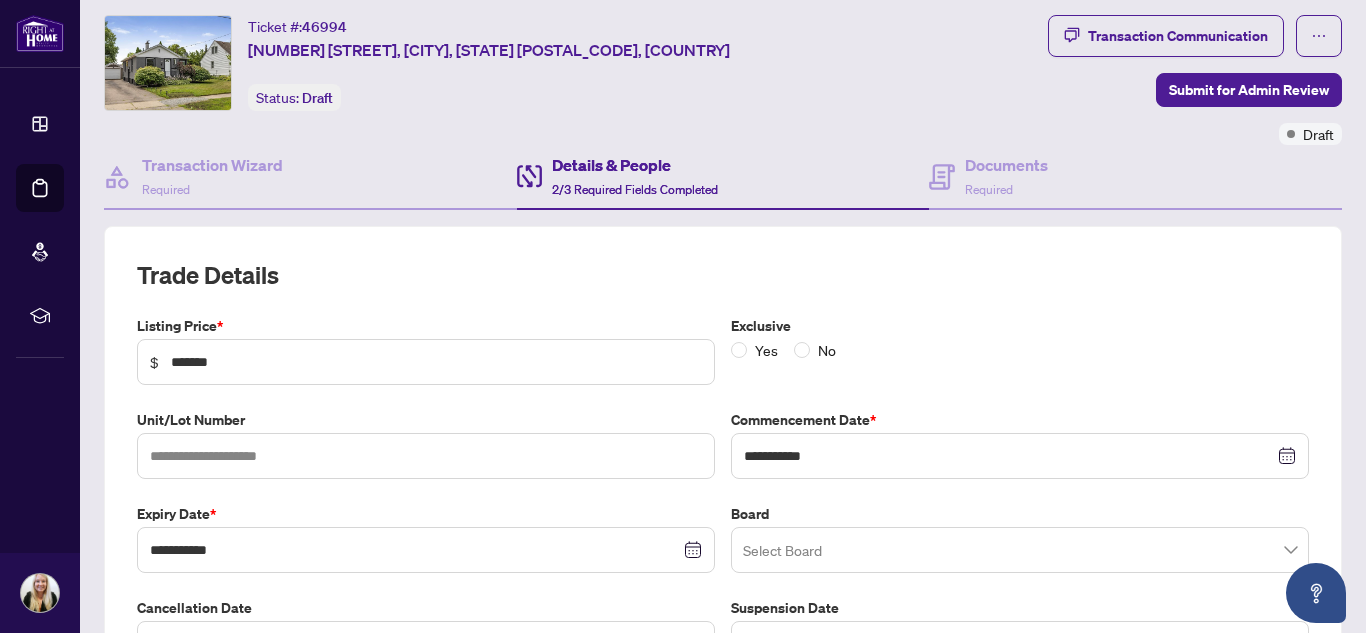 scroll, scrollTop: 248, scrollLeft: 0, axis: vertical 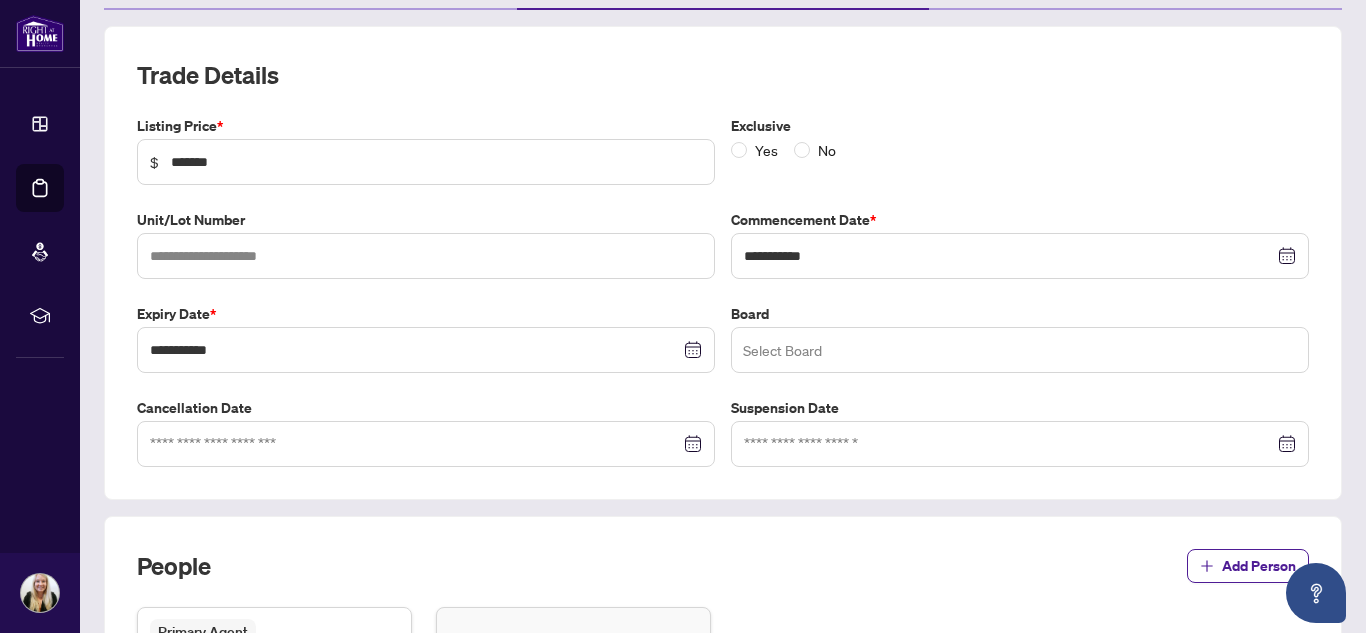 click at bounding box center (1020, 350) 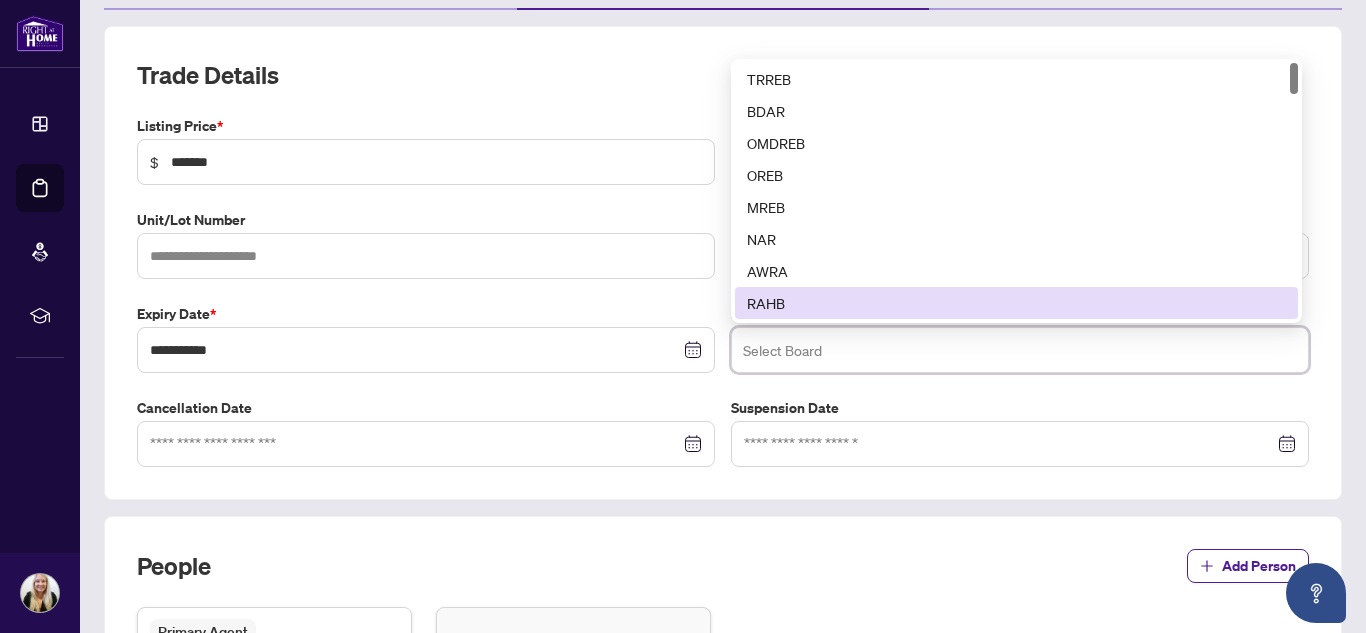 type on "*" 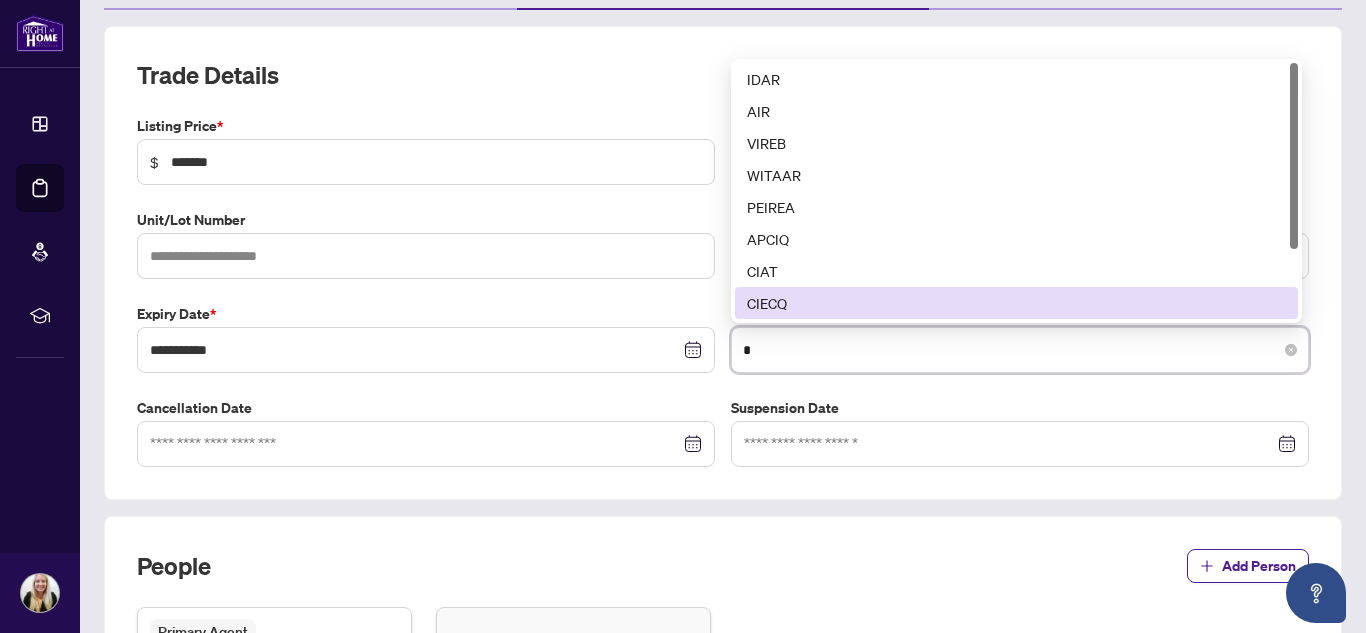 type 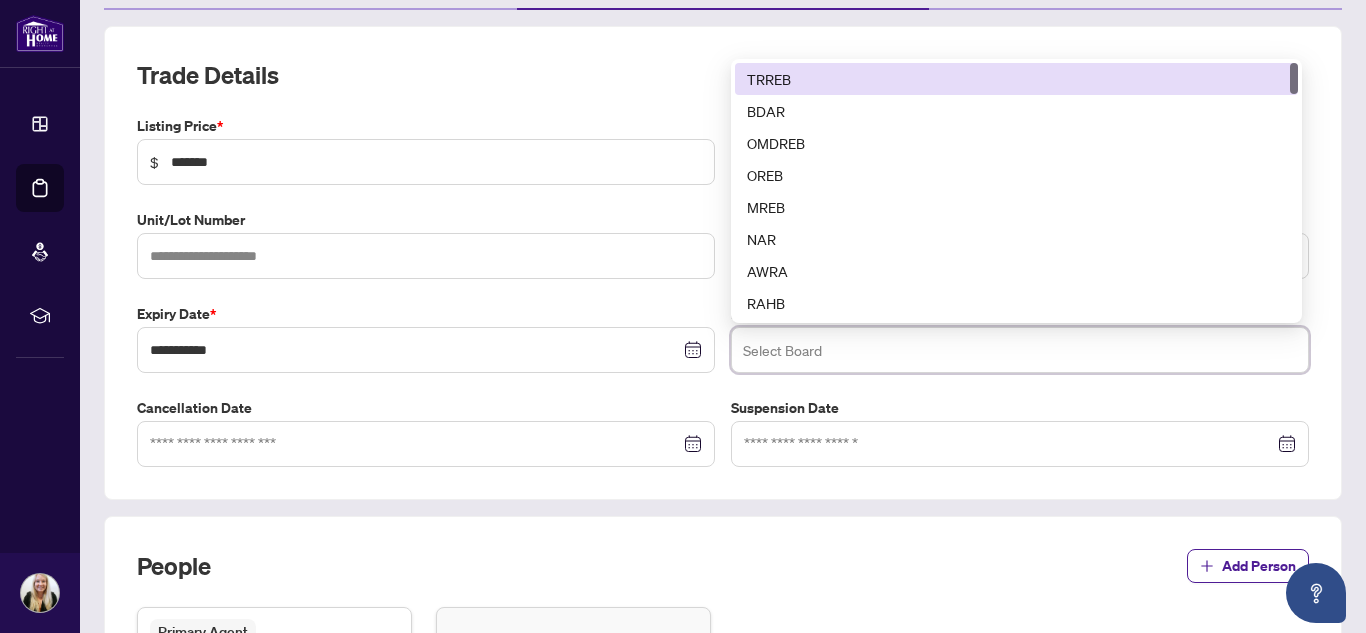 click on "RAHB" at bounding box center (1016, 303) 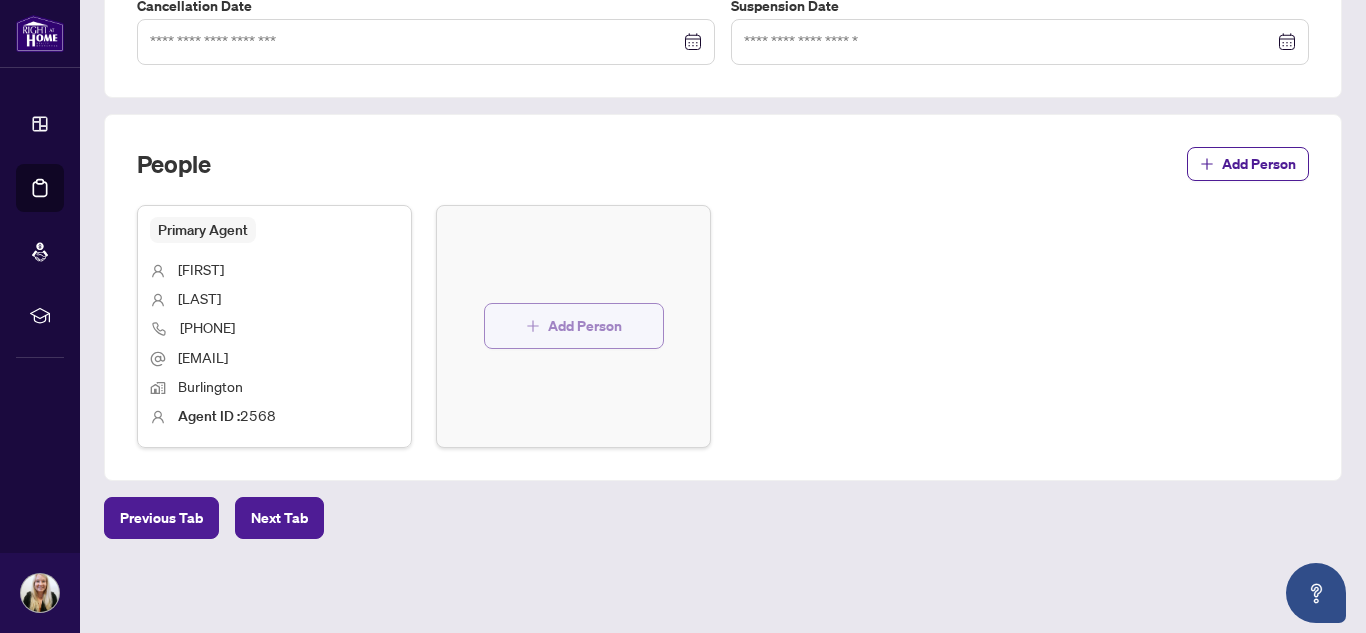 scroll, scrollTop: 668, scrollLeft: 0, axis: vertical 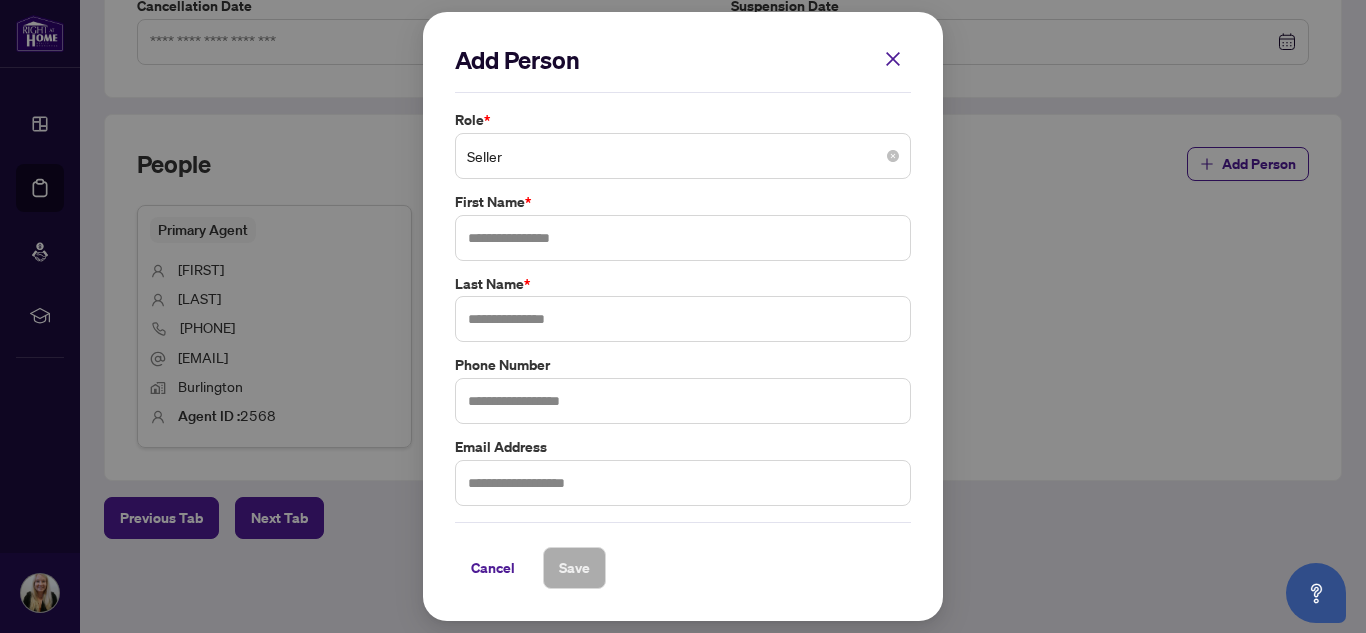 click on "Seller" at bounding box center (683, 156) 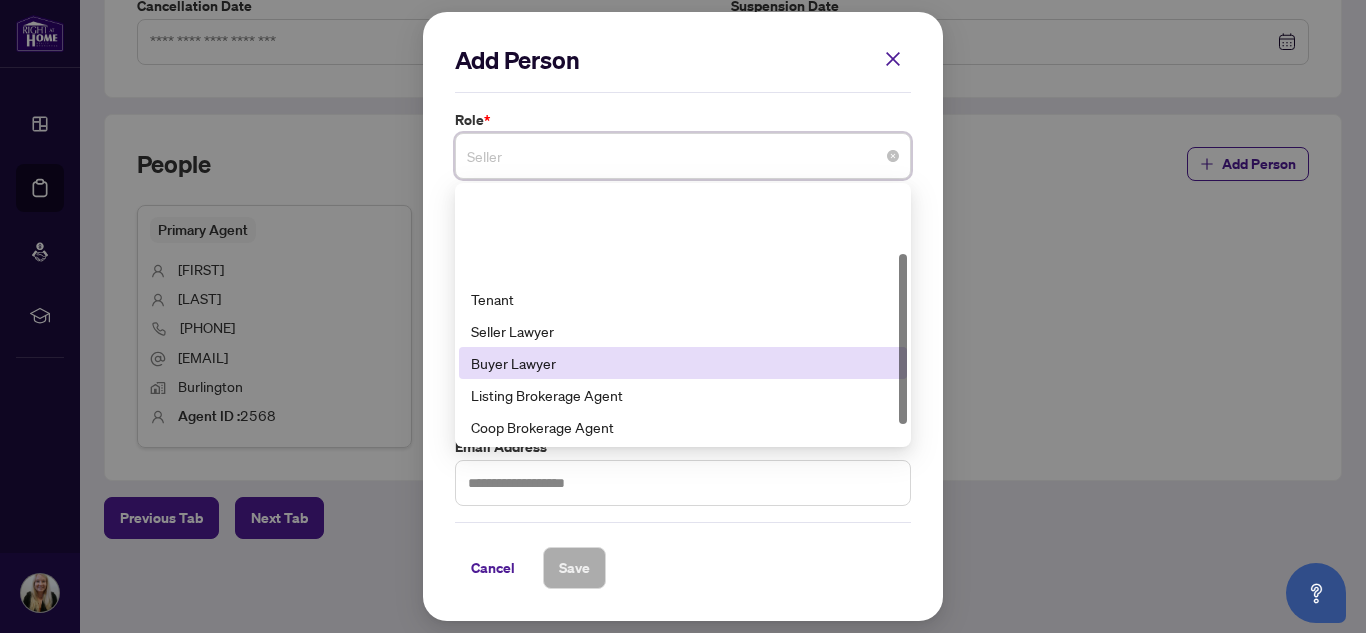 scroll, scrollTop: 100, scrollLeft: 0, axis: vertical 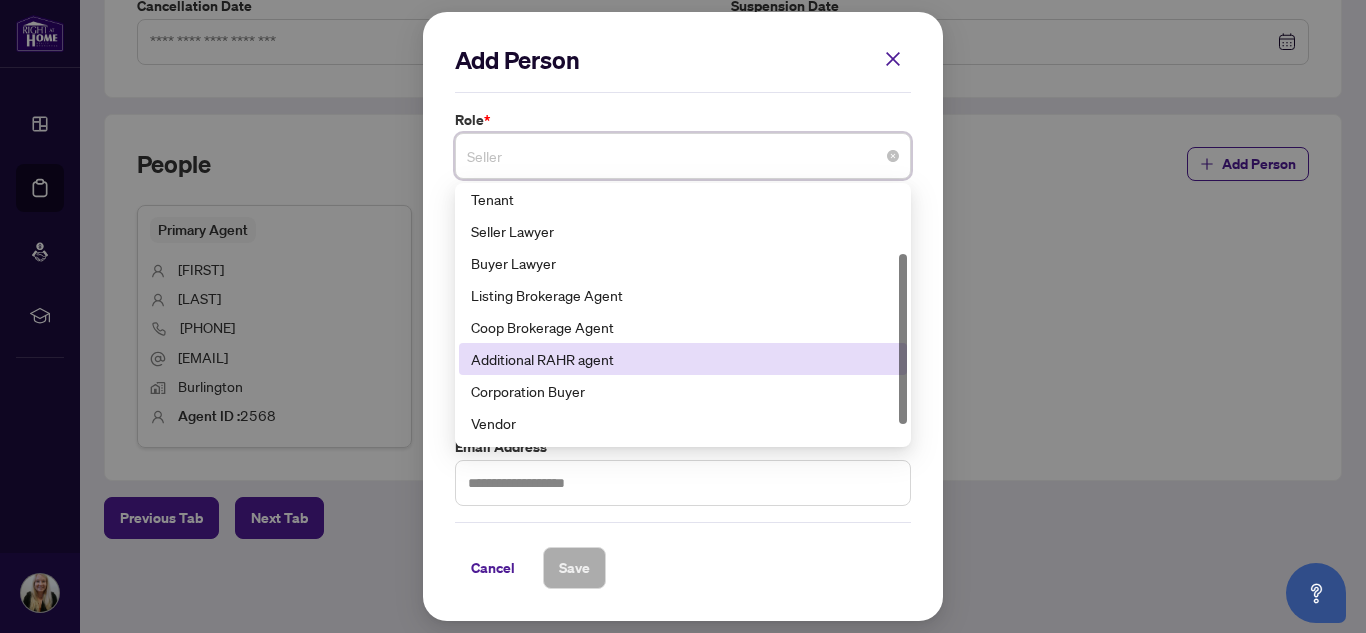 click on "Additional RAHR agent" at bounding box center [683, 359] 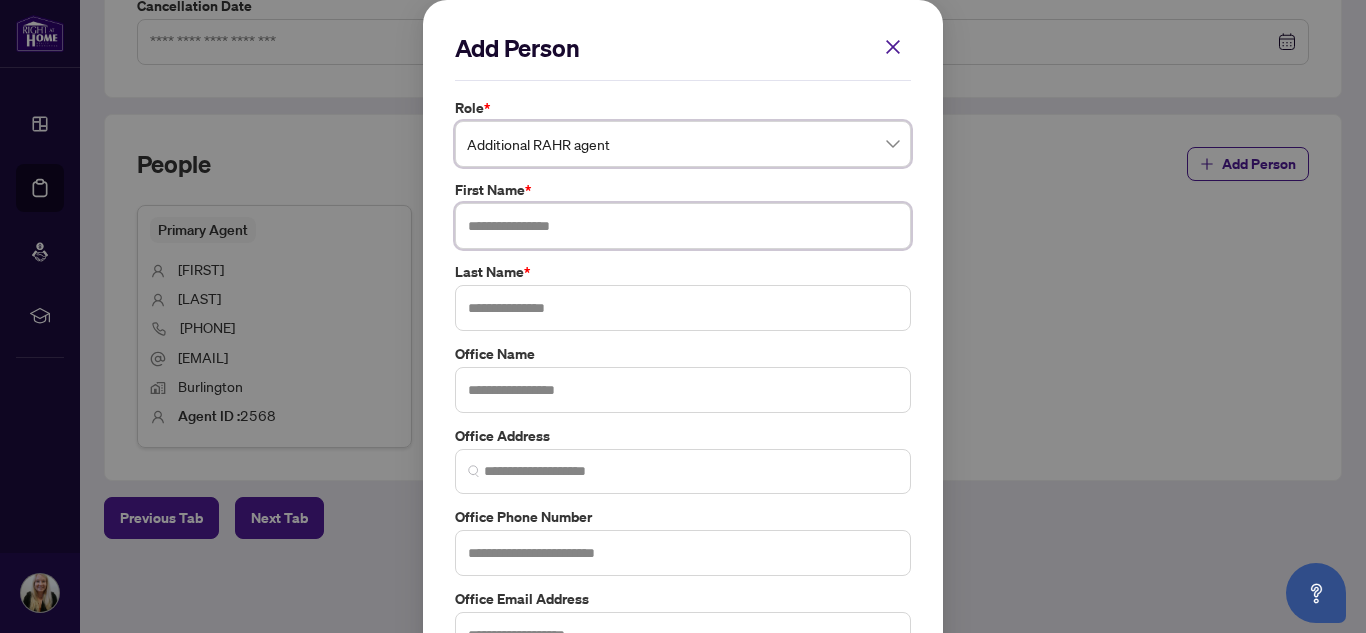 click at bounding box center [683, 226] 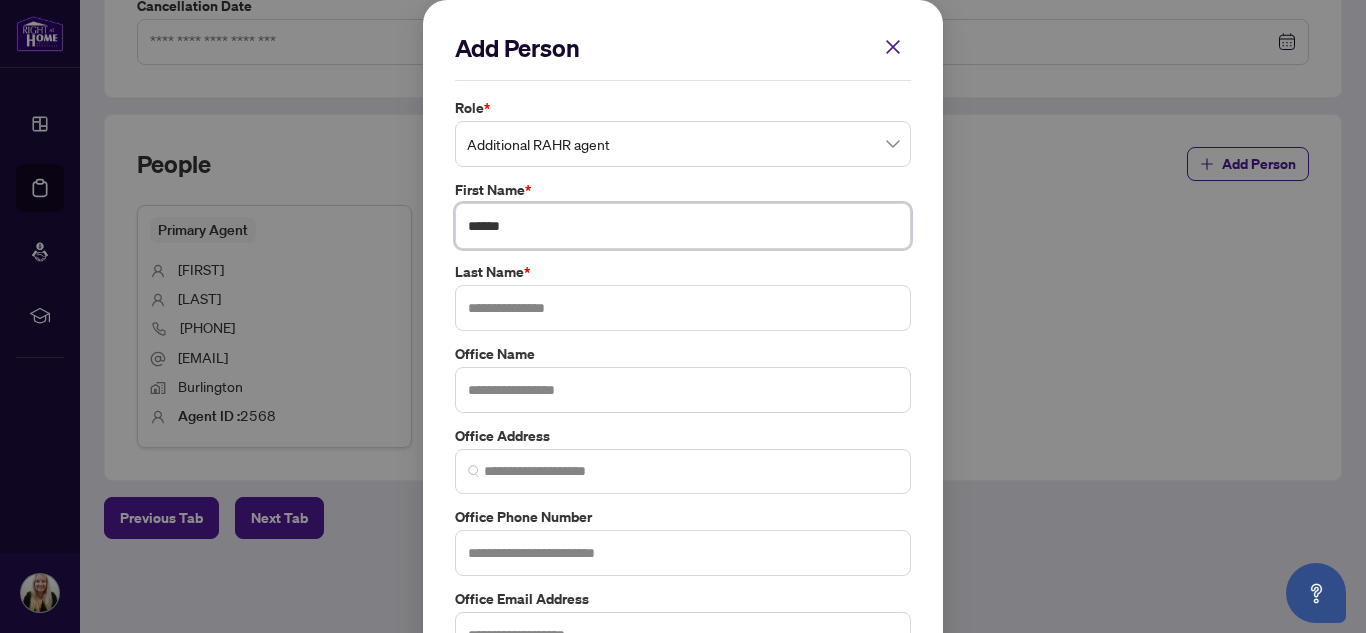 type on "******" 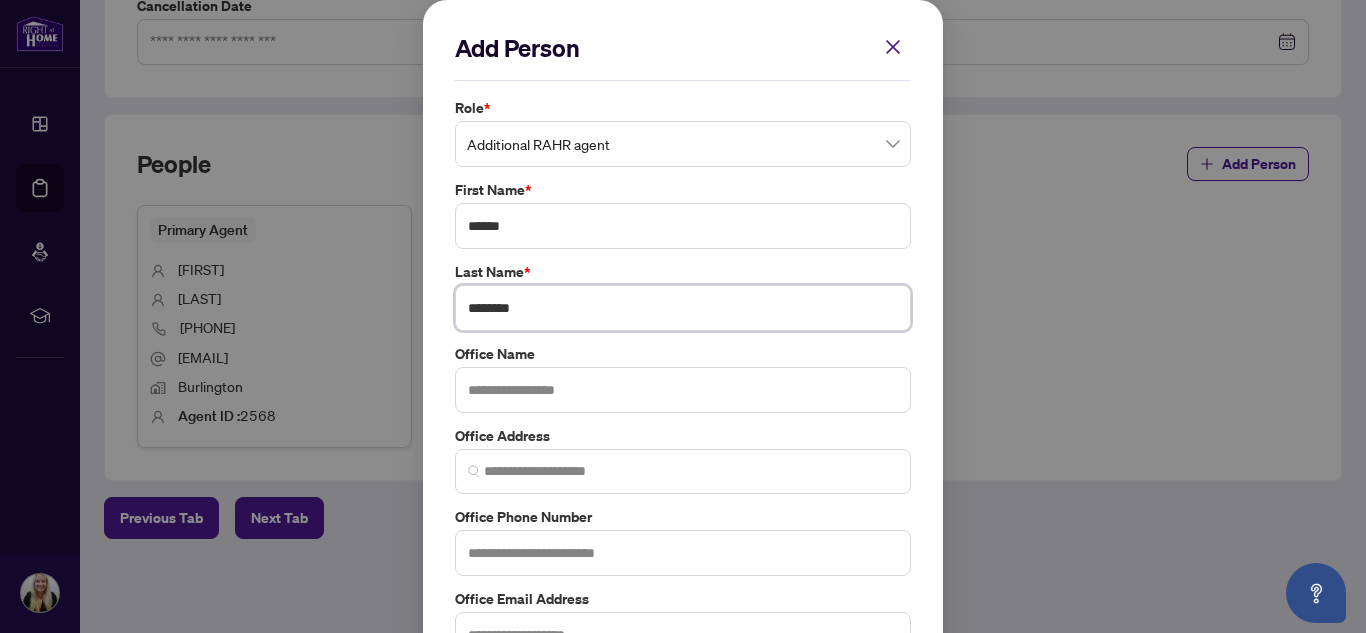 type on "********" 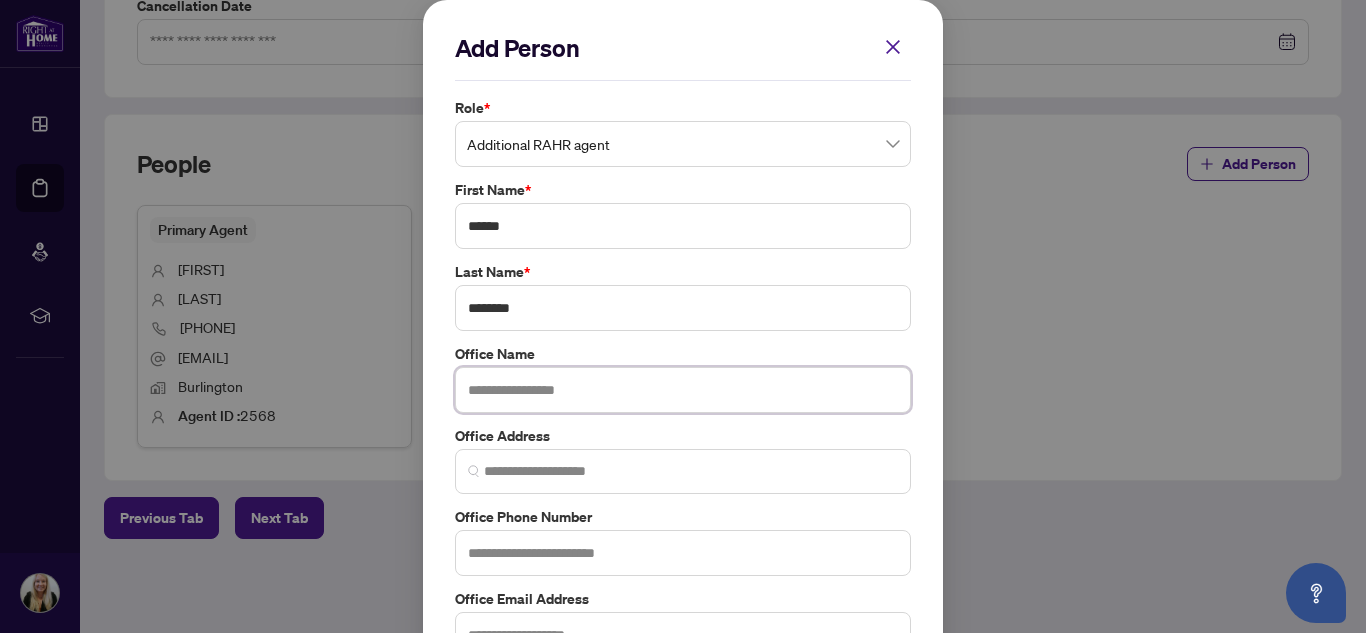 click at bounding box center (683, 390) 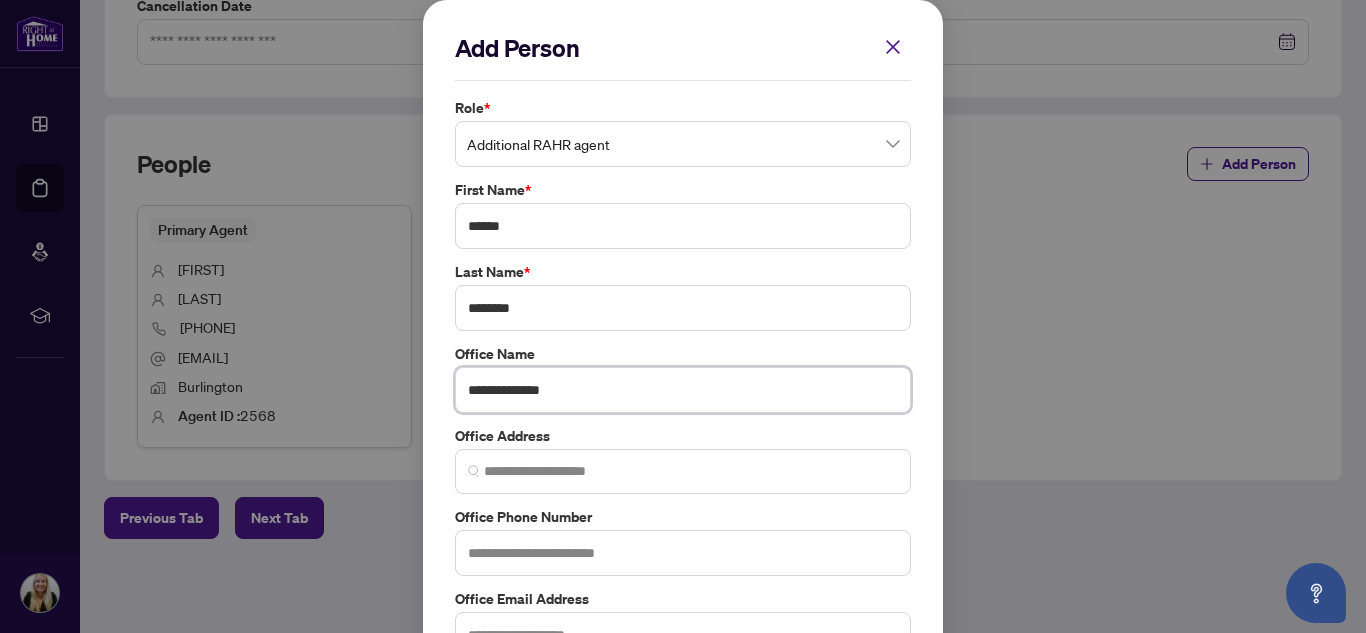 type on "**********" 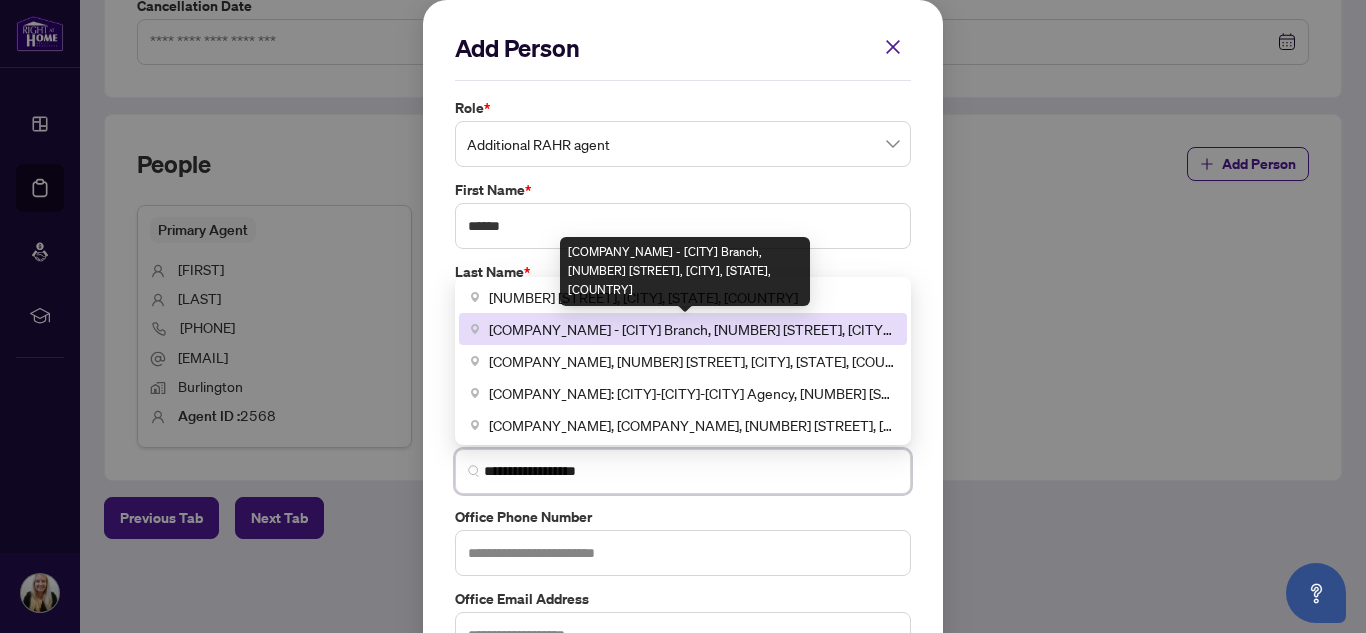 click on "[COMPANY_NAME] - [CITY] Branch, [NUMBER] [STREET], [CITY], [STATE], [COUNTRY]" at bounding box center (692, 329) 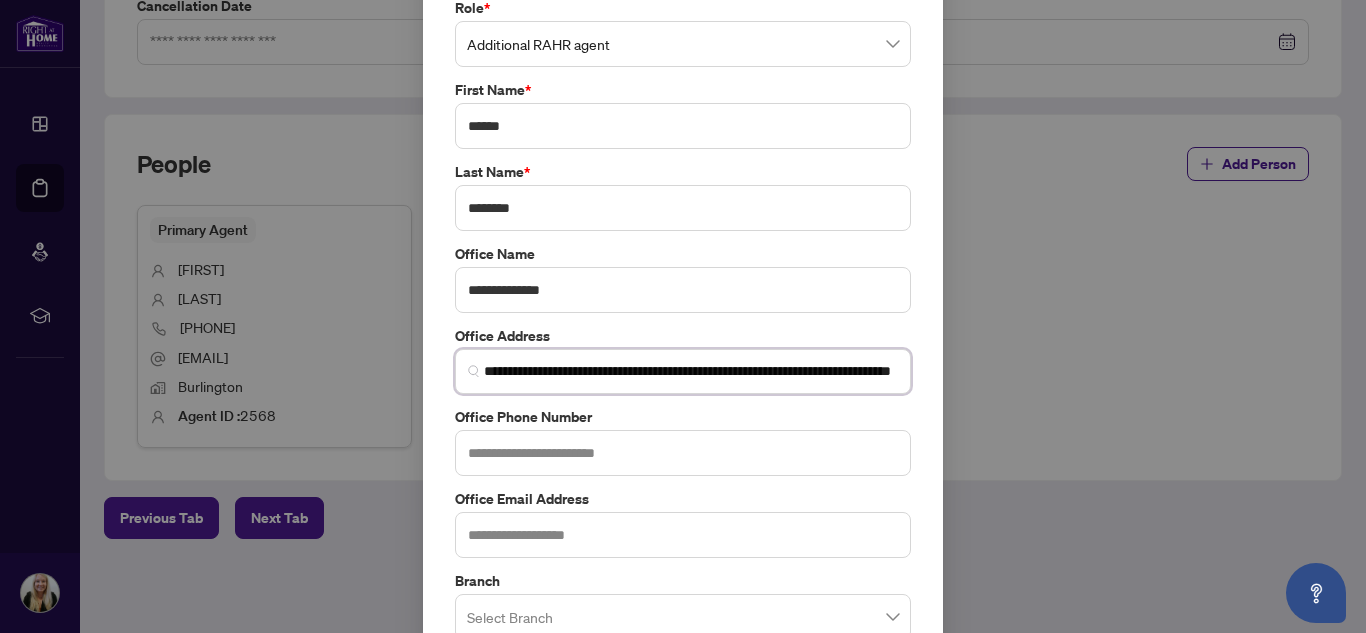 scroll, scrollTop: 200, scrollLeft: 0, axis: vertical 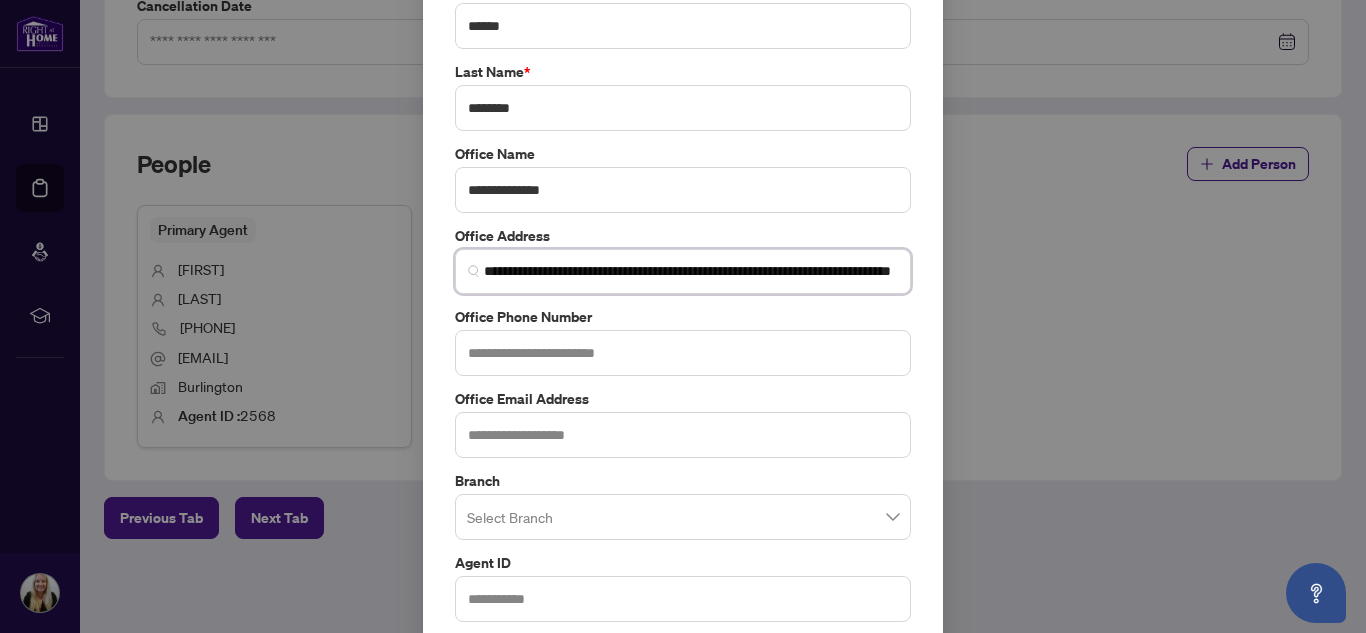 type on "**********" 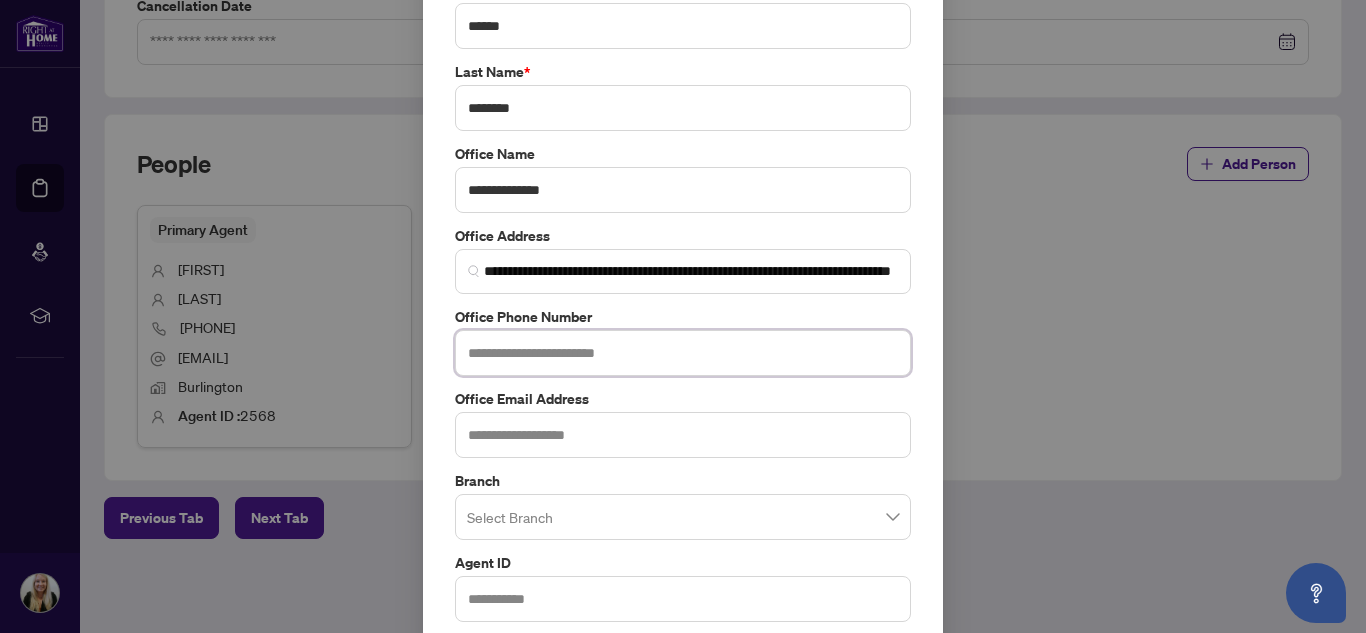 click at bounding box center [683, 353] 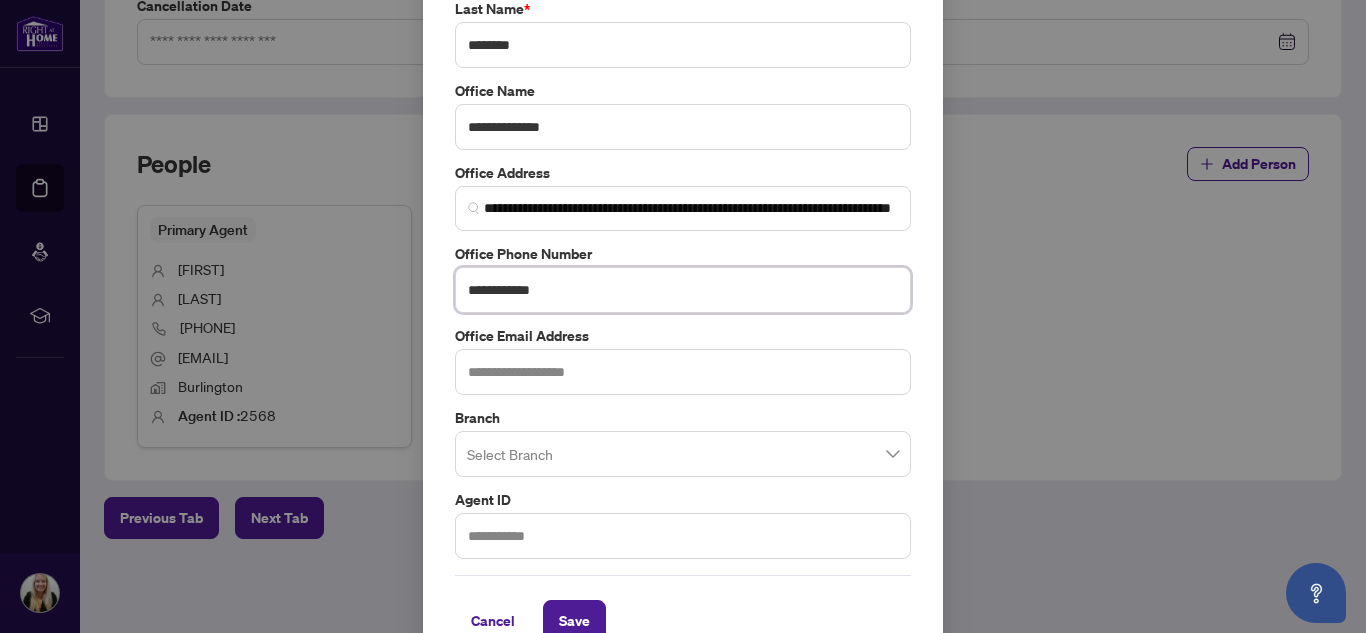 scroll, scrollTop: 304, scrollLeft: 0, axis: vertical 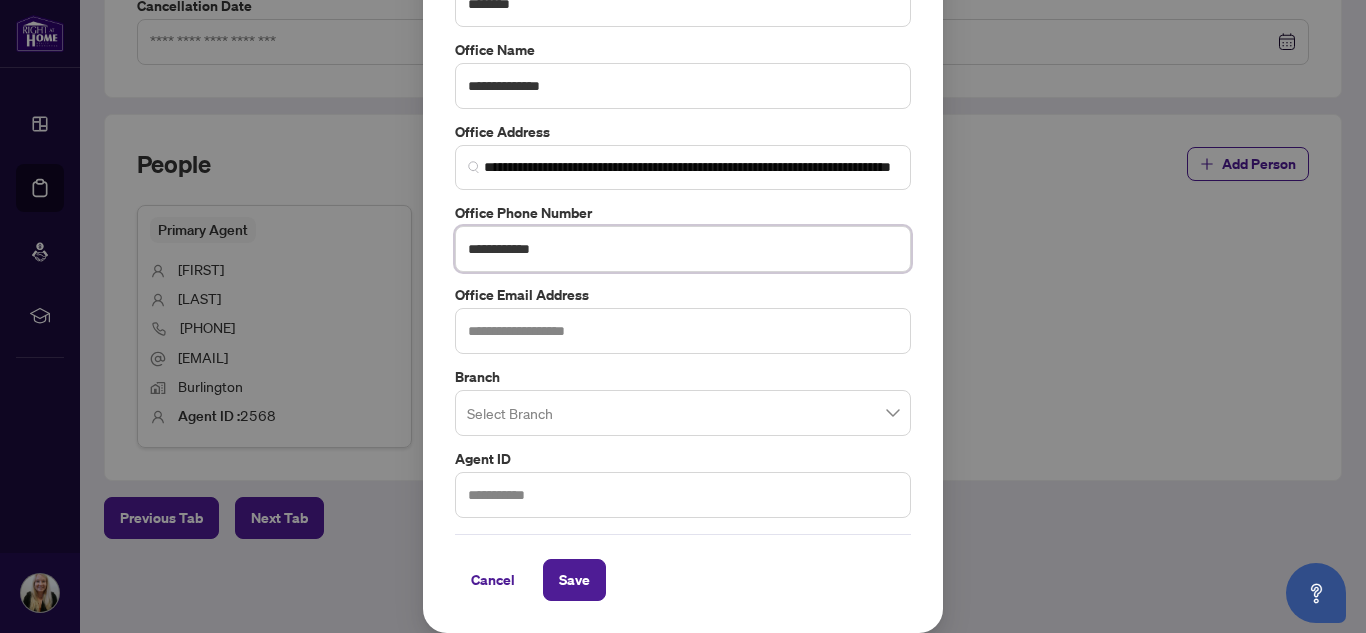 type on "**********" 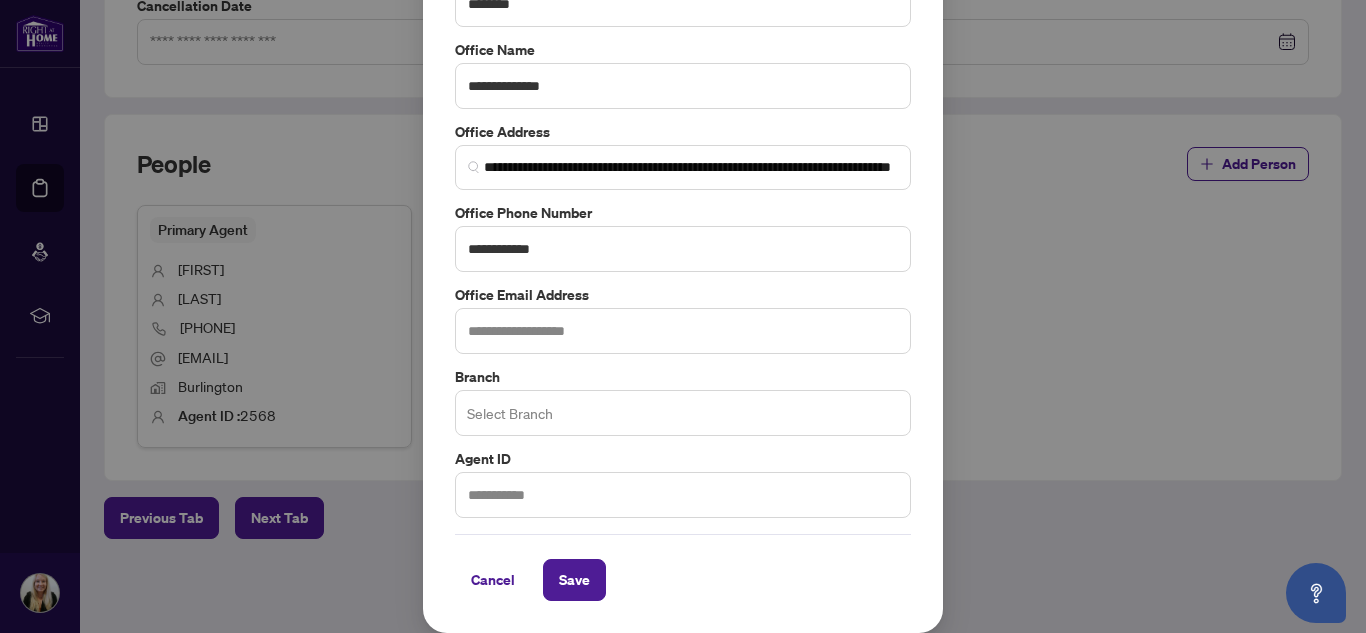 click at bounding box center [683, 413] 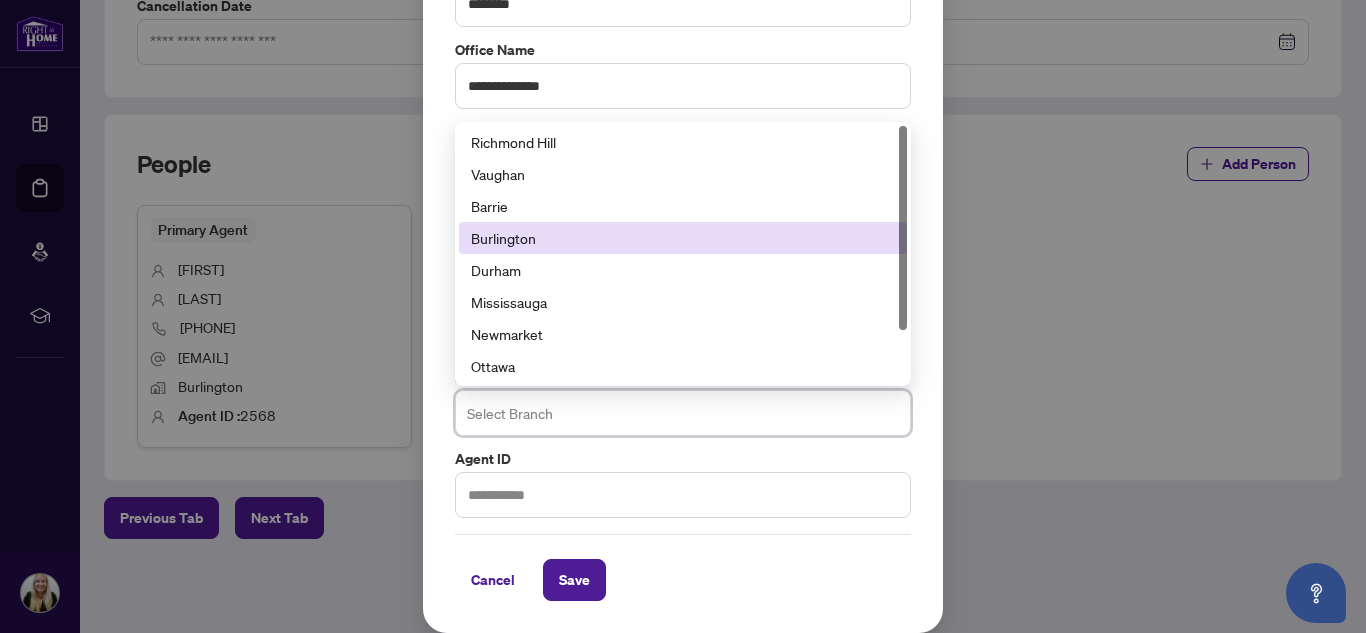 click on "Burlington" at bounding box center (683, 238) 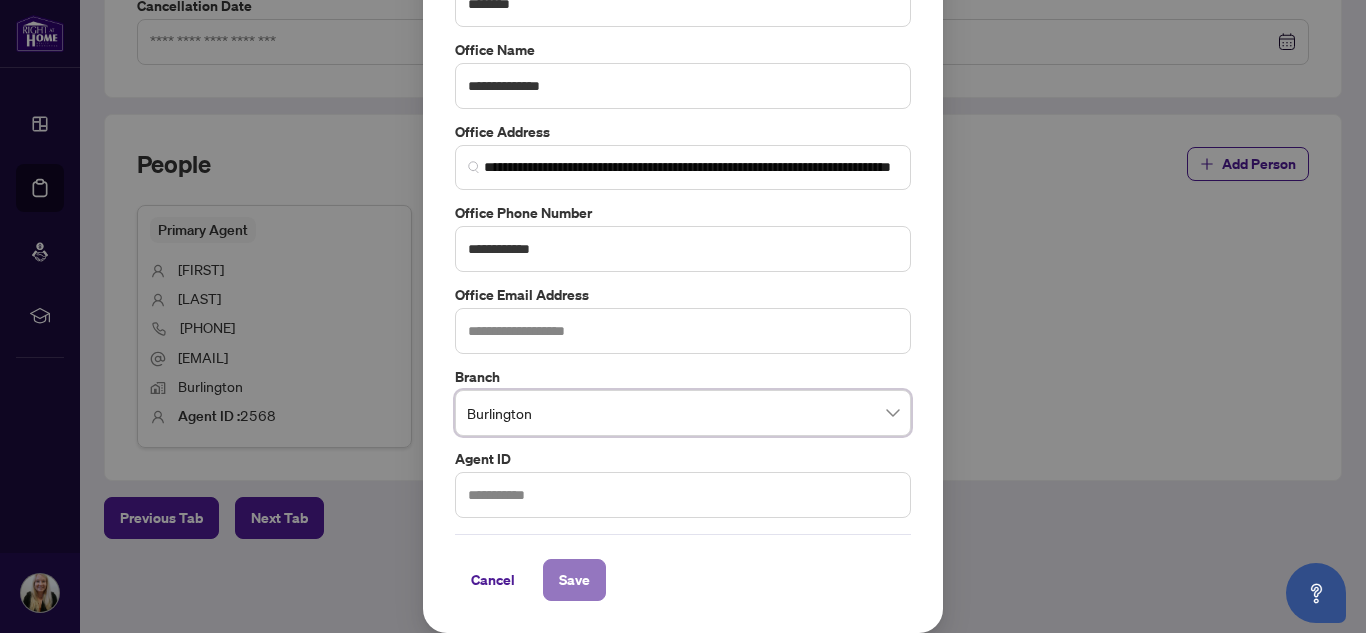 click on "Save" at bounding box center (574, 580) 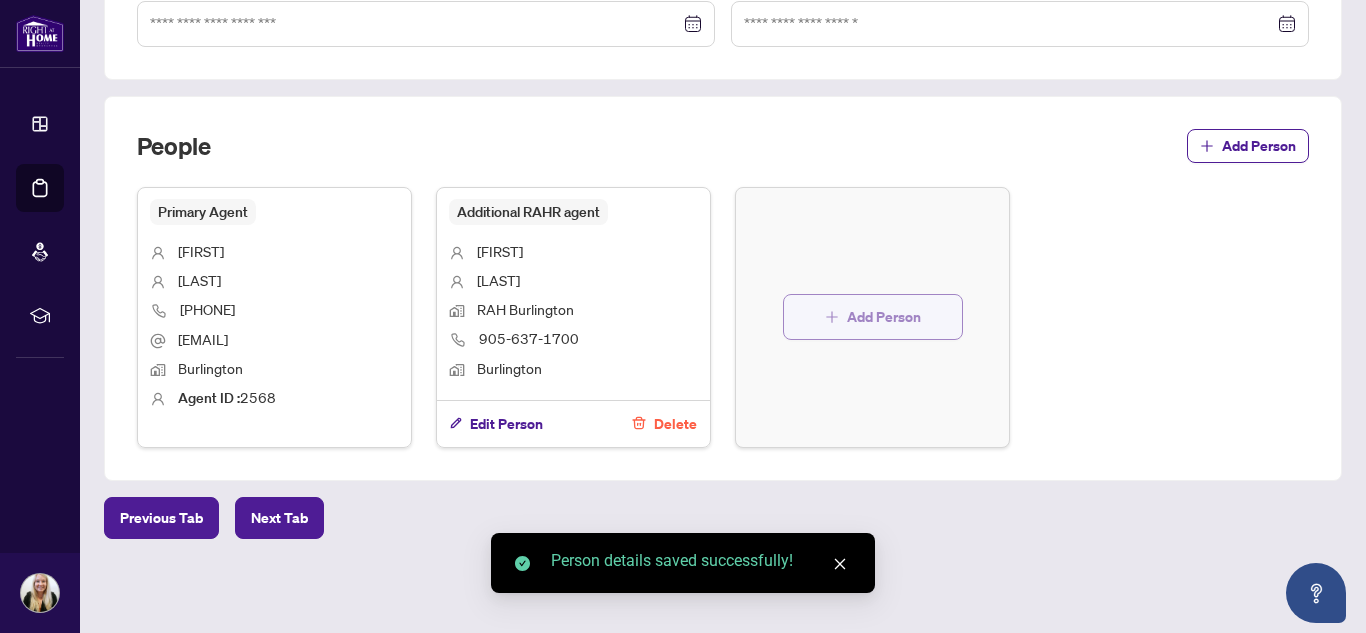click on "Add Person" at bounding box center [884, 317] 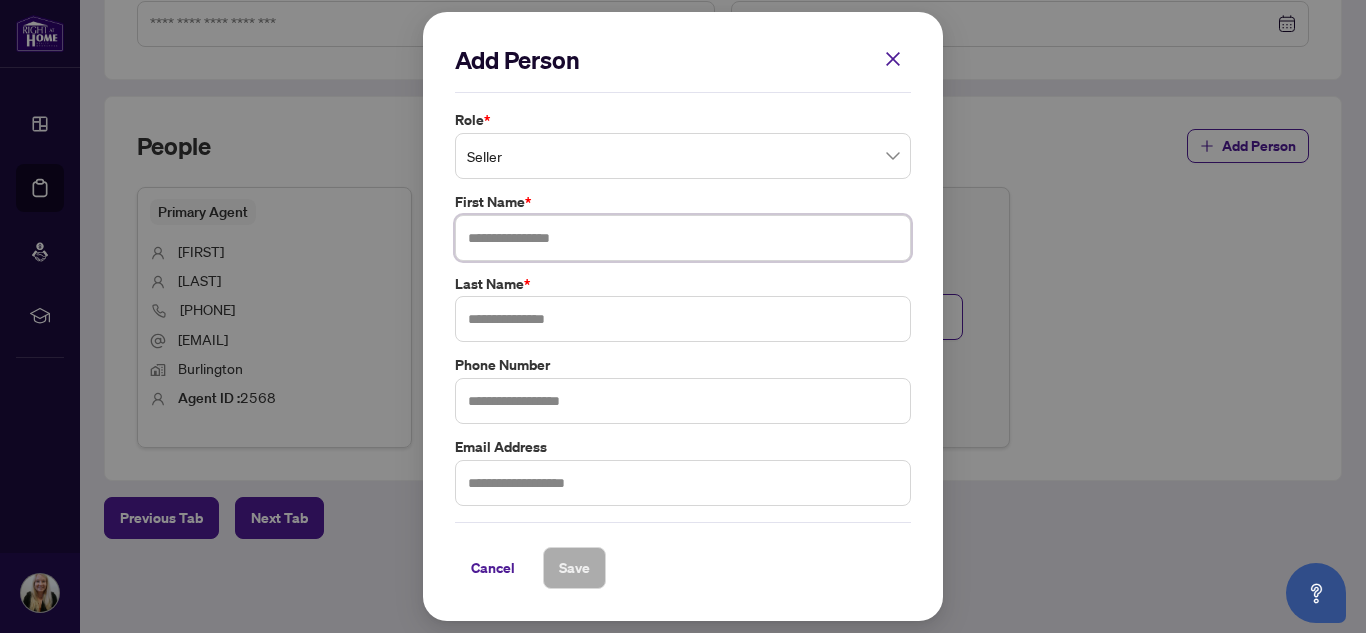 click at bounding box center [683, 238] 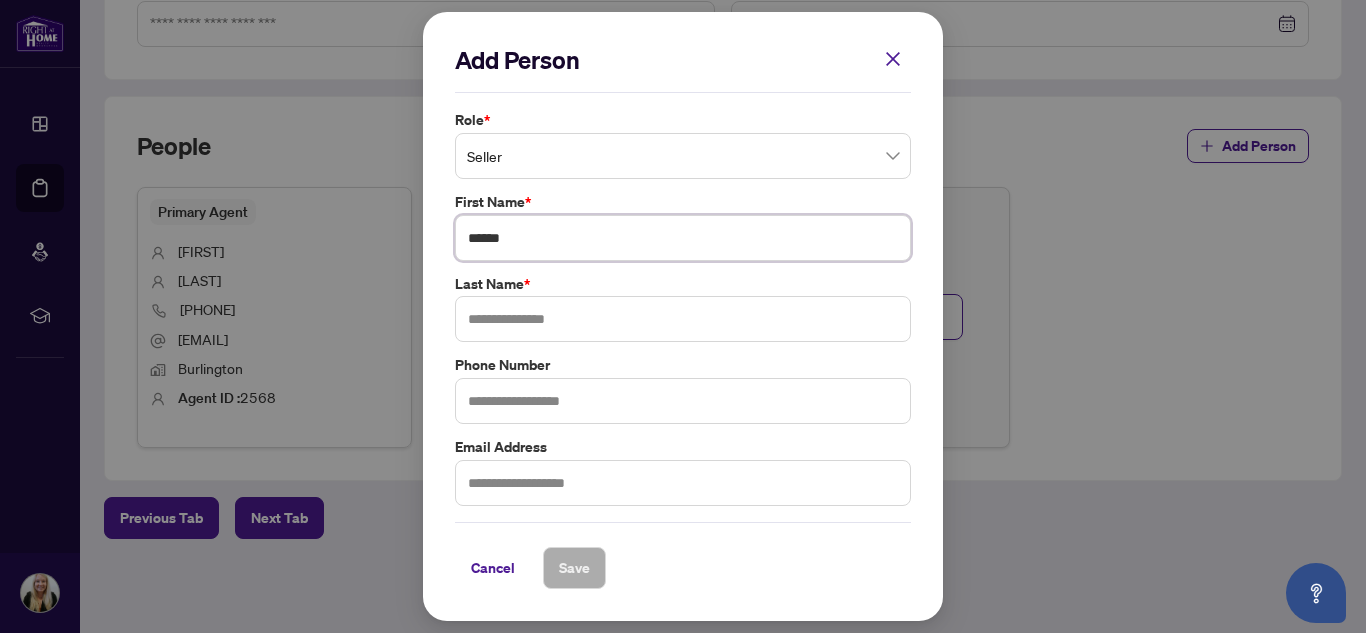 type on "******" 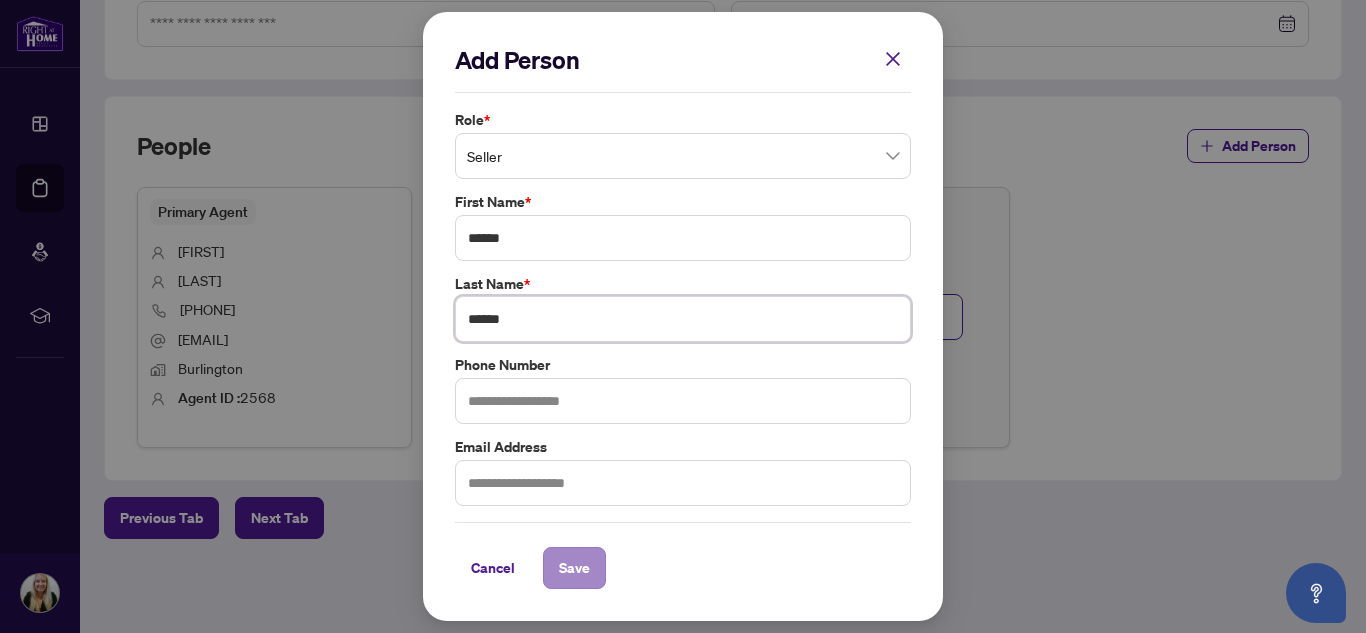 type on "******" 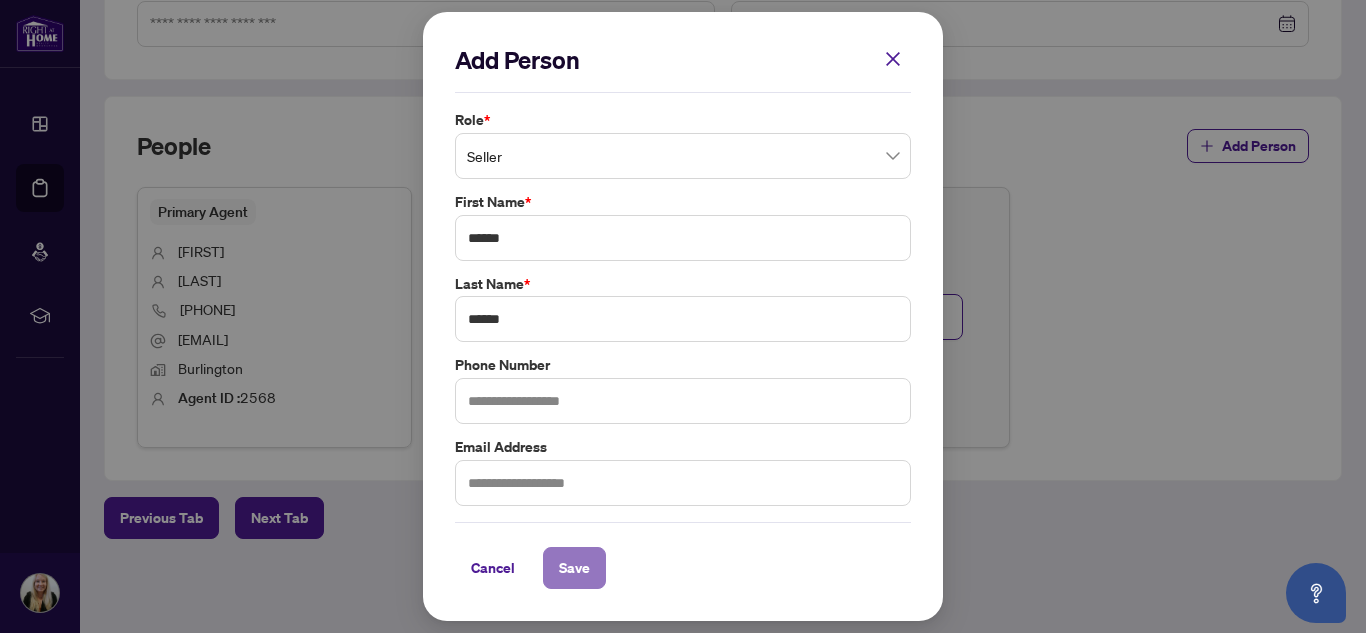 click on "Save" at bounding box center [574, 568] 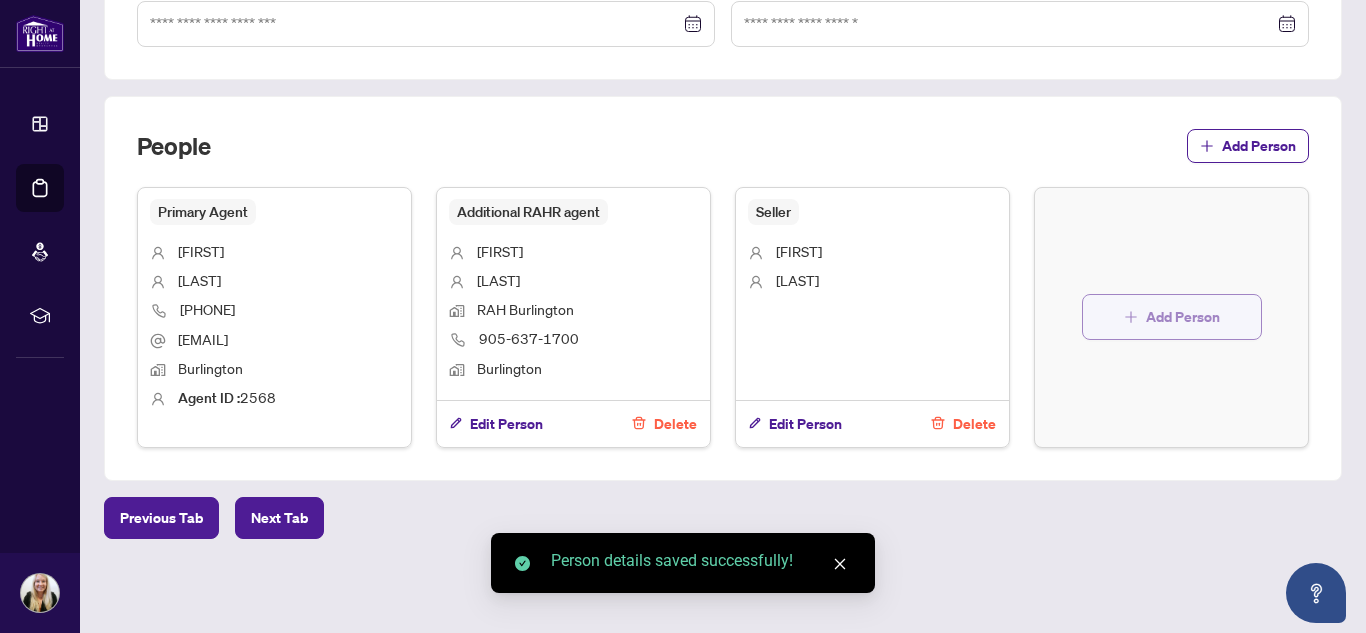 click on "Add Person" at bounding box center (1183, 317) 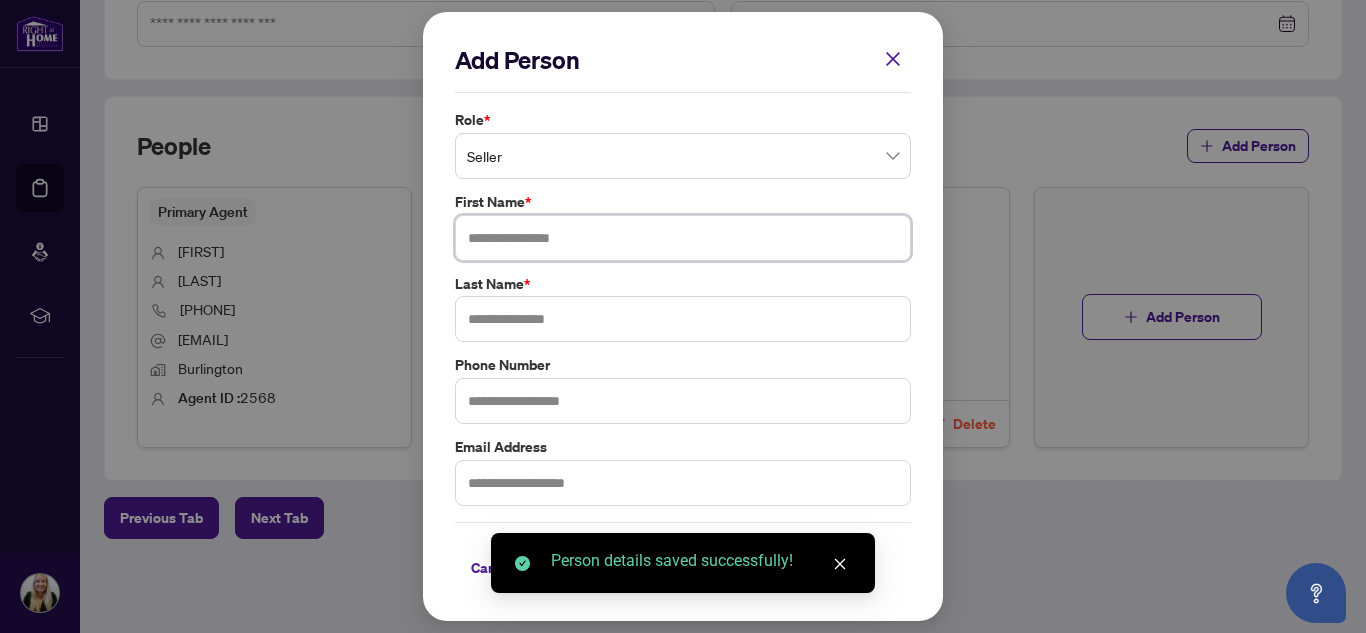 click at bounding box center [683, 238] 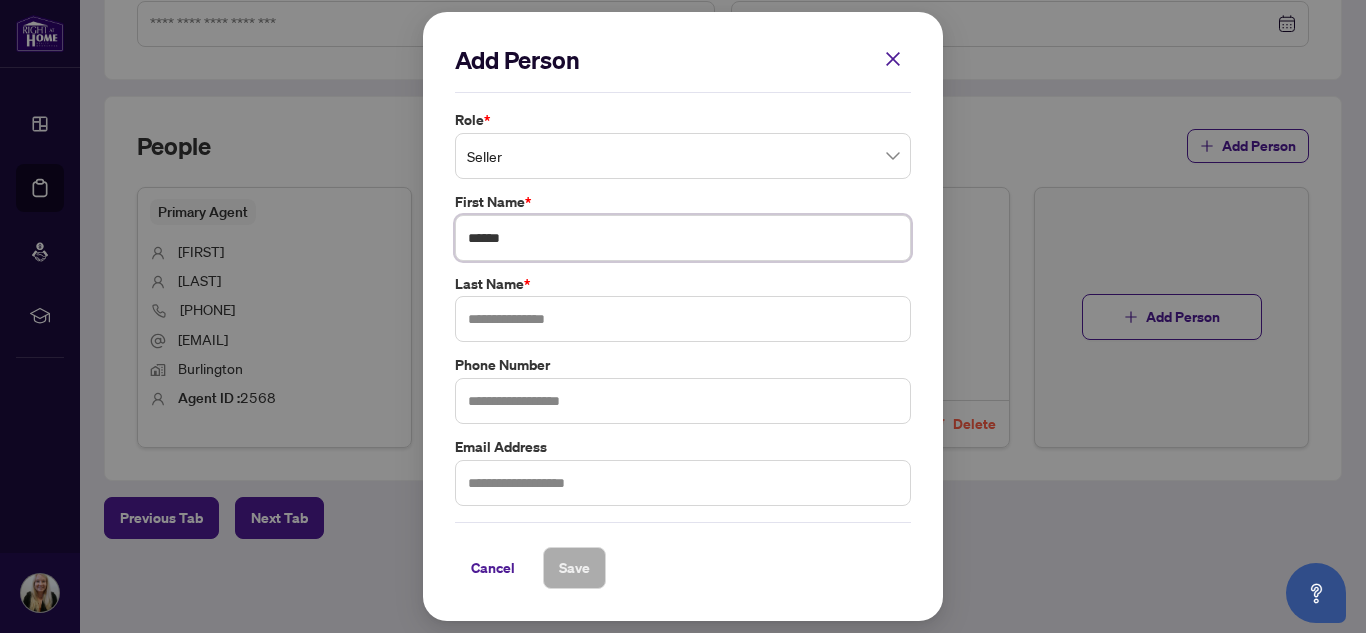 type on "******" 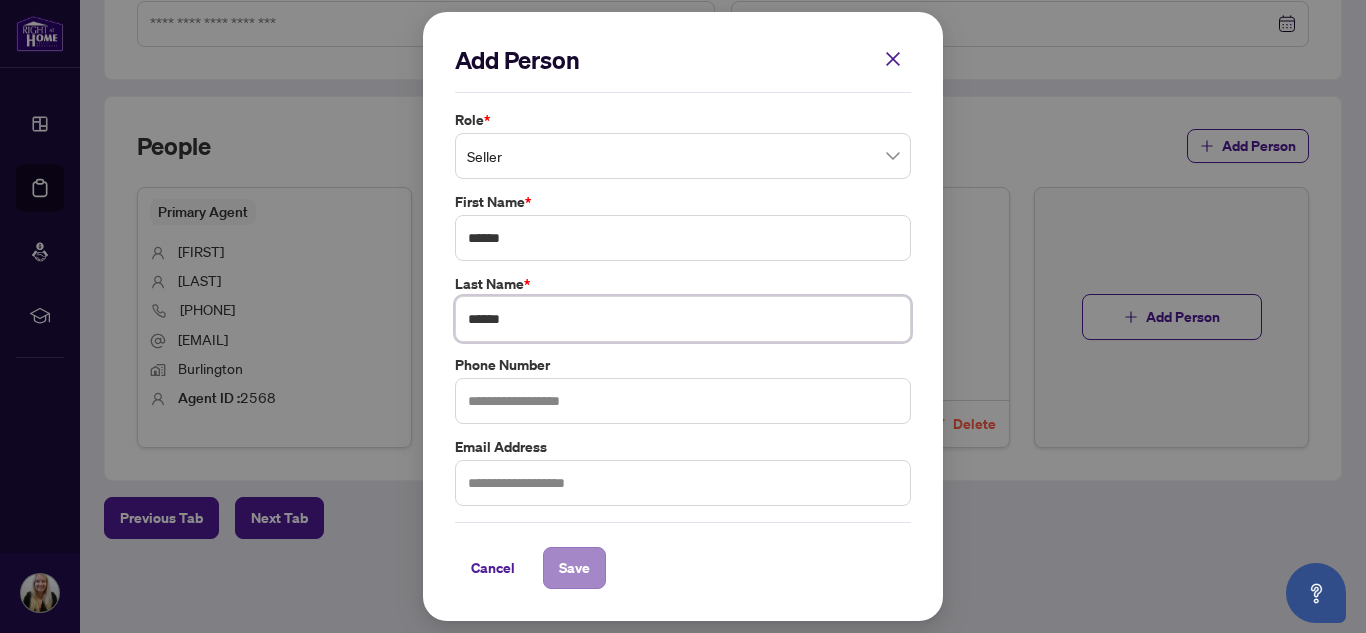 type on "******" 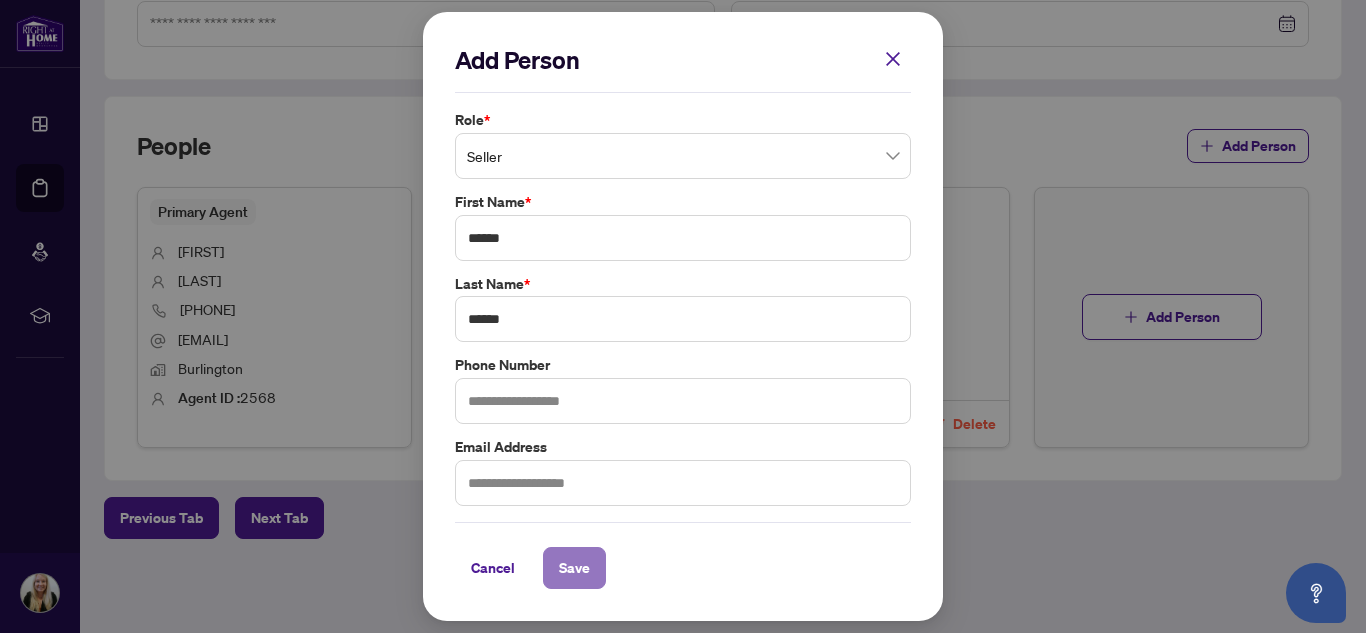 click on "Save" at bounding box center [574, 568] 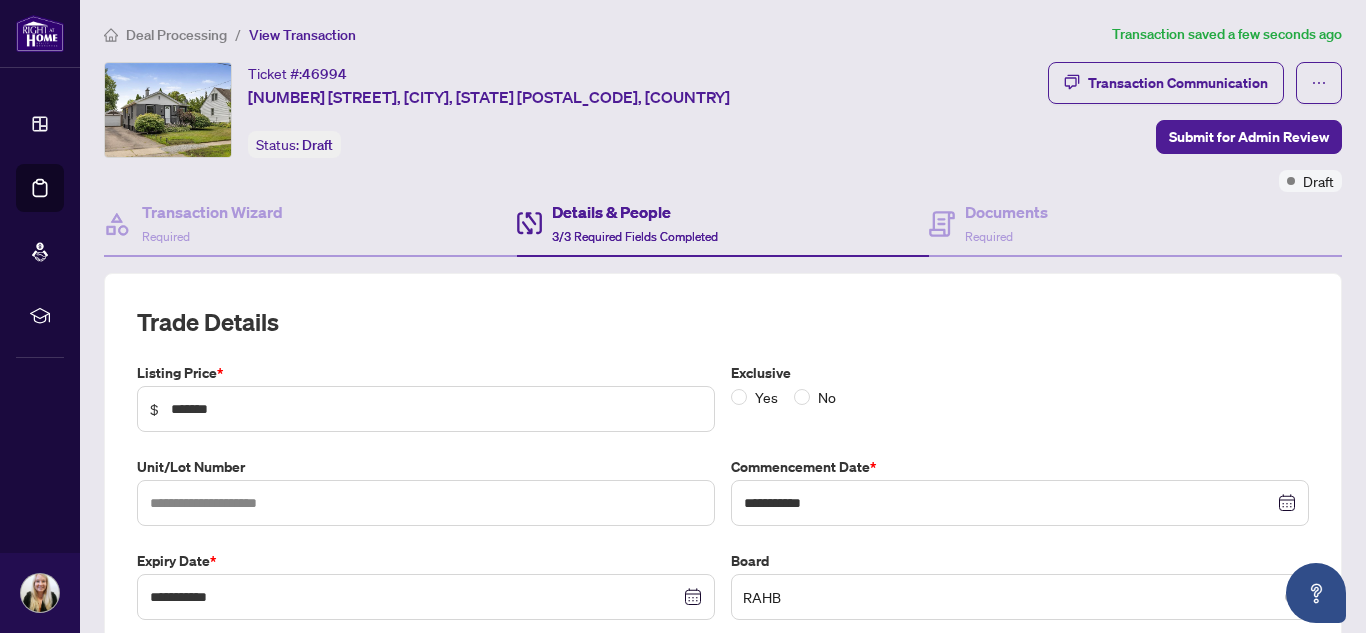 scroll, scrollTop: 0, scrollLeft: 0, axis: both 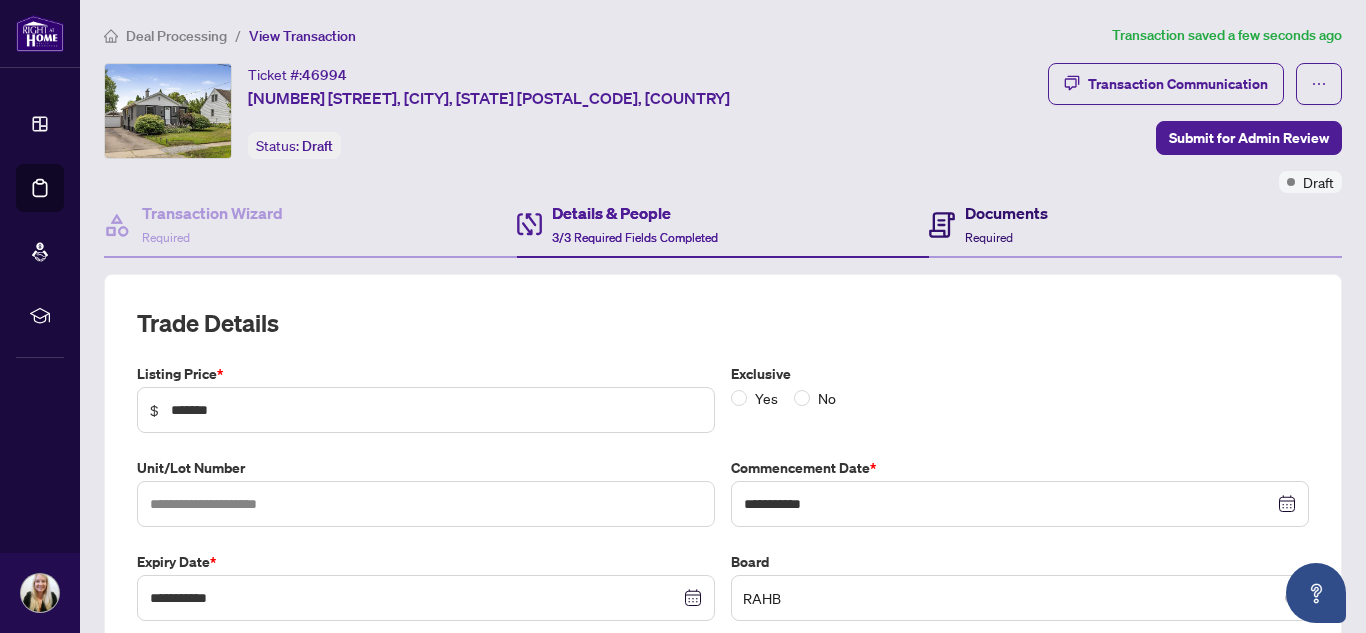 click on "Documents" at bounding box center [1006, 213] 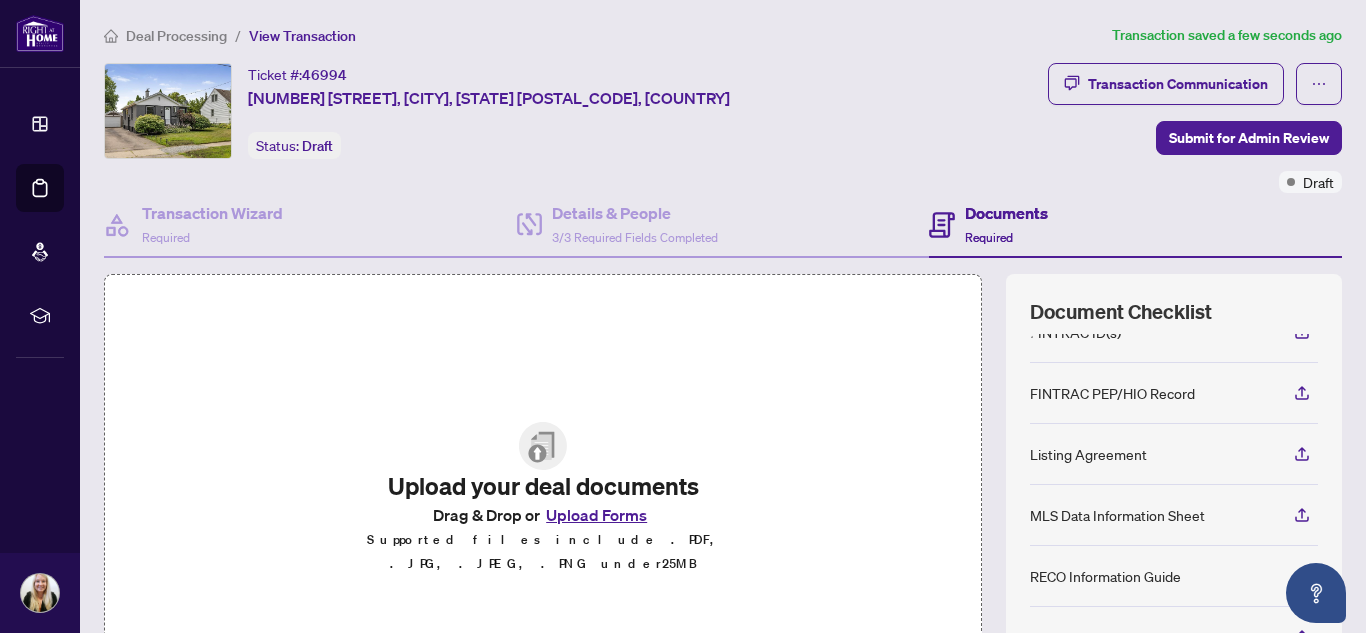 scroll, scrollTop: 0, scrollLeft: 0, axis: both 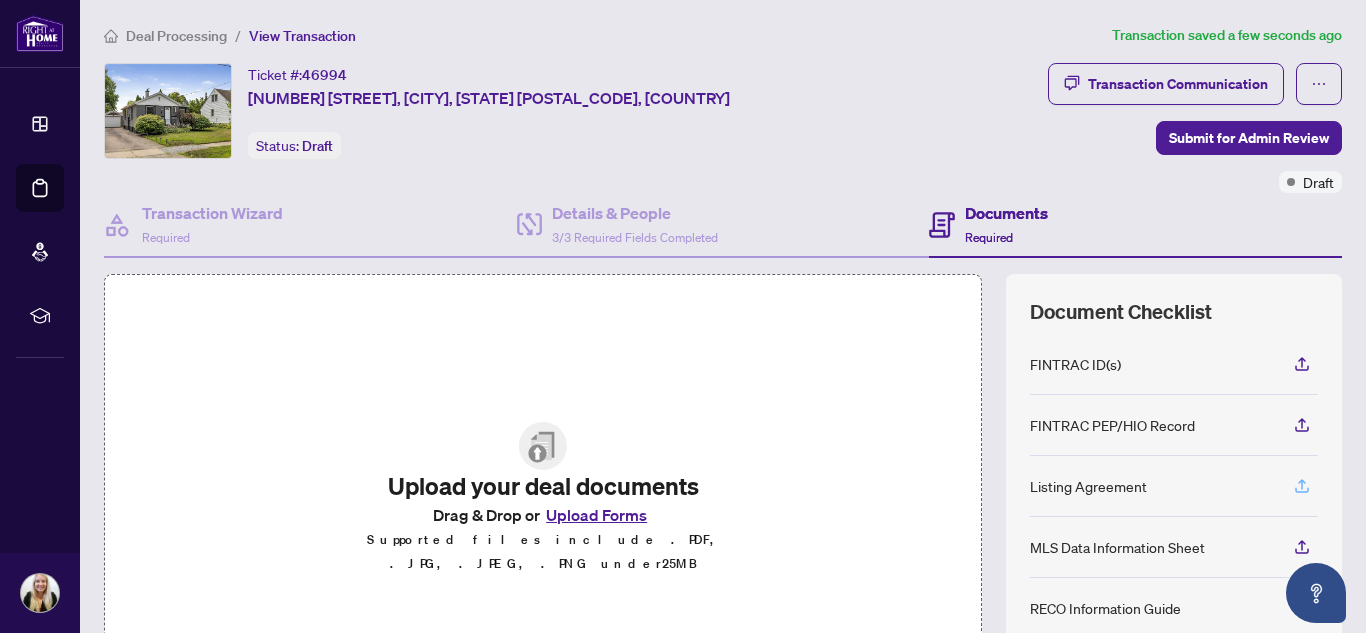 click at bounding box center (1302, 486) 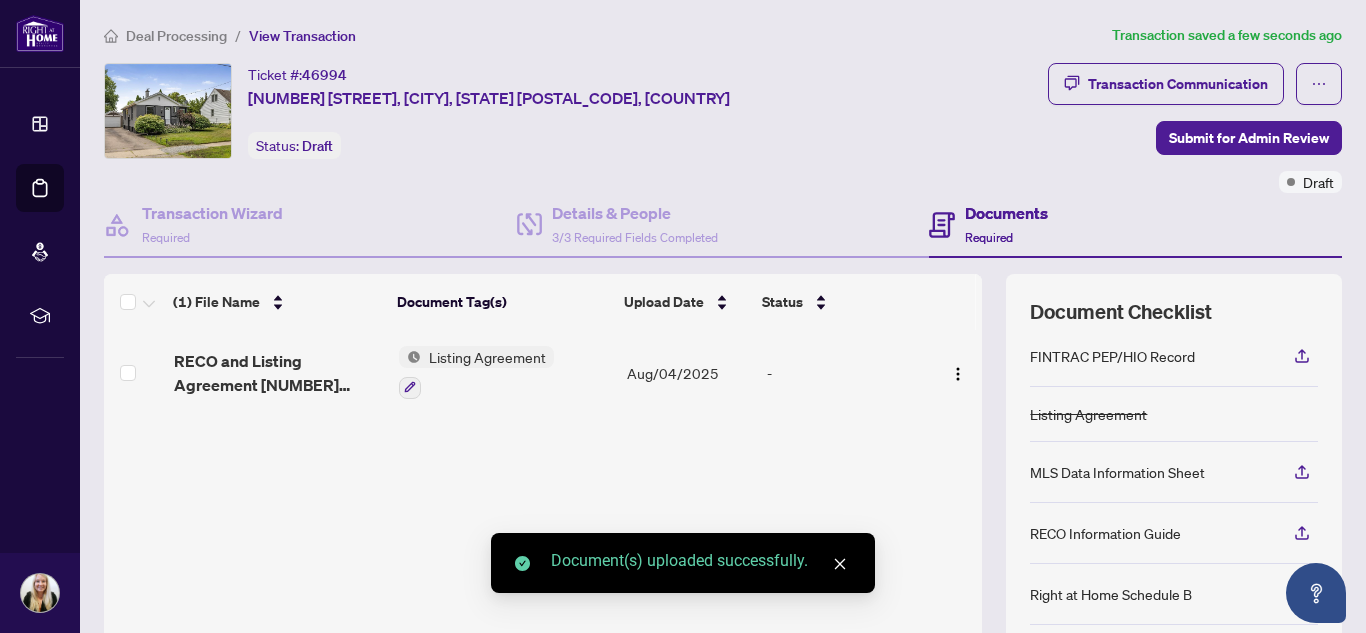 scroll, scrollTop: 100, scrollLeft: 0, axis: vertical 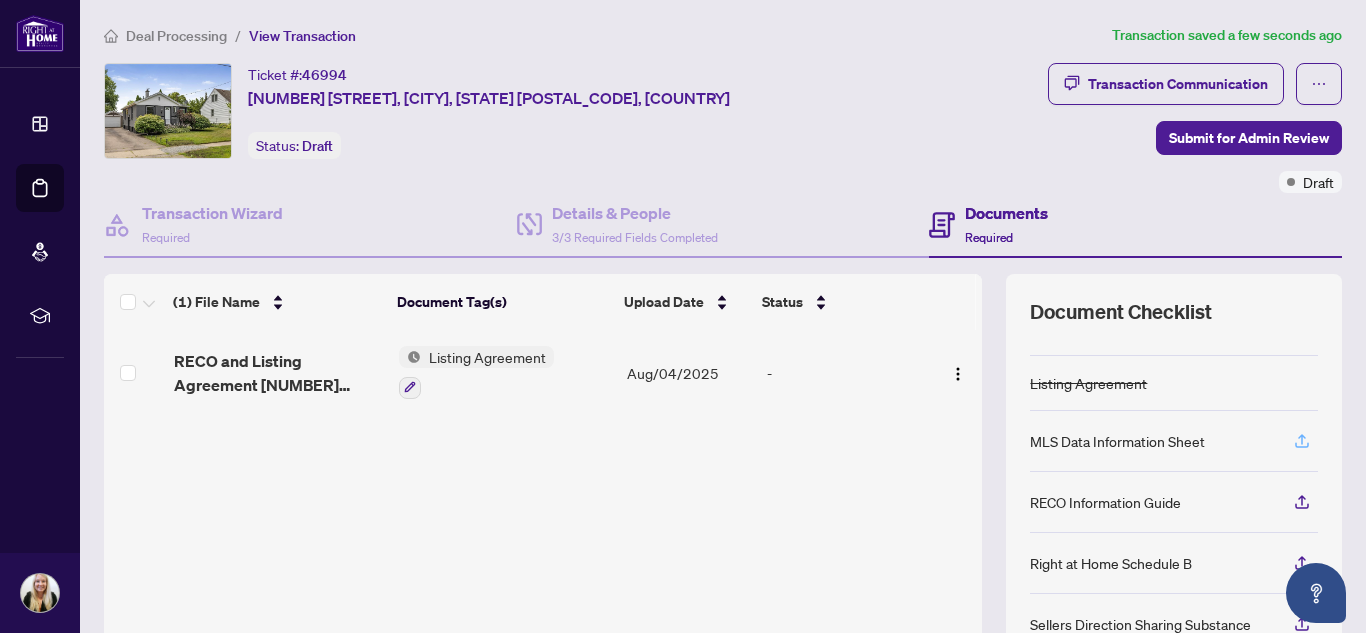 click 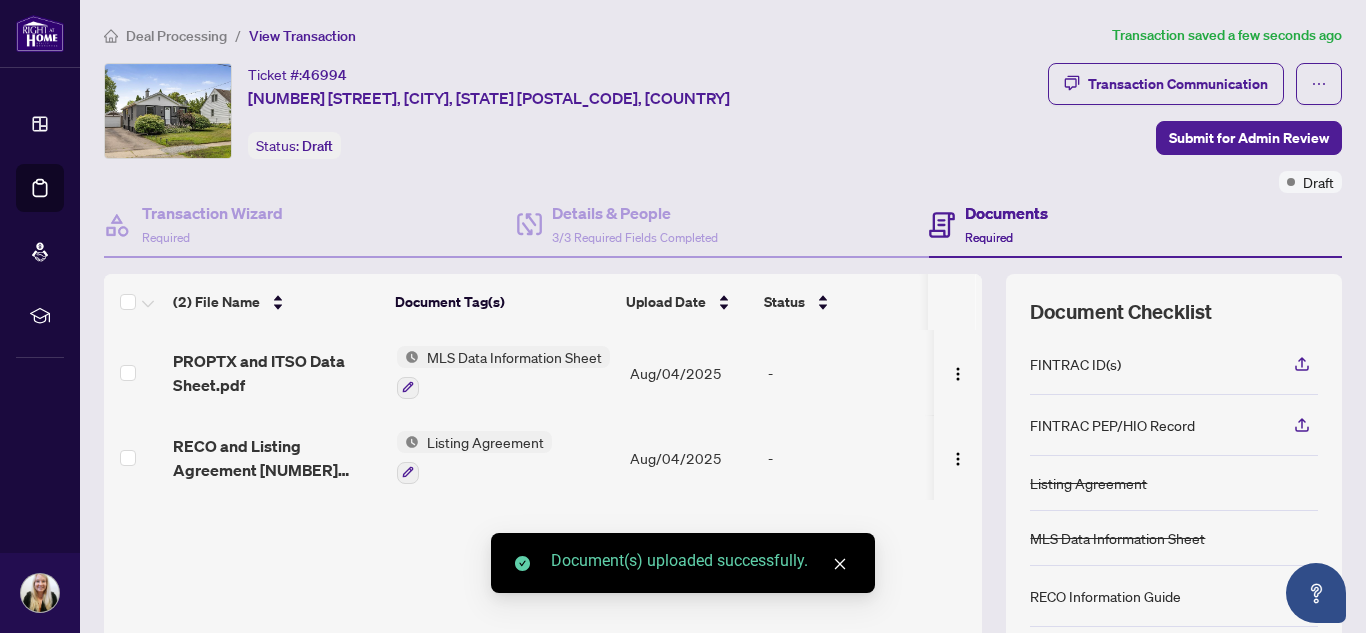 scroll, scrollTop: 100, scrollLeft: 0, axis: vertical 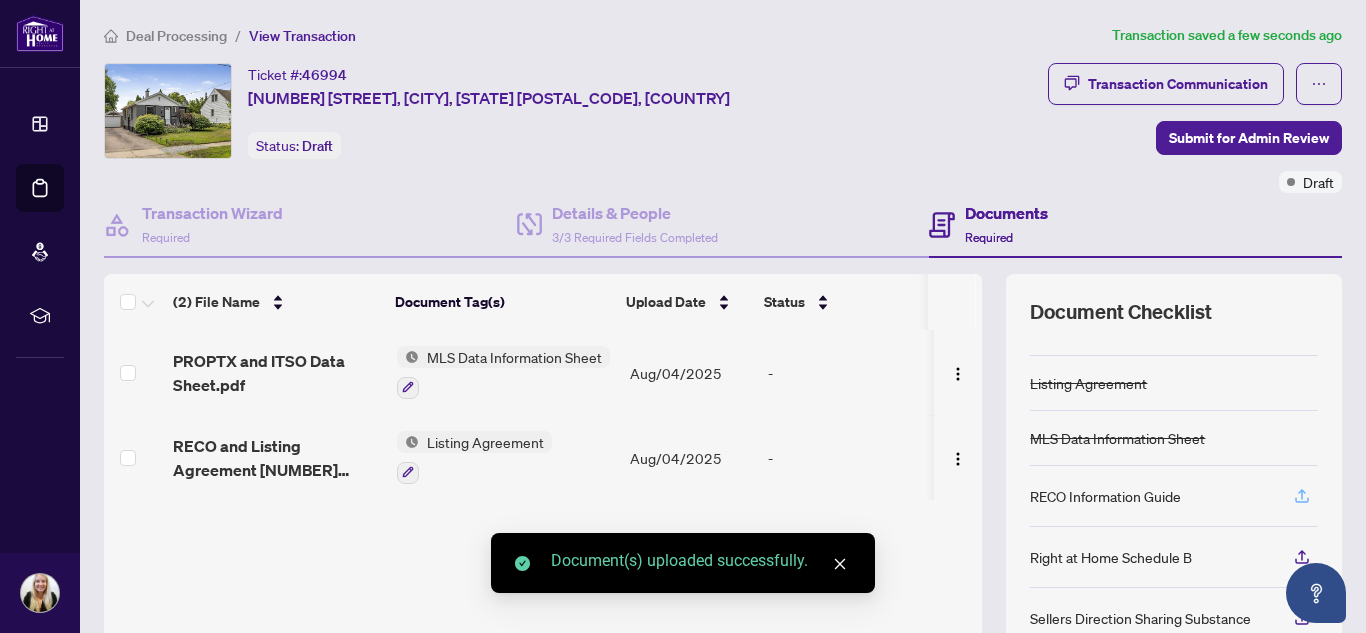 click 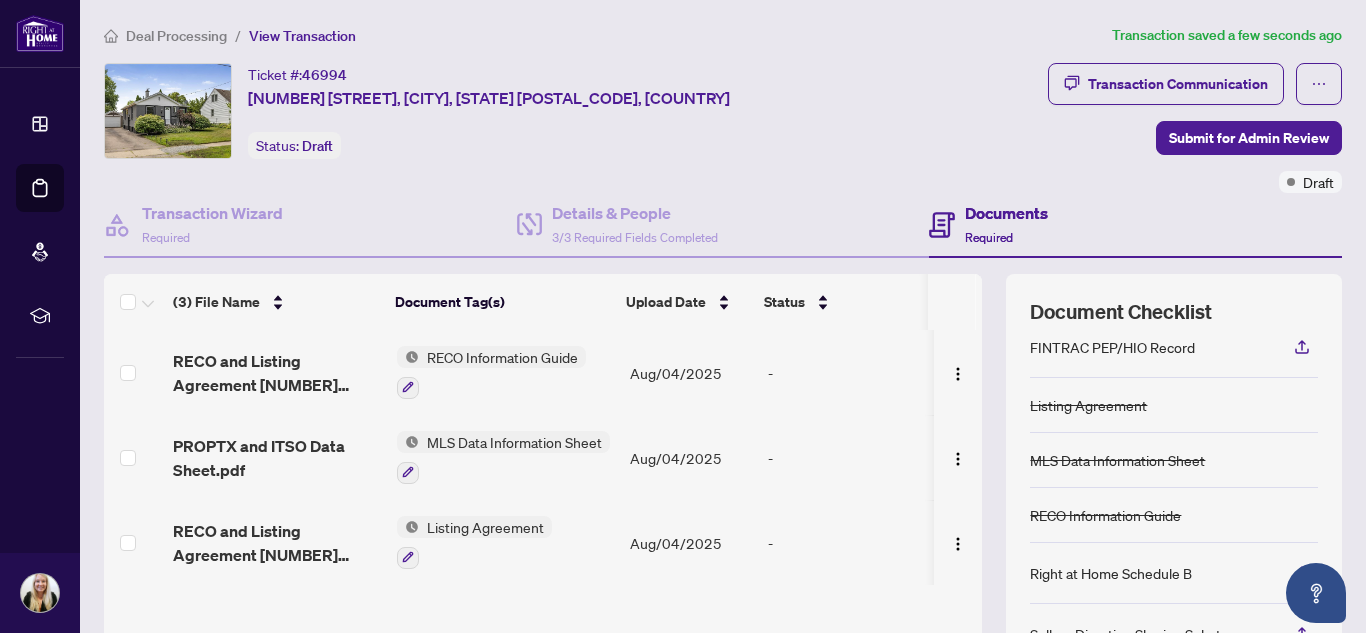scroll, scrollTop: 0, scrollLeft: 0, axis: both 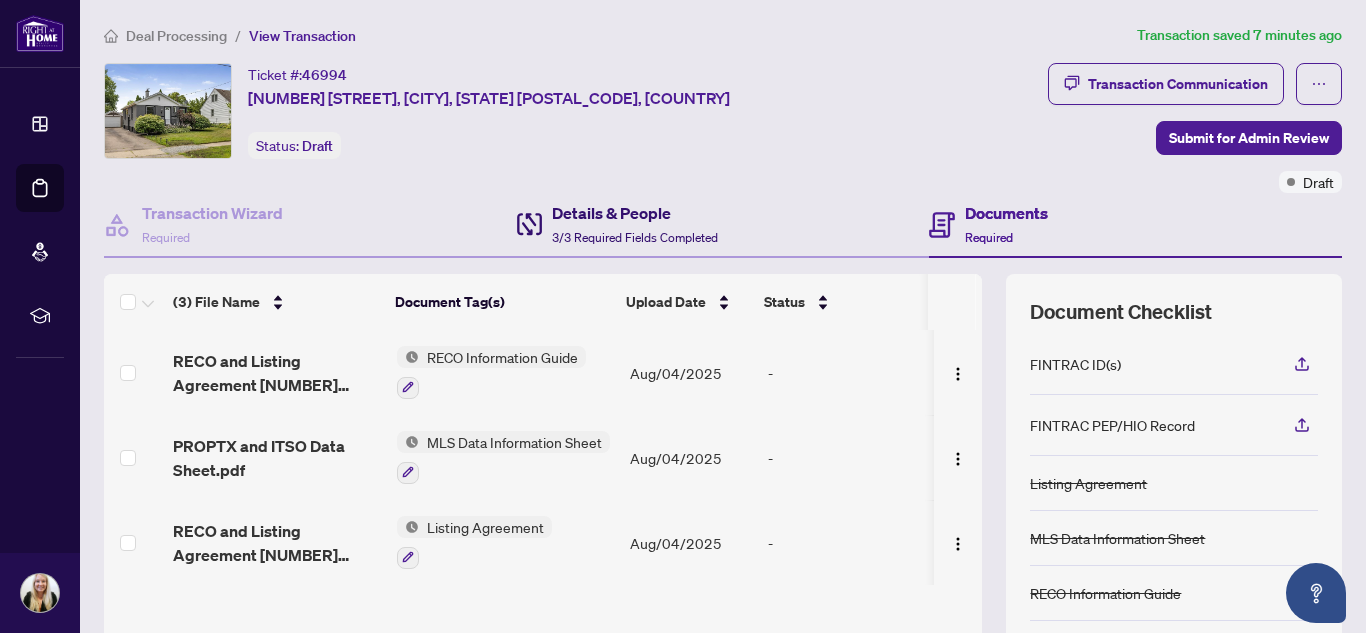 click on "Details & People 3/3 Required Fields Completed" at bounding box center [635, 224] 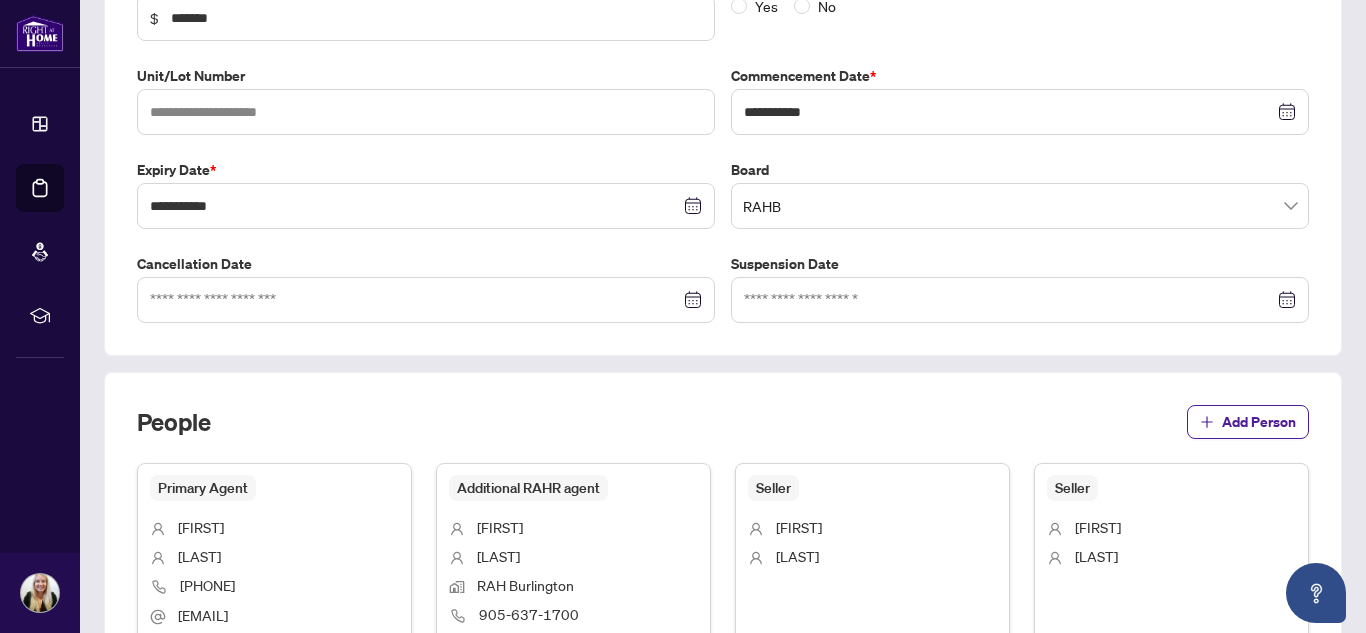 scroll, scrollTop: 0, scrollLeft: 0, axis: both 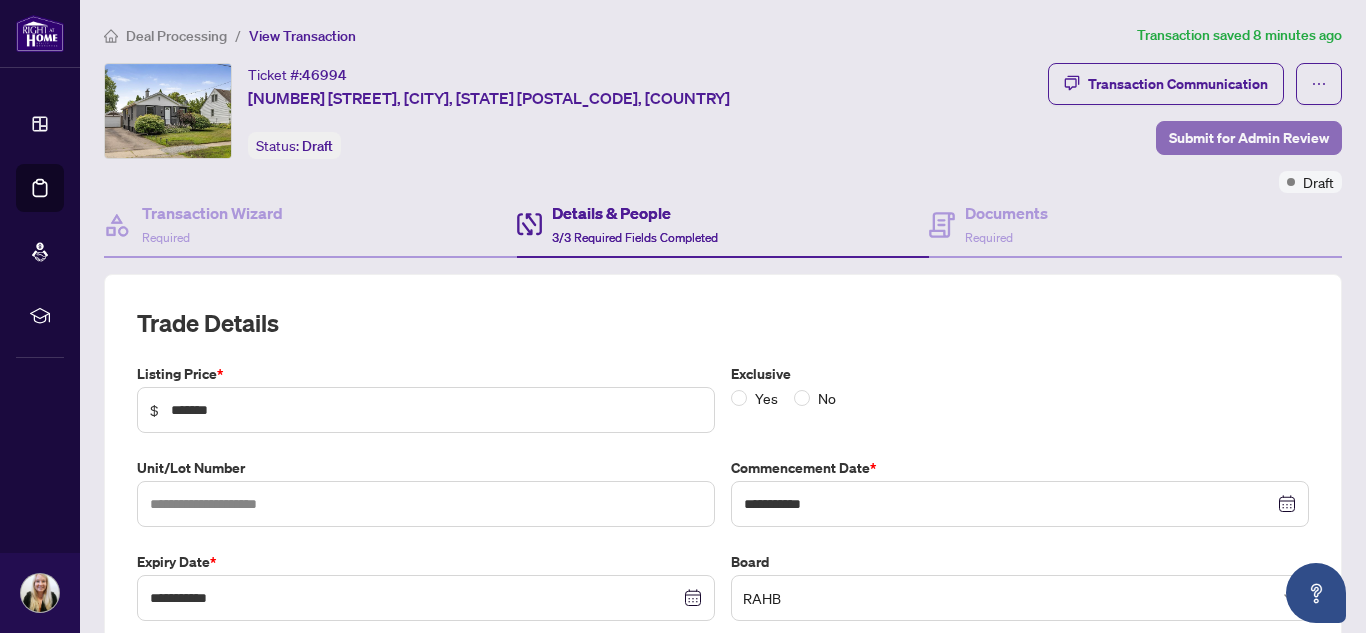 click on "Submit for Admin Review" at bounding box center [1249, 138] 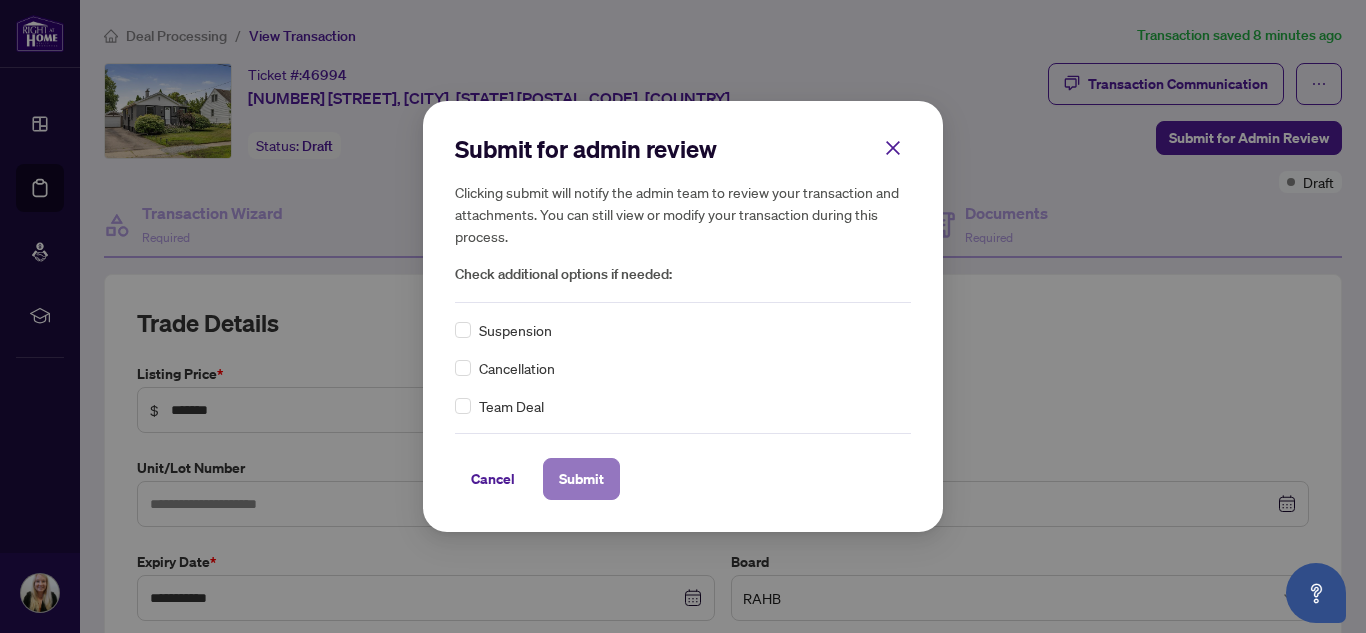 click on "Submit" at bounding box center (581, 479) 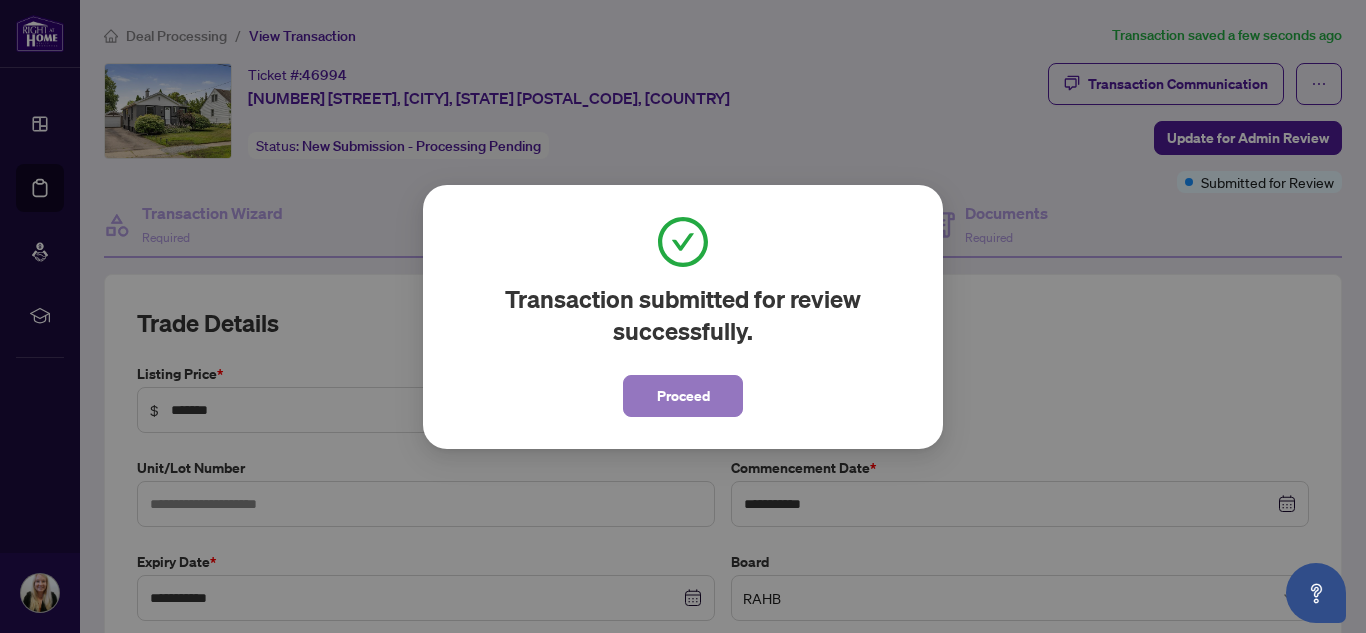 click on "Proceed" at bounding box center (683, 396) 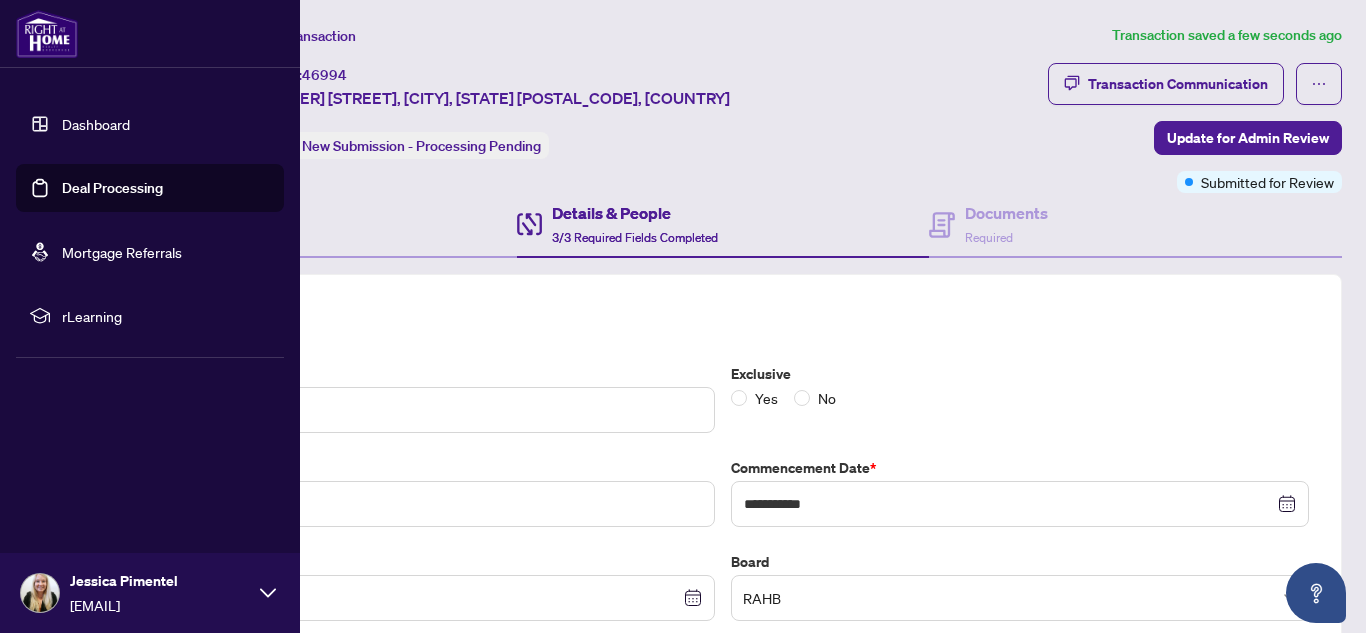 click on "Deal Processing" at bounding box center (112, 188) 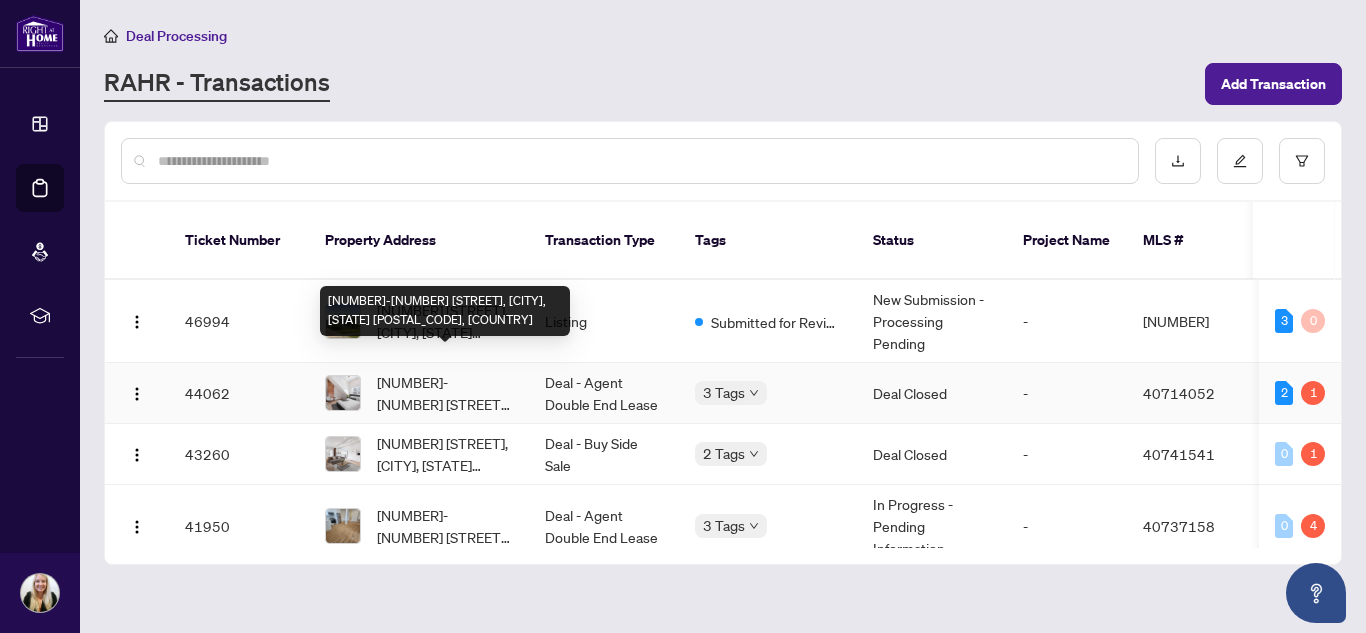 click on "[NUMBER]-[NUMBER] [STREET], [CITY], [STATE] [POSTAL_CODE], [COUNTRY]" at bounding box center (445, 393) 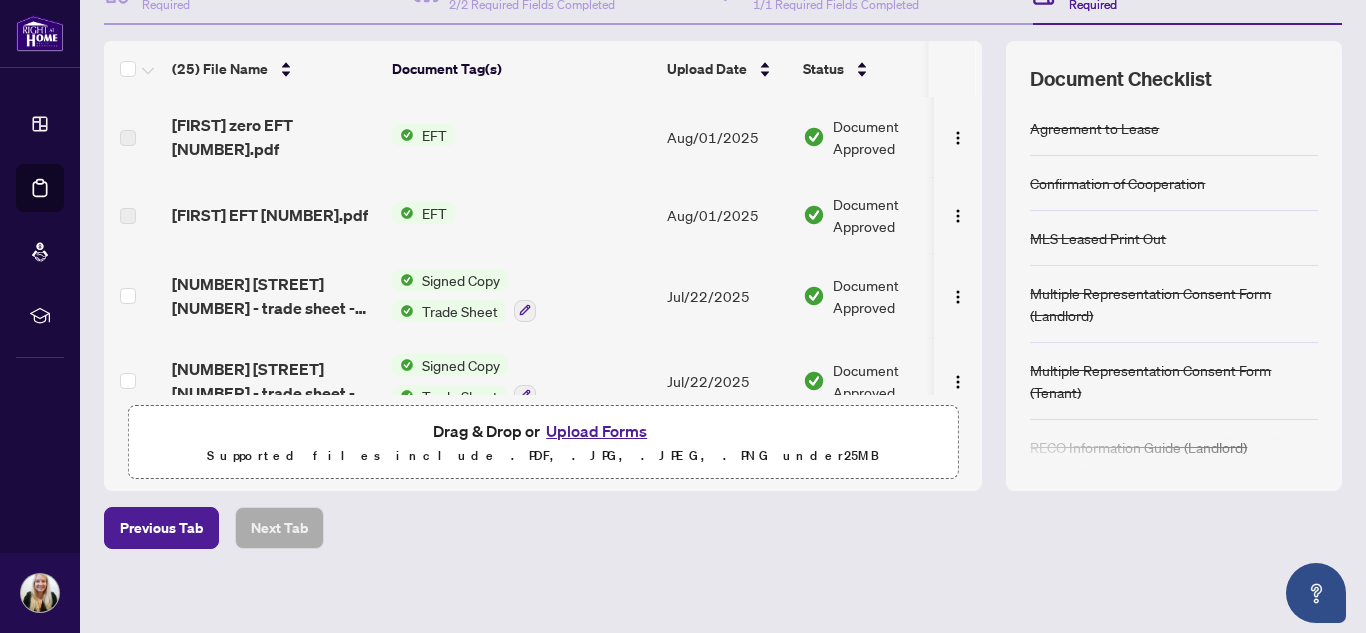 scroll, scrollTop: 243, scrollLeft: 0, axis: vertical 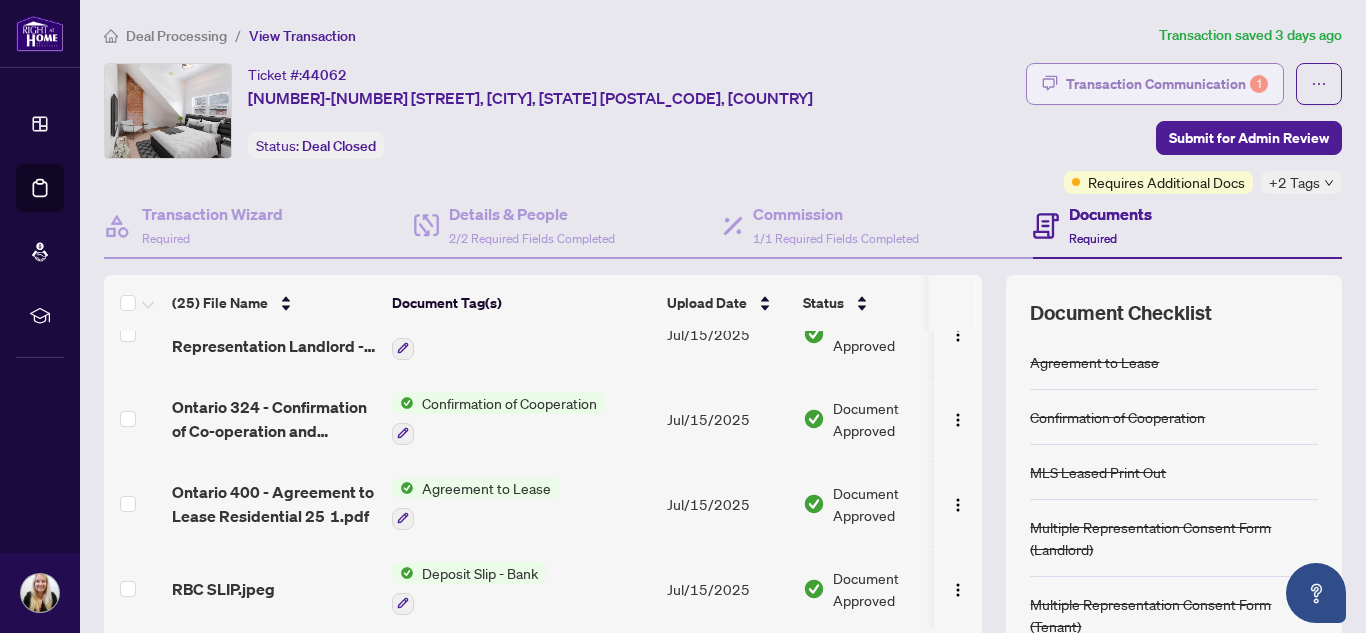 click on "Transaction Communication 1" at bounding box center [1167, 84] 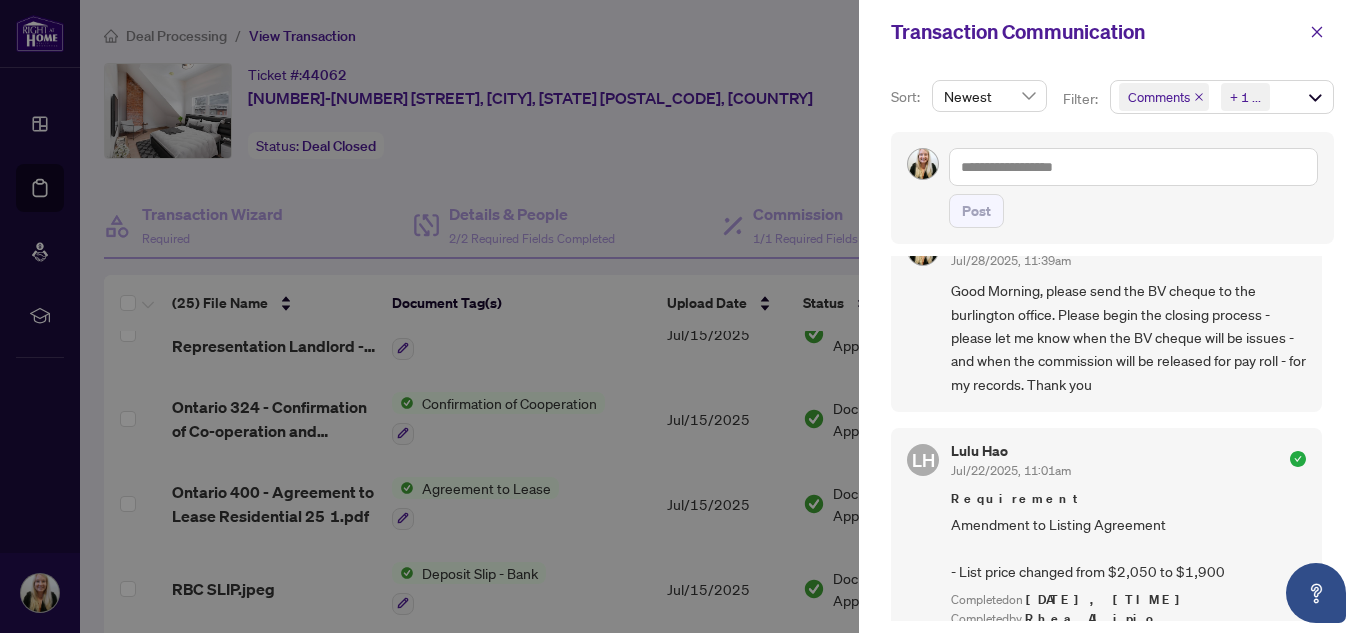 scroll, scrollTop: 100, scrollLeft: 0, axis: vertical 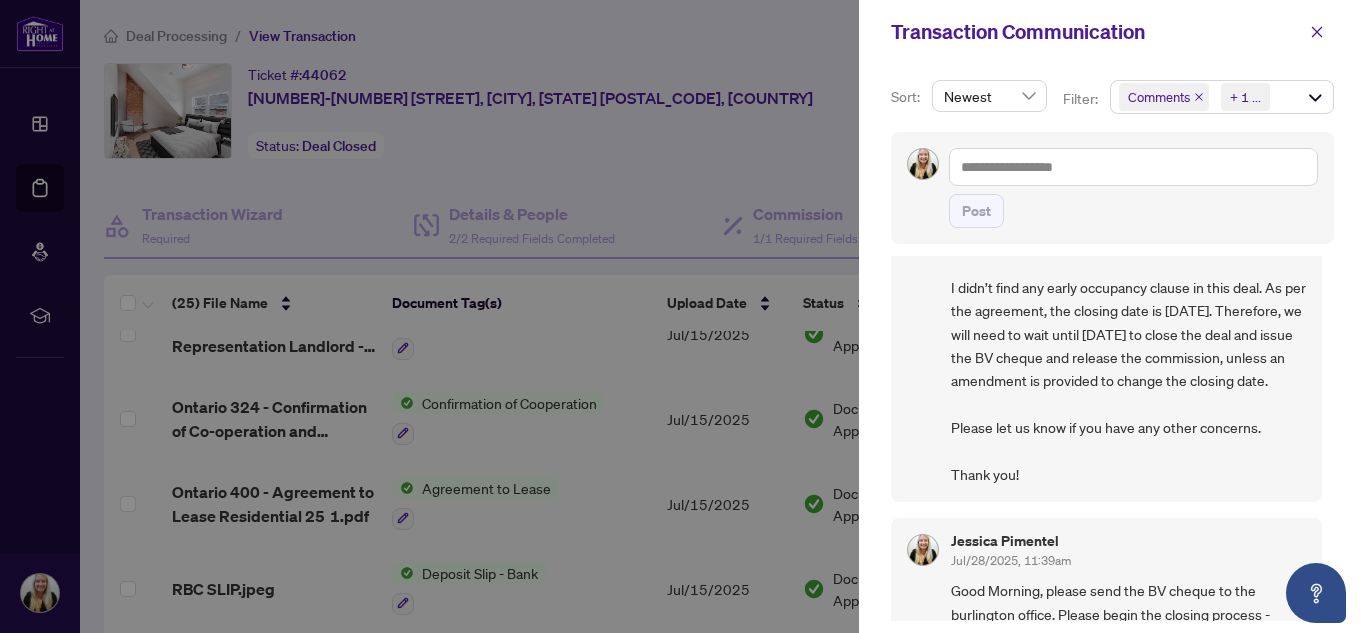 click at bounding box center [683, 316] 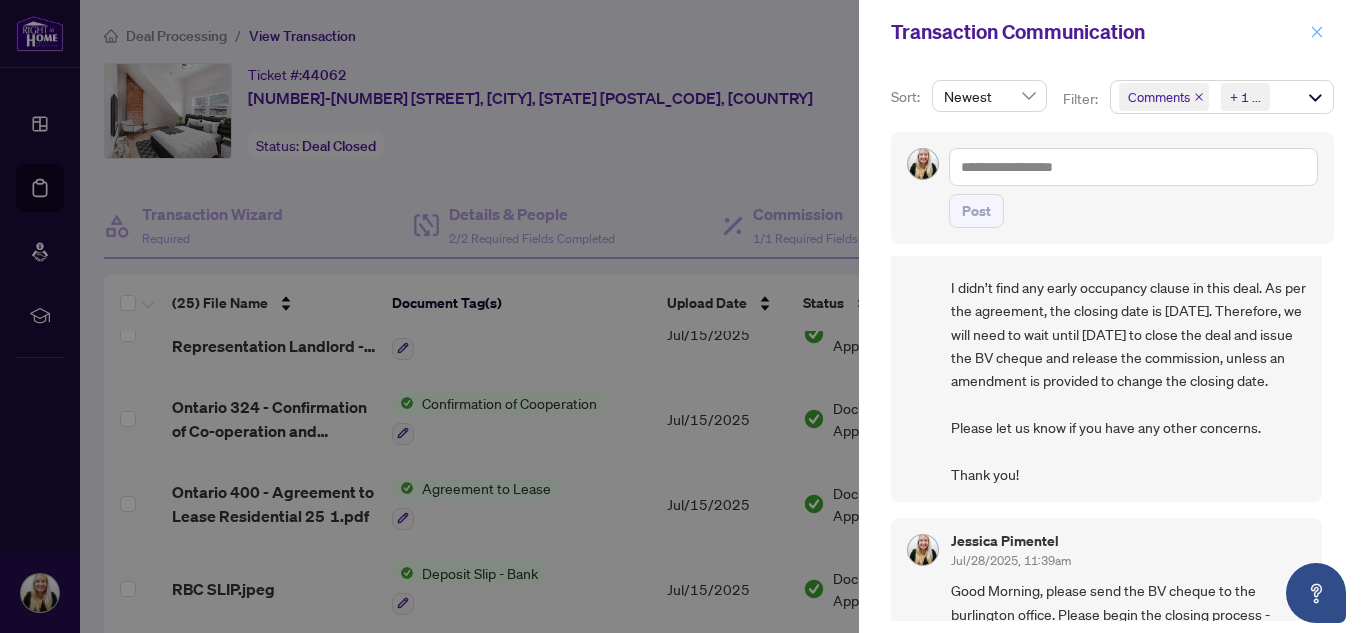 click 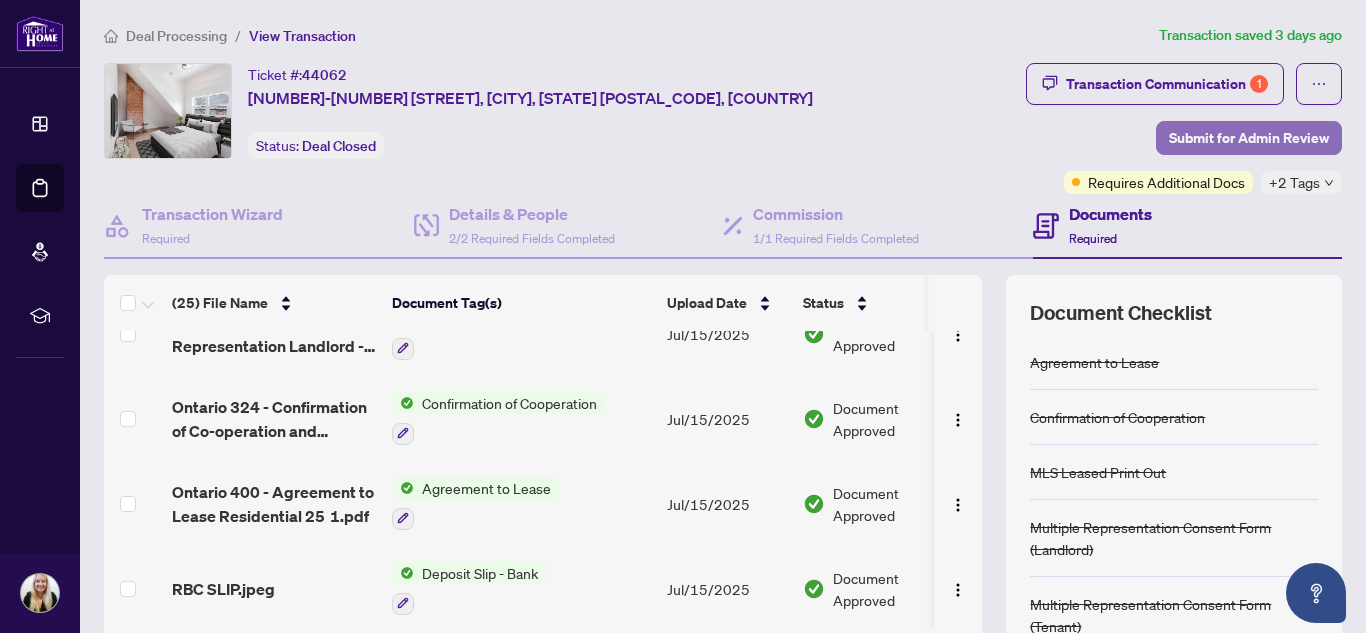 click on "Submit for Admin Review" at bounding box center (1249, 138) 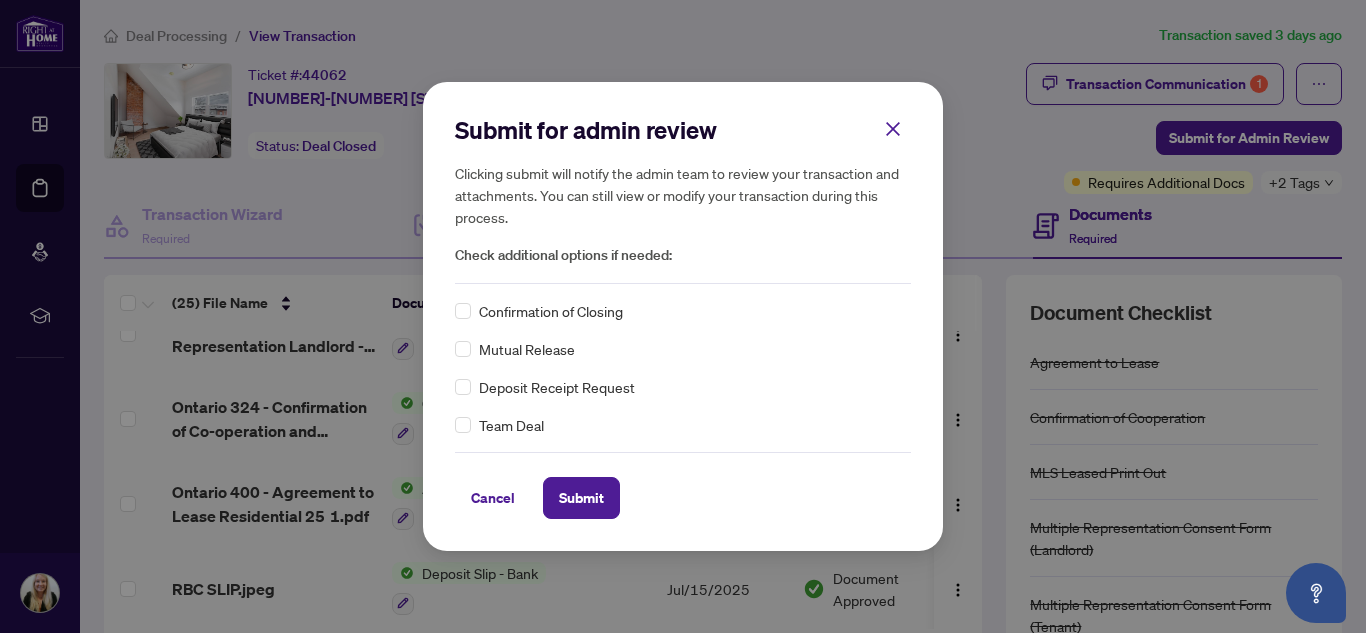 click on "Submit for admin review Clicking submit will notify the admin team to review your transaction and attachments. You can still view or modify your transaction during this process.   Check additional options if needed: Confirmation of Closing Mutual Release Deposit Receipt Request Team Deal Cancel Submit Cancel OK" at bounding box center [683, 316] 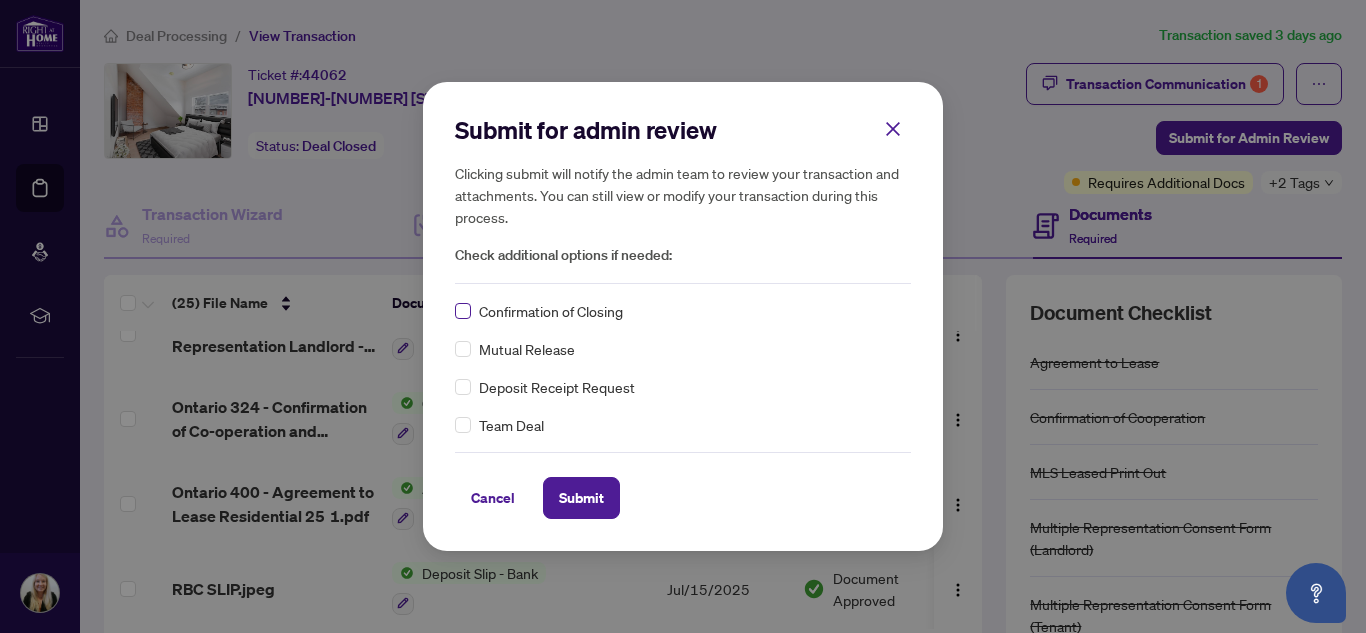 click at bounding box center (463, 311) 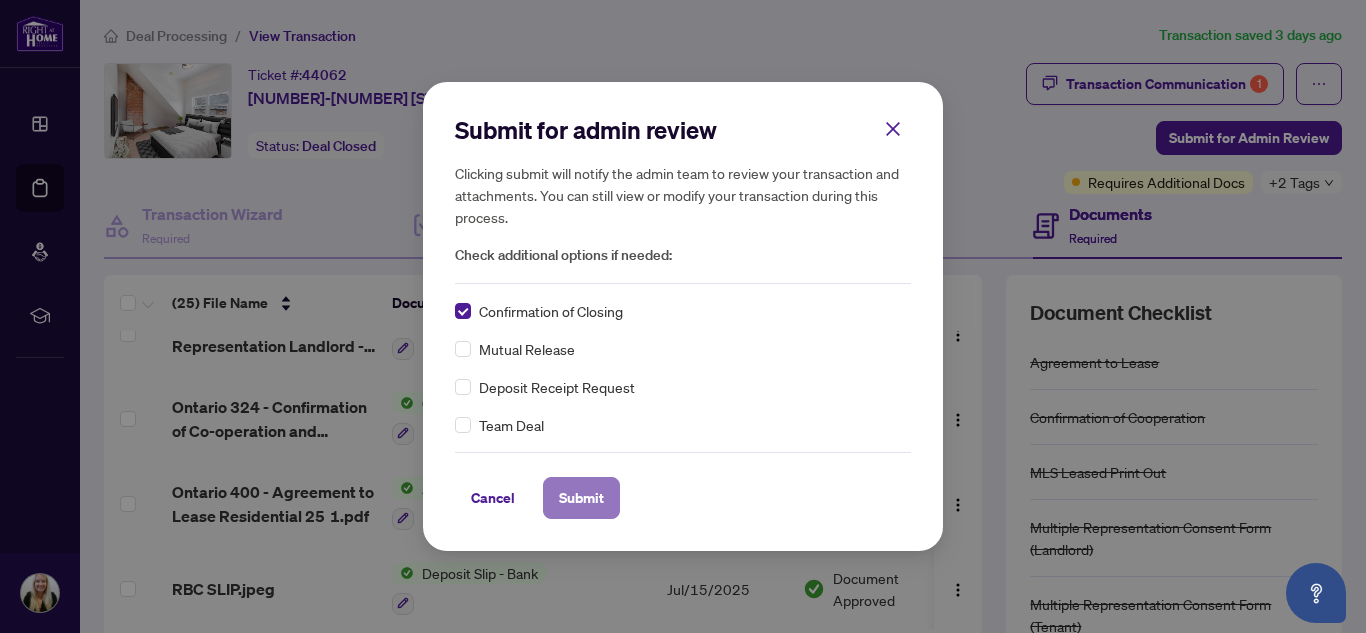 click on "Submit" at bounding box center [581, 498] 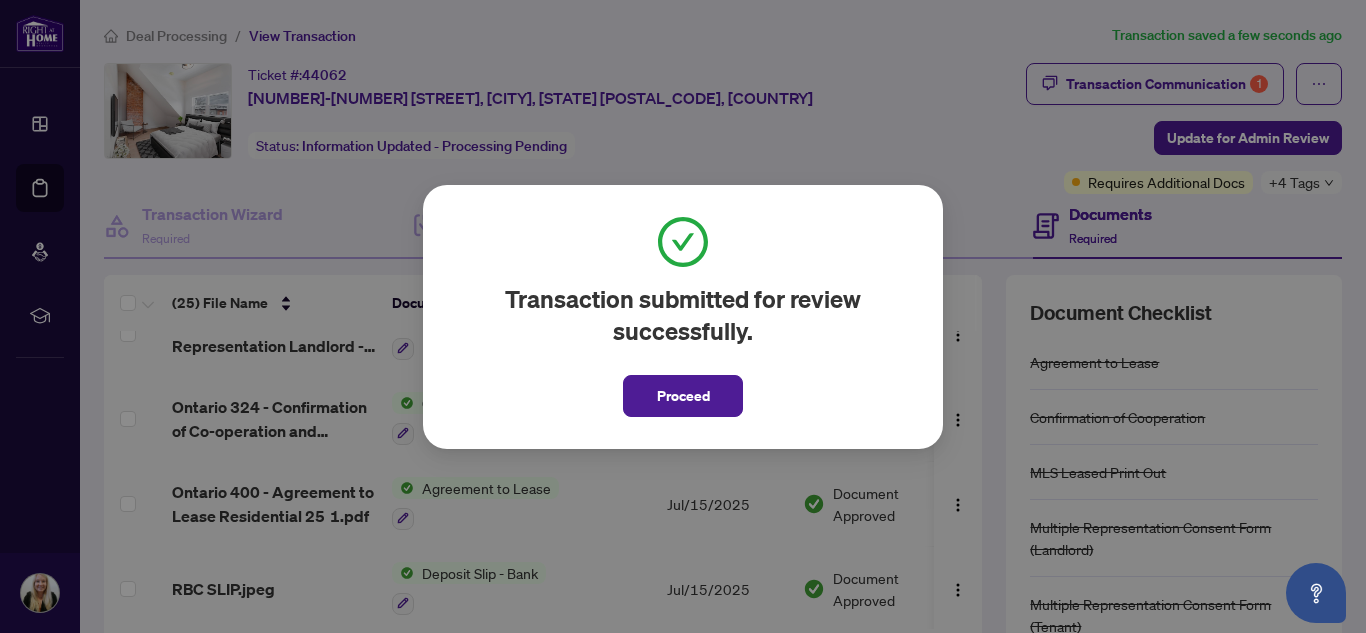 click on "Transaction submitted for review successfully. Proceed" at bounding box center (683, 317) 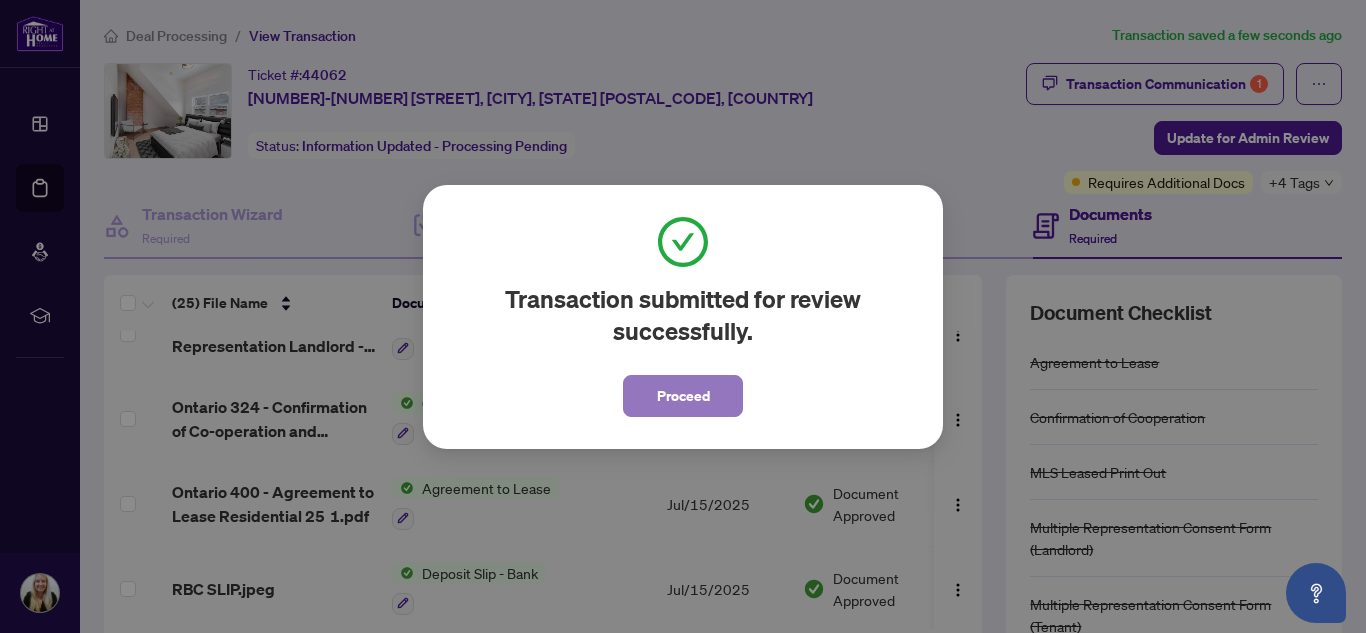 click on "Proceed" at bounding box center (683, 396) 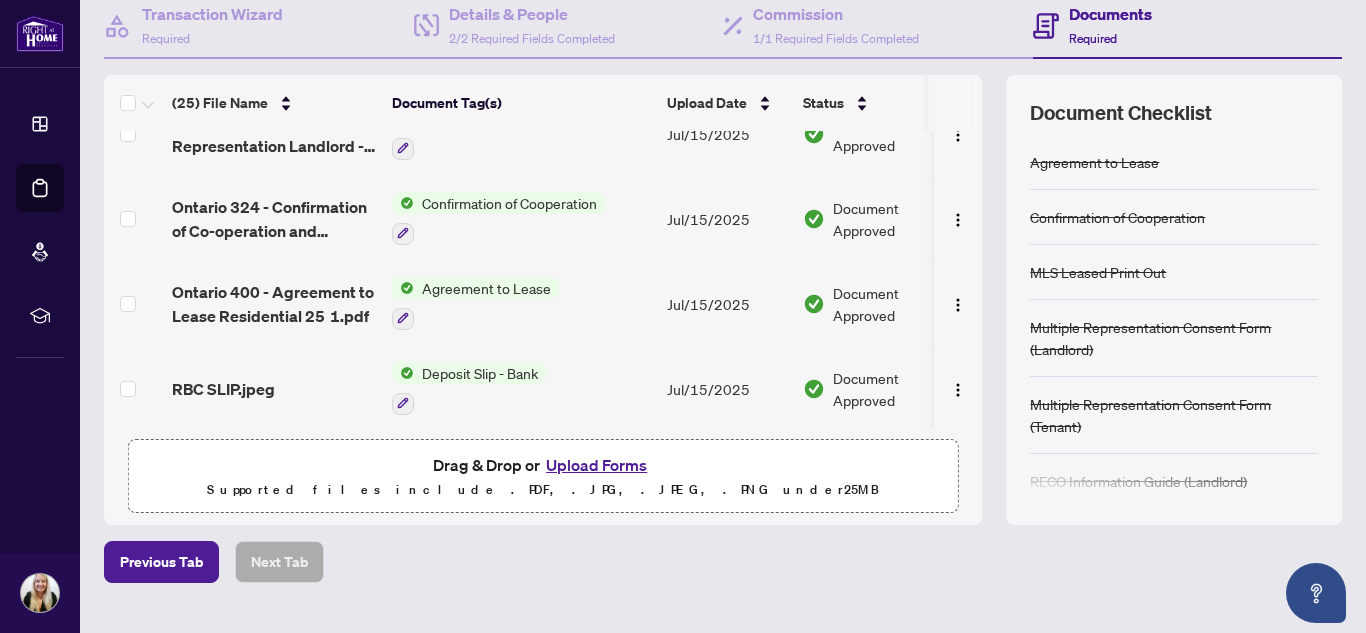 scroll, scrollTop: 243, scrollLeft: 0, axis: vertical 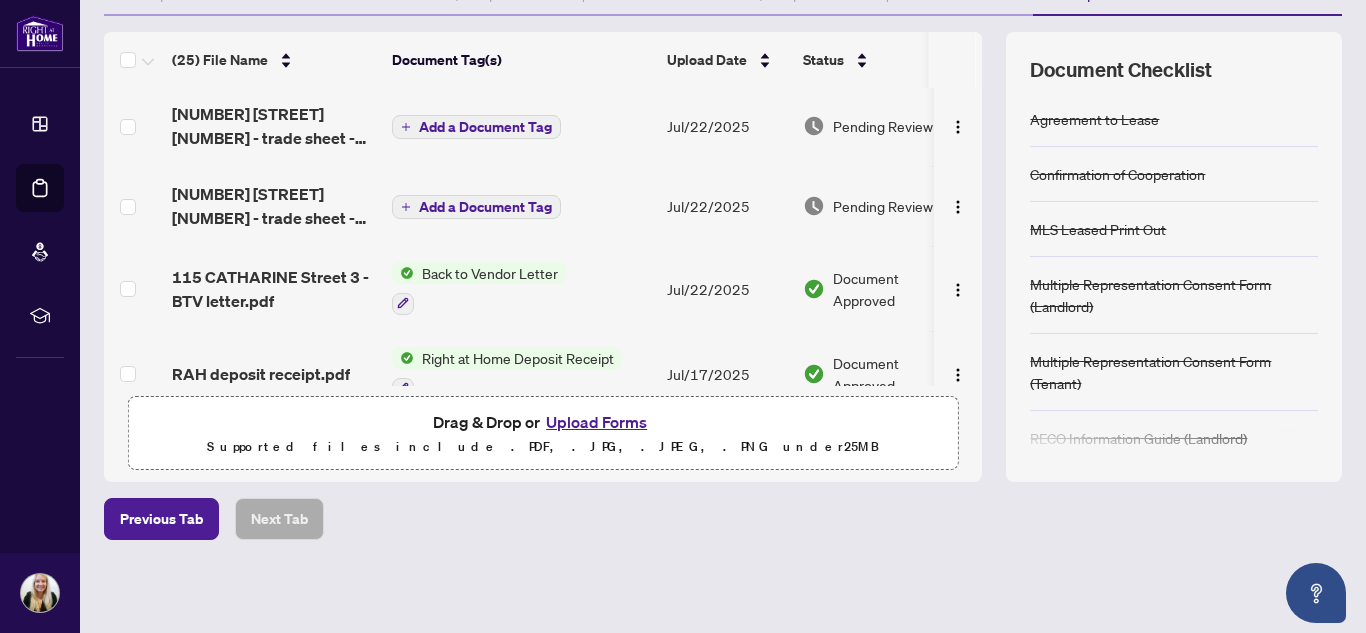 click on "Back to Vendor Letter" at bounding box center [490, 273] 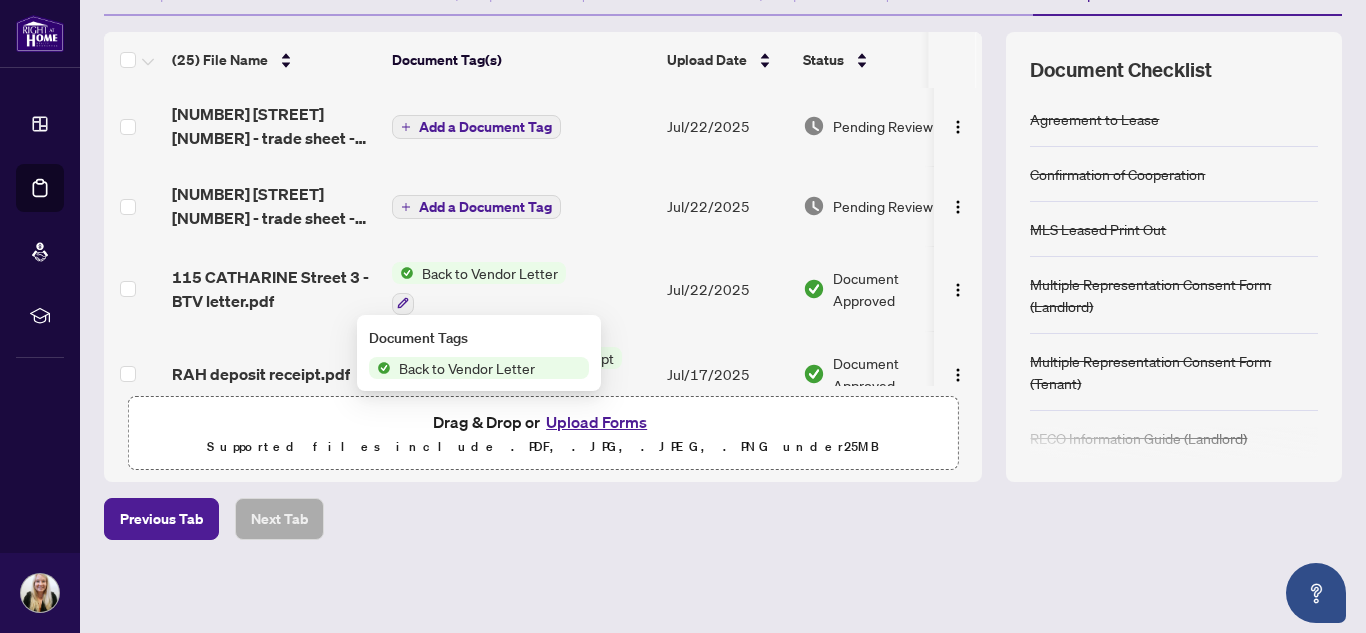 click on "115 CATHARINE Street 3 - BTV letter.pdf" at bounding box center [274, 289] 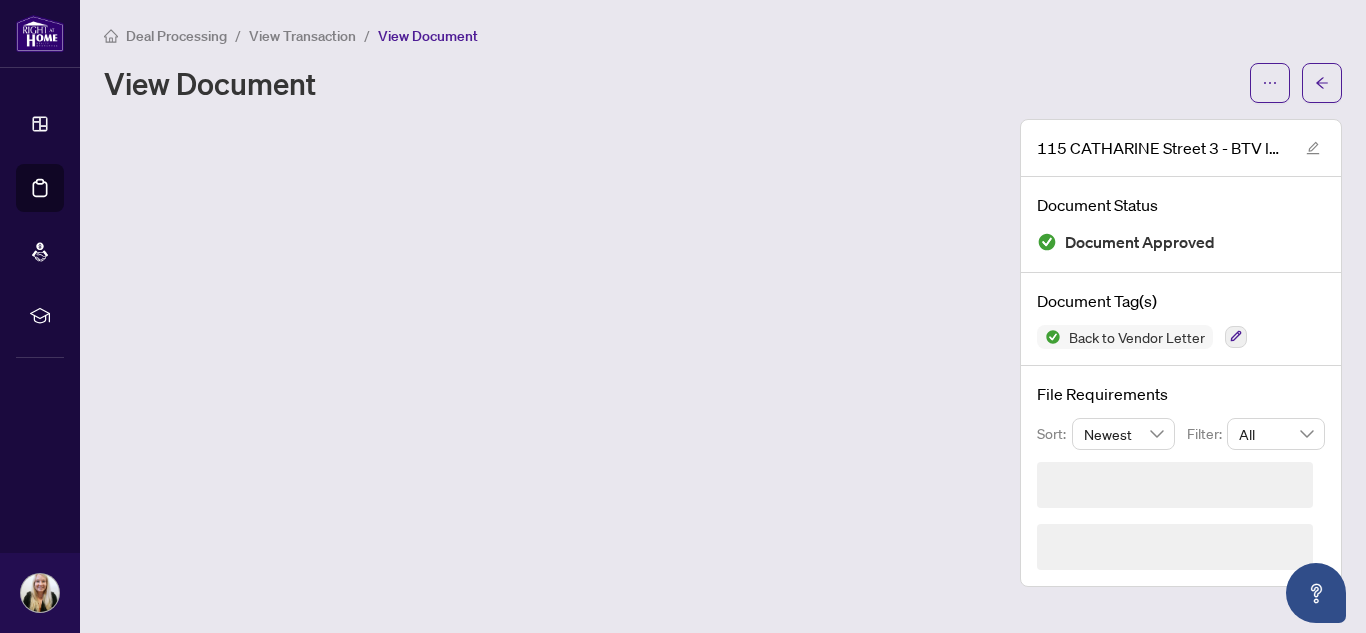 scroll, scrollTop: 0, scrollLeft: 0, axis: both 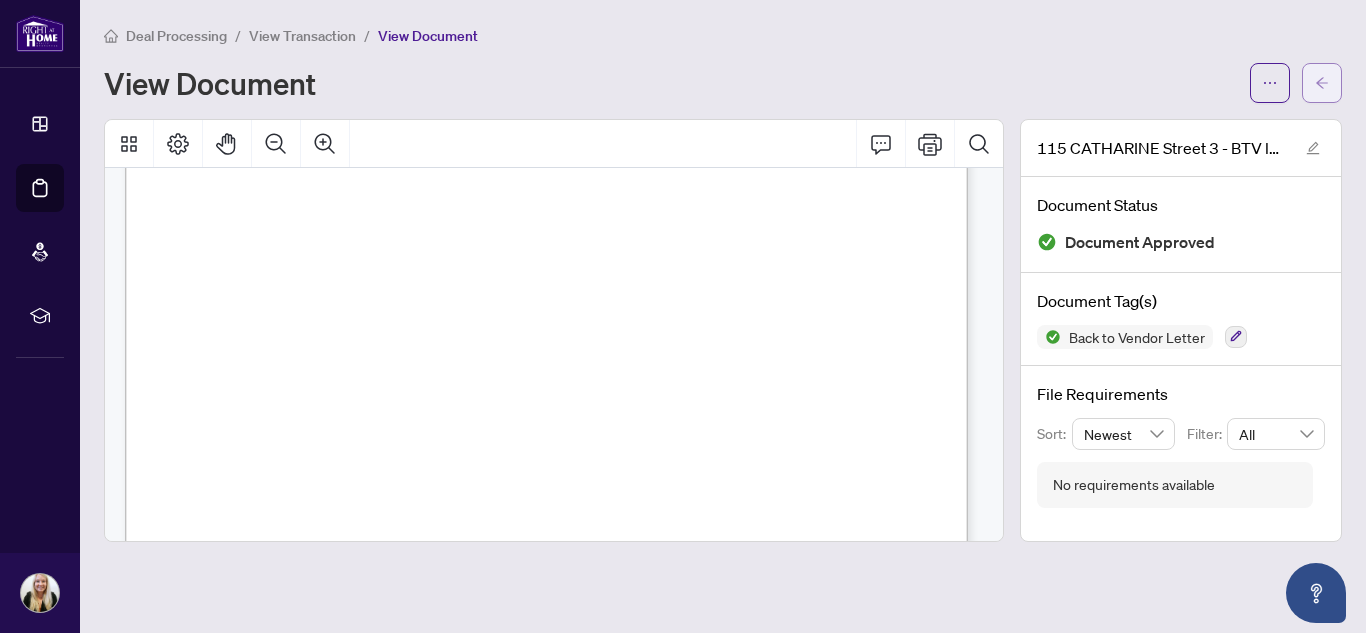 click at bounding box center [1322, 83] 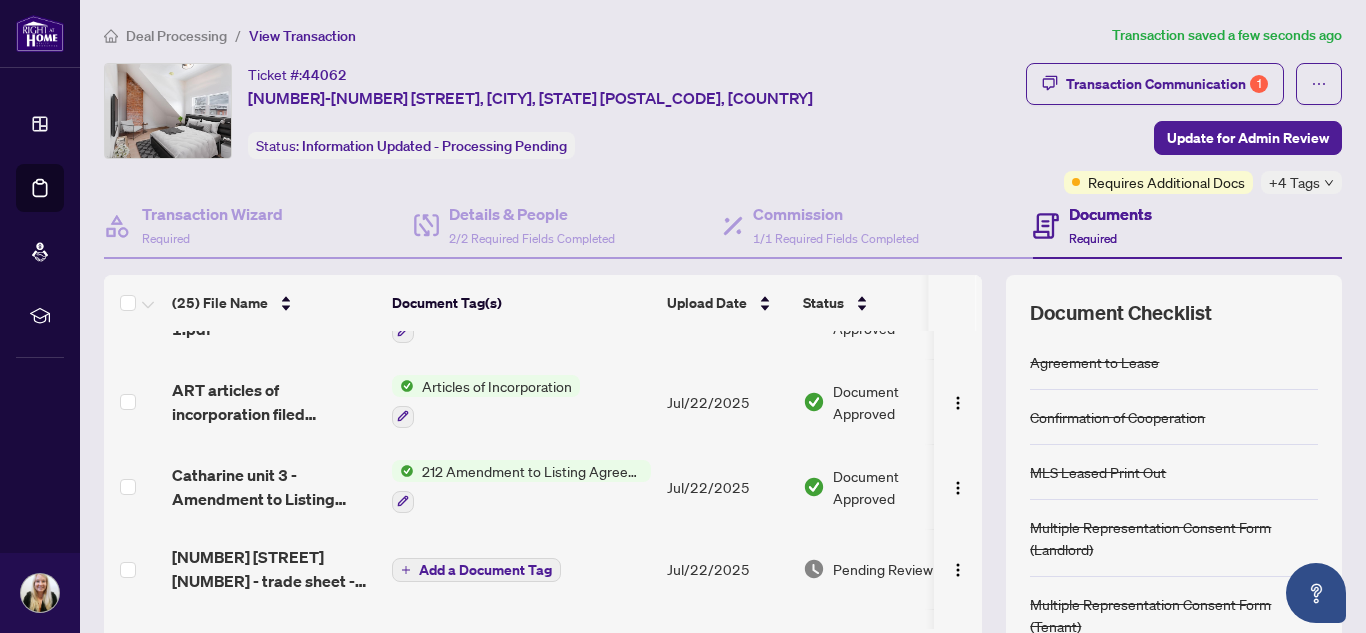 scroll, scrollTop: 0, scrollLeft: 0, axis: both 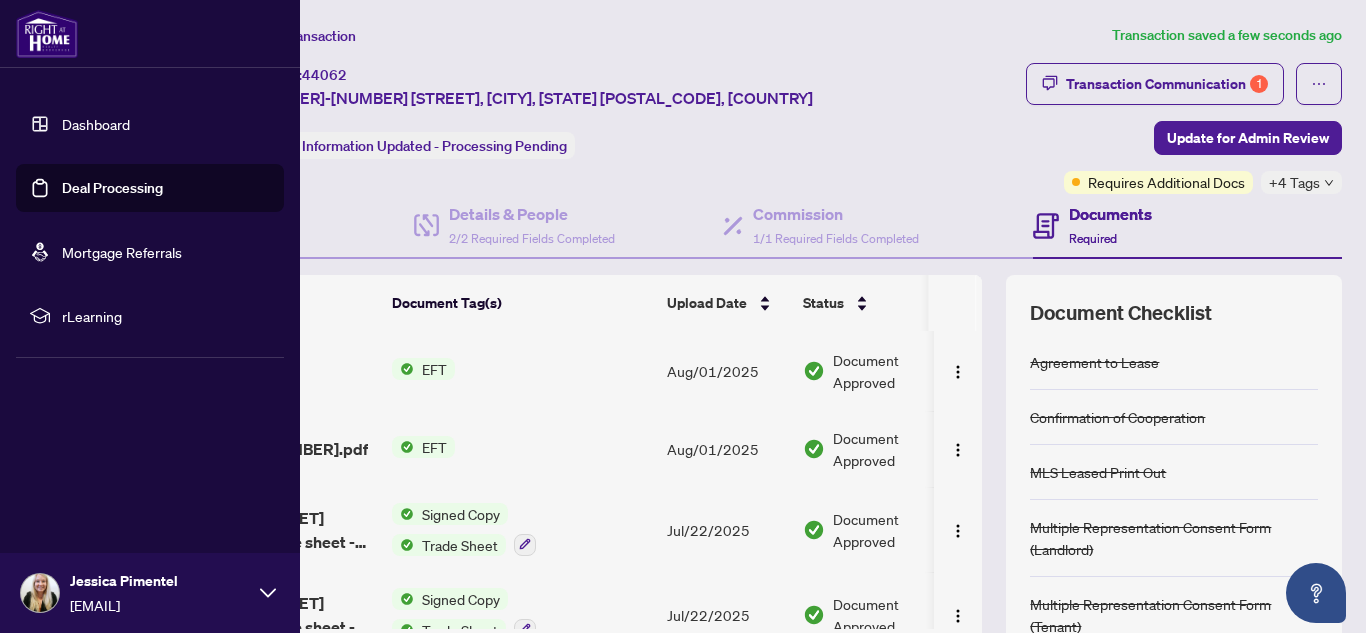 click on "Deal Processing" at bounding box center [112, 188] 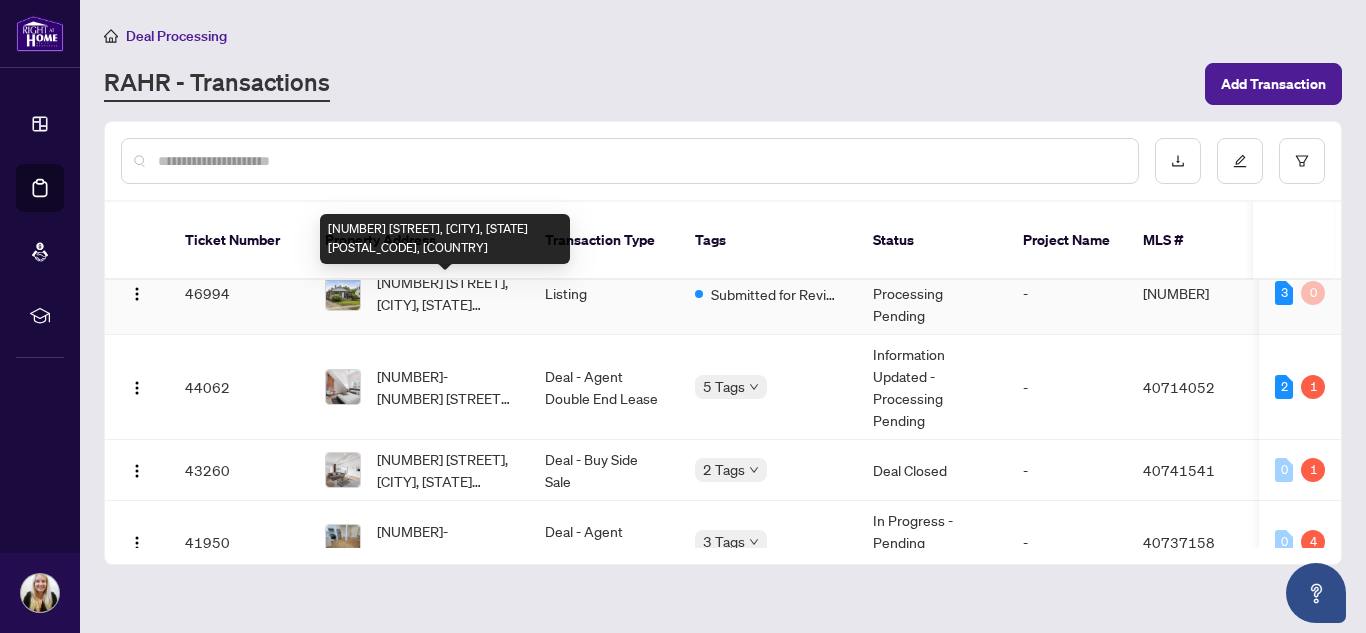 scroll, scrollTop: 100, scrollLeft: 0, axis: vertical 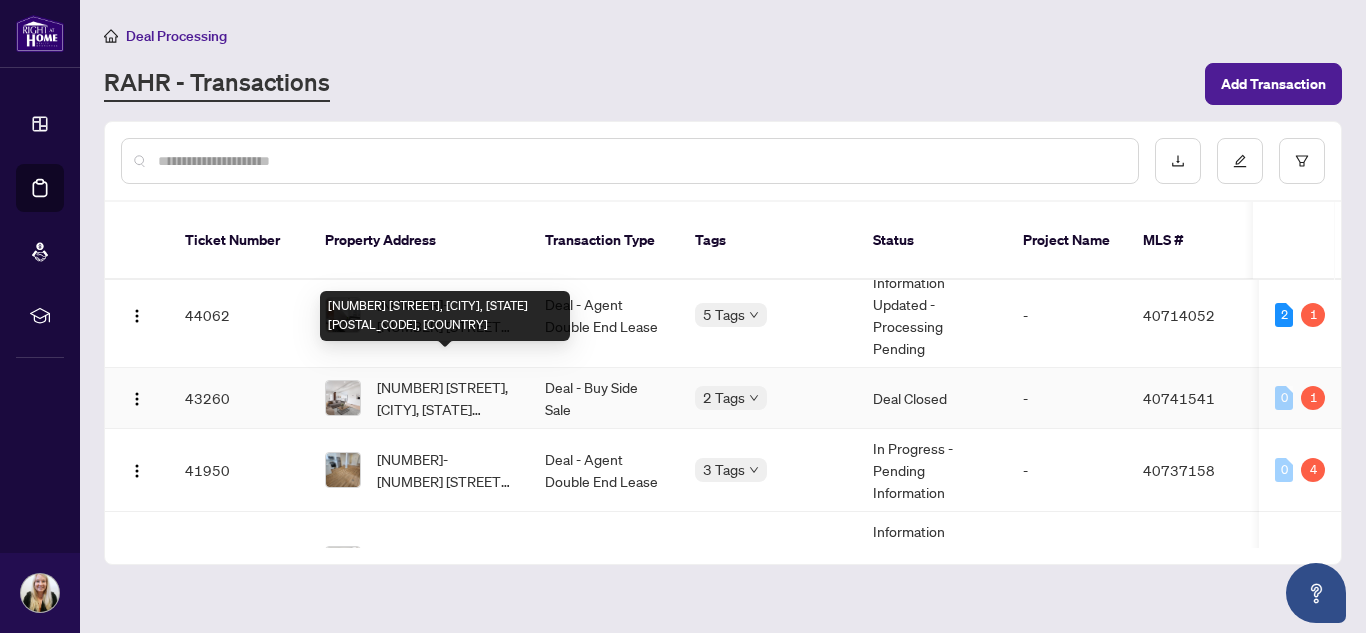 click on "[NUMBER] [STREET], [CITY], [STATE] [POSTAL_CODE], [COUNTRY]" at bounding box center [445, 398] 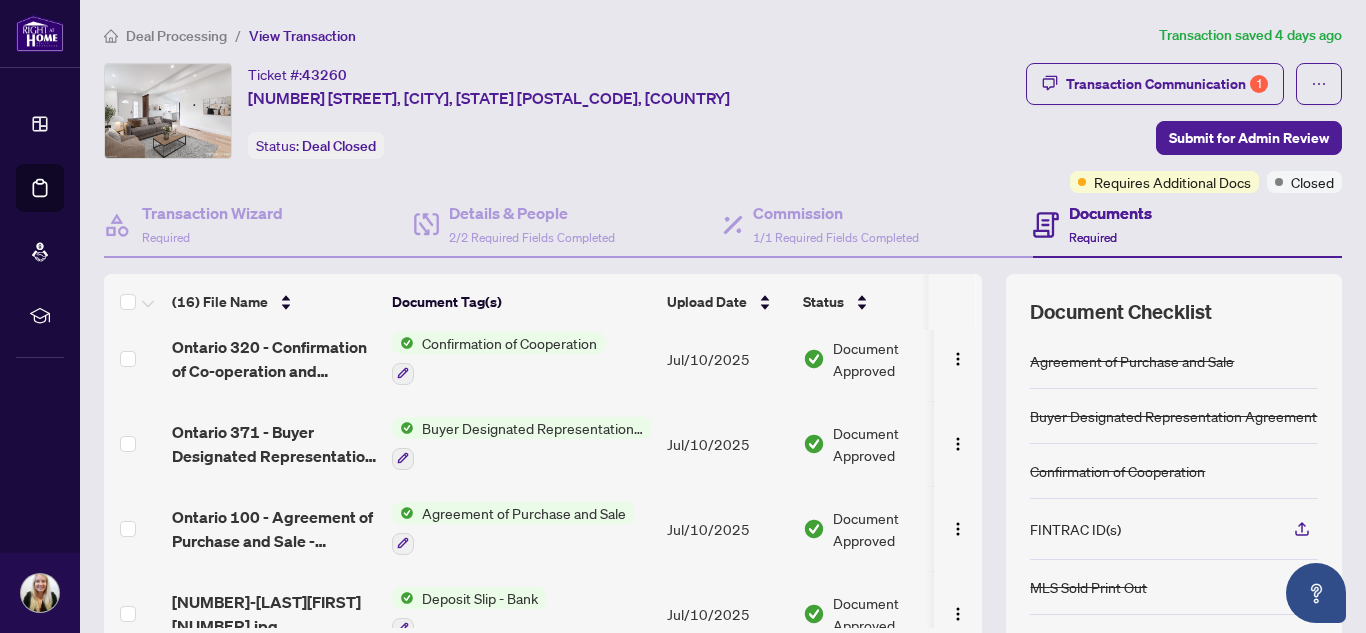 scroll, scrollTop: 1061, scrollLeft: 0, axis: vertical 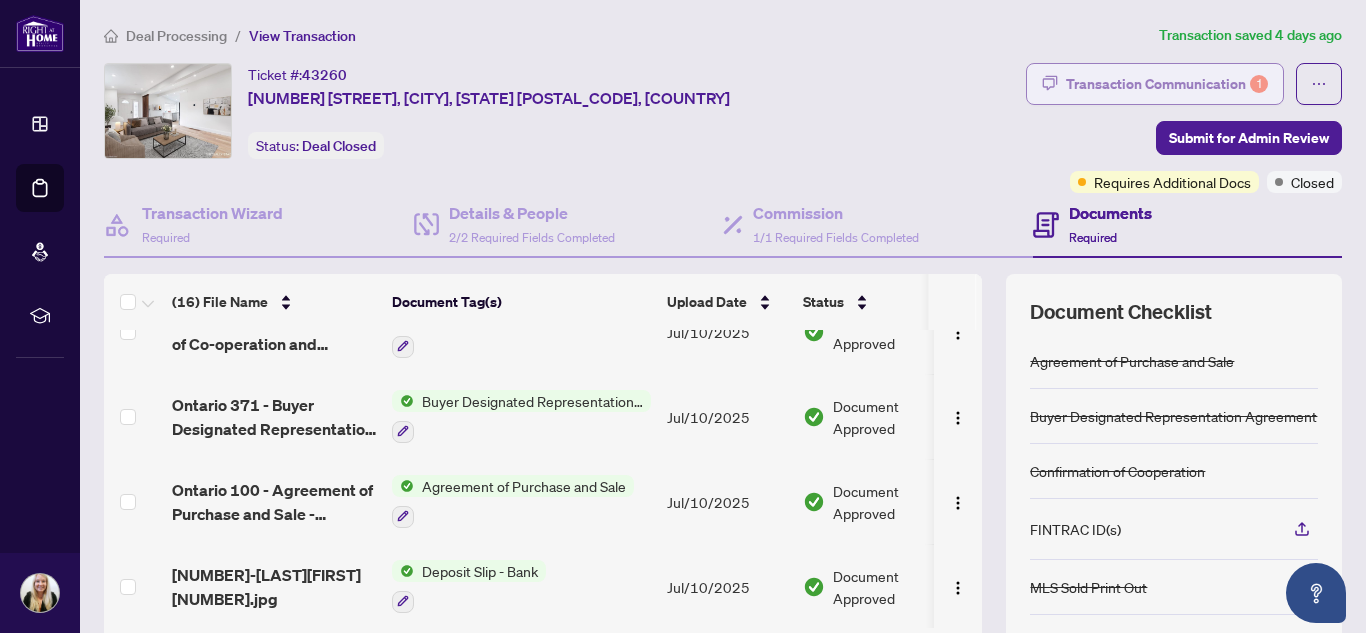 click on "Transaction Communication 1" at bounding box center (1167, 84) 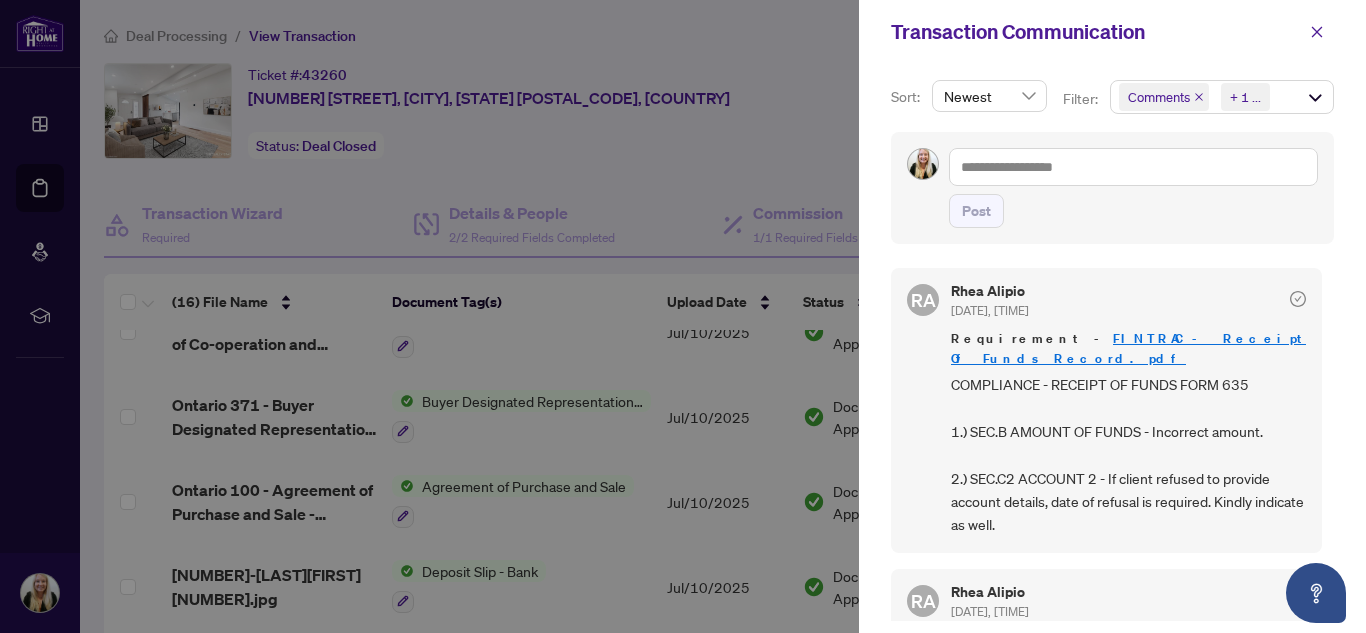 click at bounding box center [683, 316] 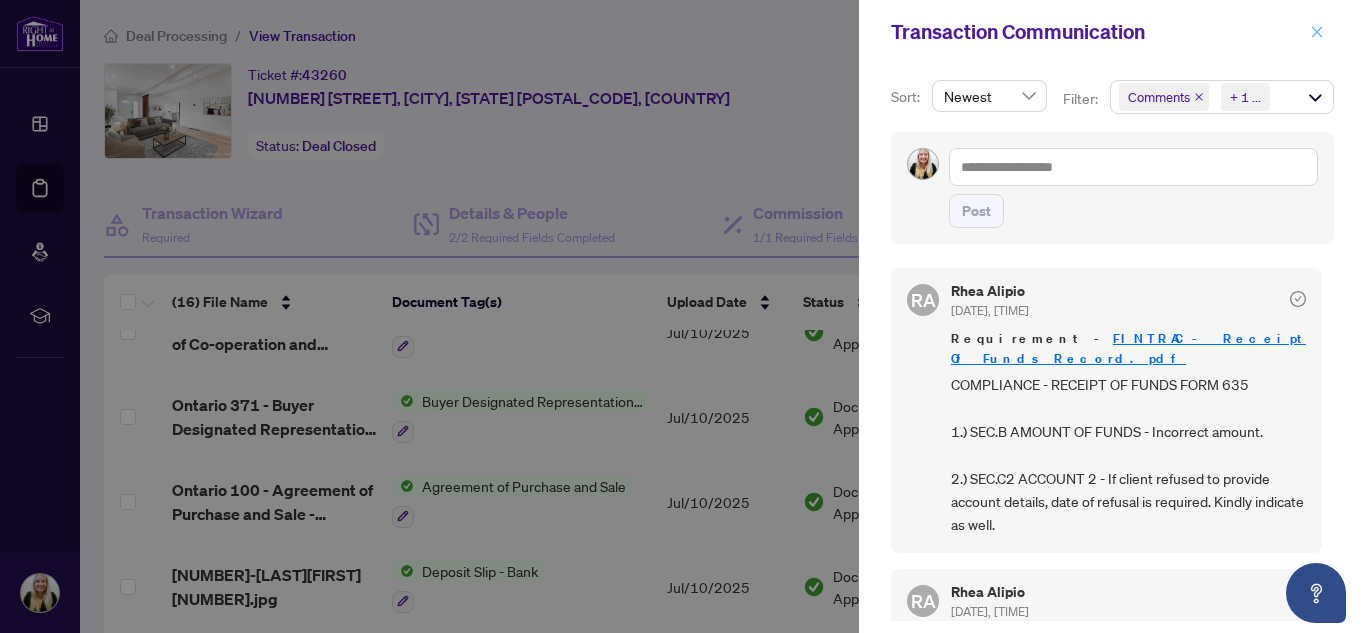 click at bounding box center (1317, 32) 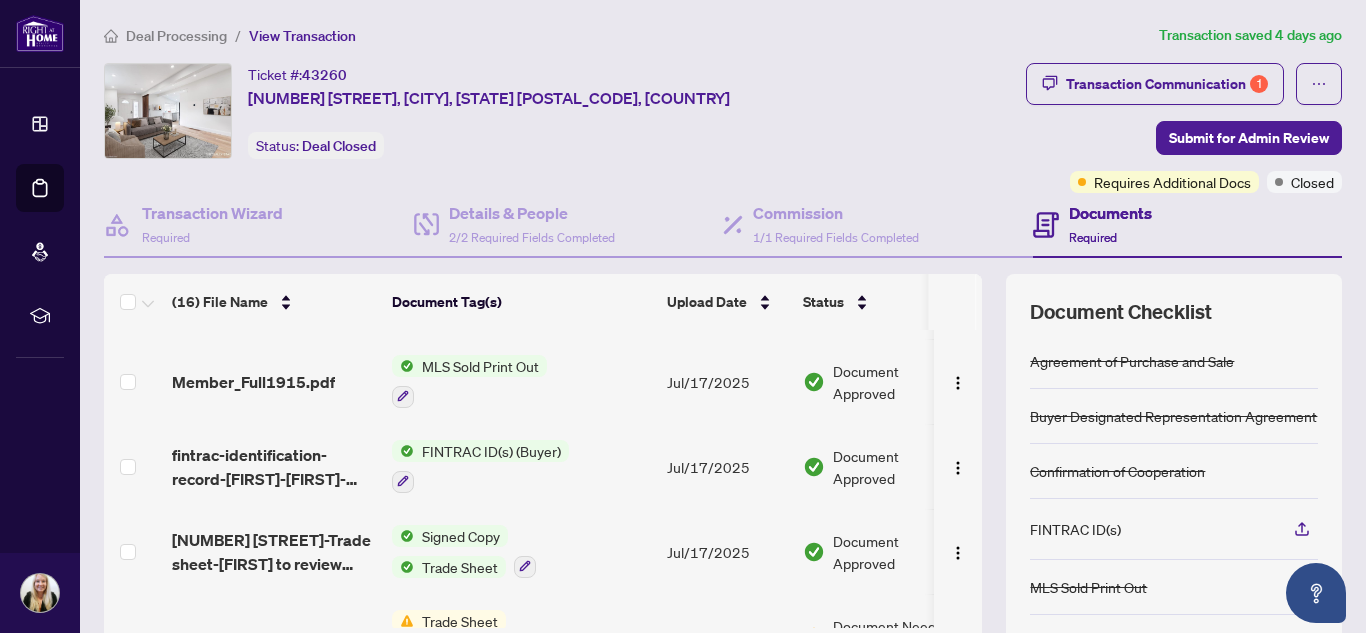 scroll, scrollTop: 361, scrollLeft: 0, axis: vertical 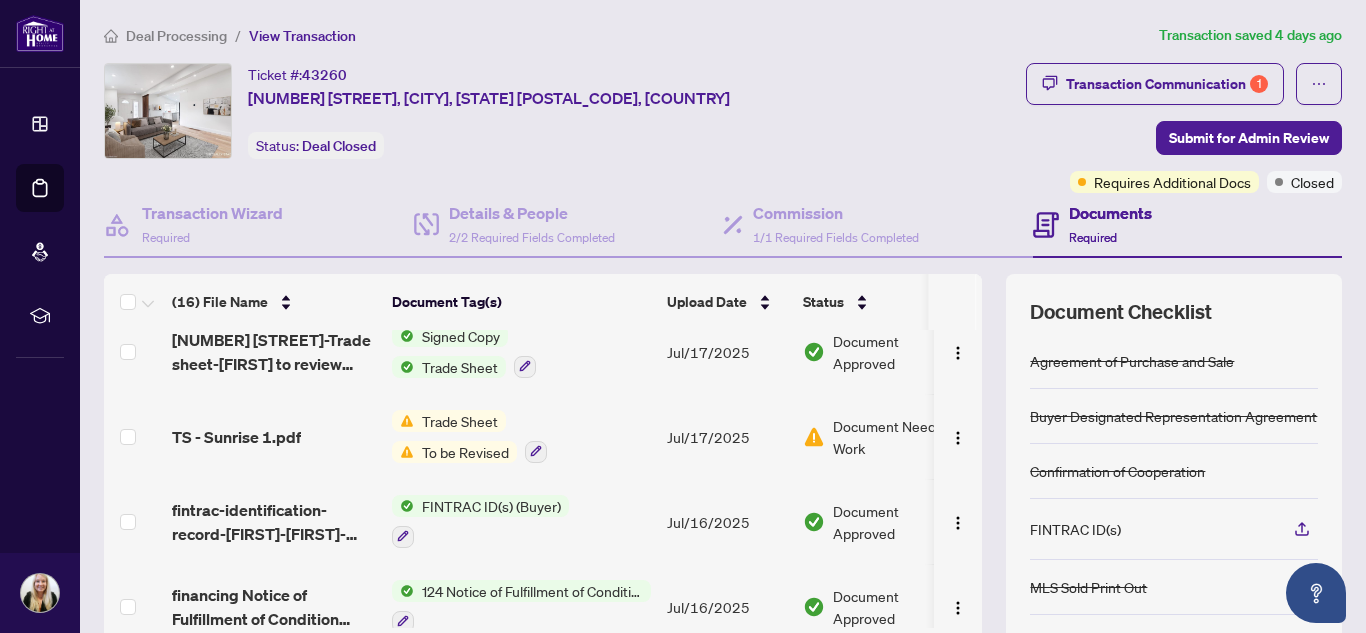 click on "To be Revised" at bounding box center [465, 452] 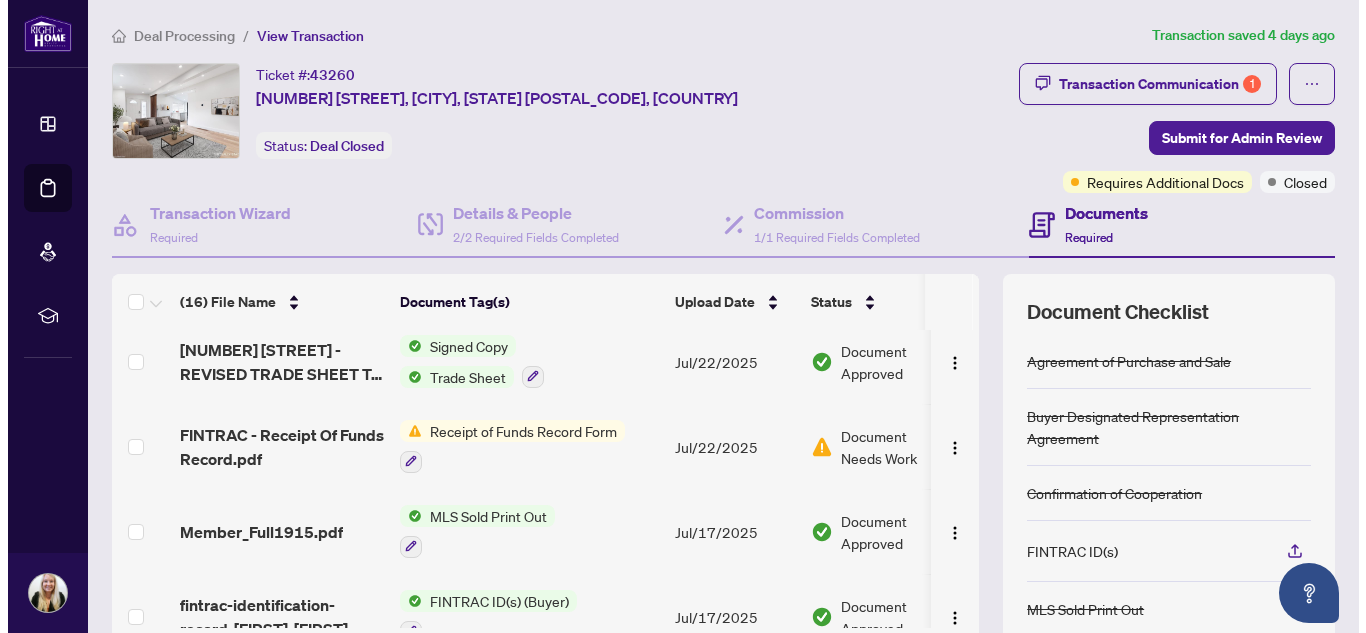 scroll, scrollTop: 0, scrollLeft: 0, axis: both 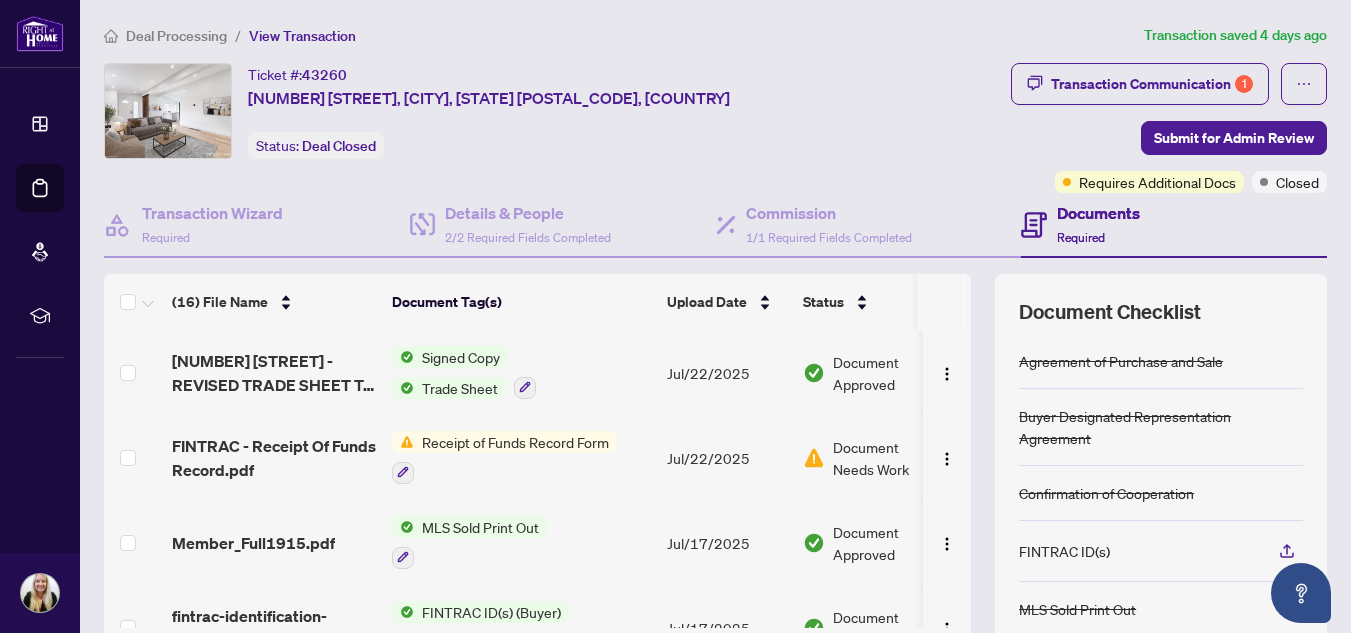 click on "Receipt of Funds Record Form" at bounding box center [515, 442] 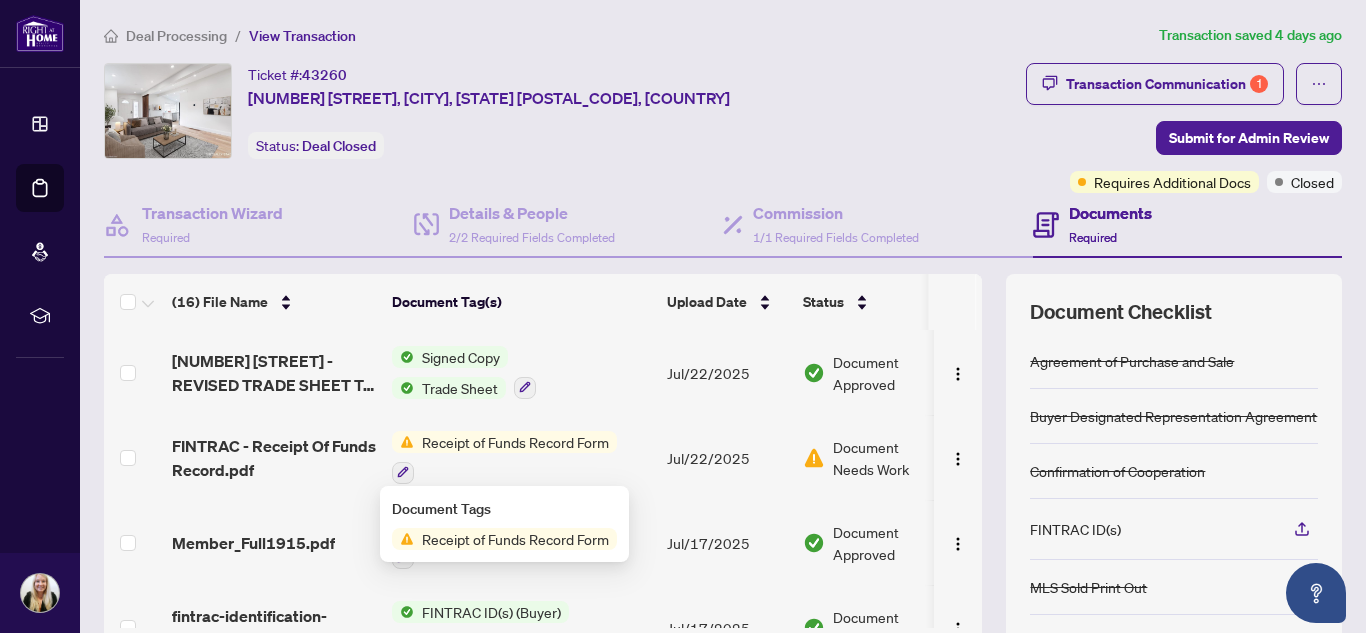 click on "Document Needs Work" at bounding box center (885, 458) 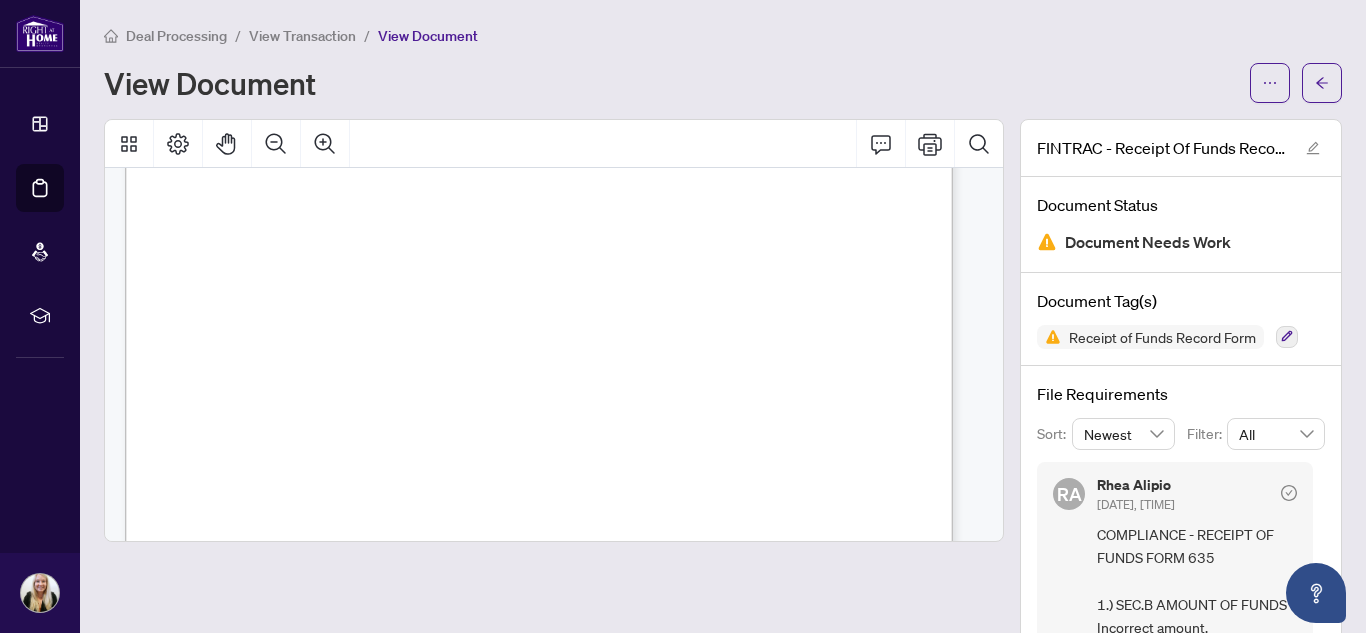 scroll, scrollTop: 200, scrollLeft: 0, axis: vertical 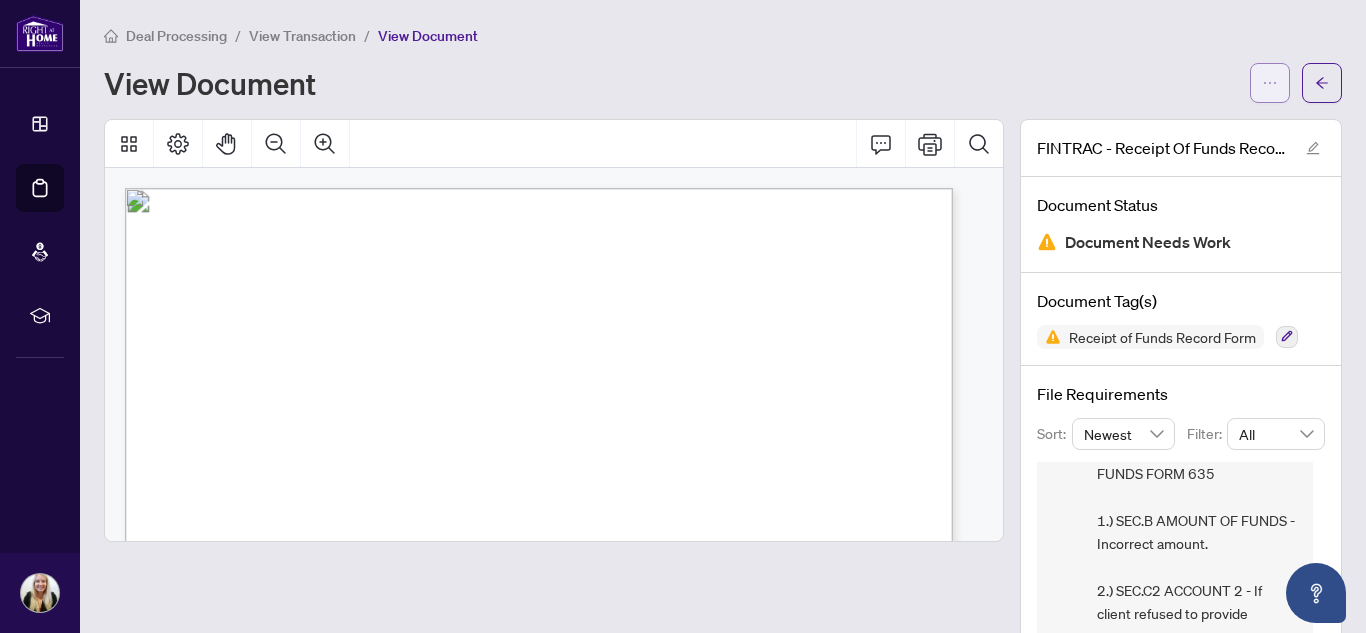 click at bounding box center [1270, 83] 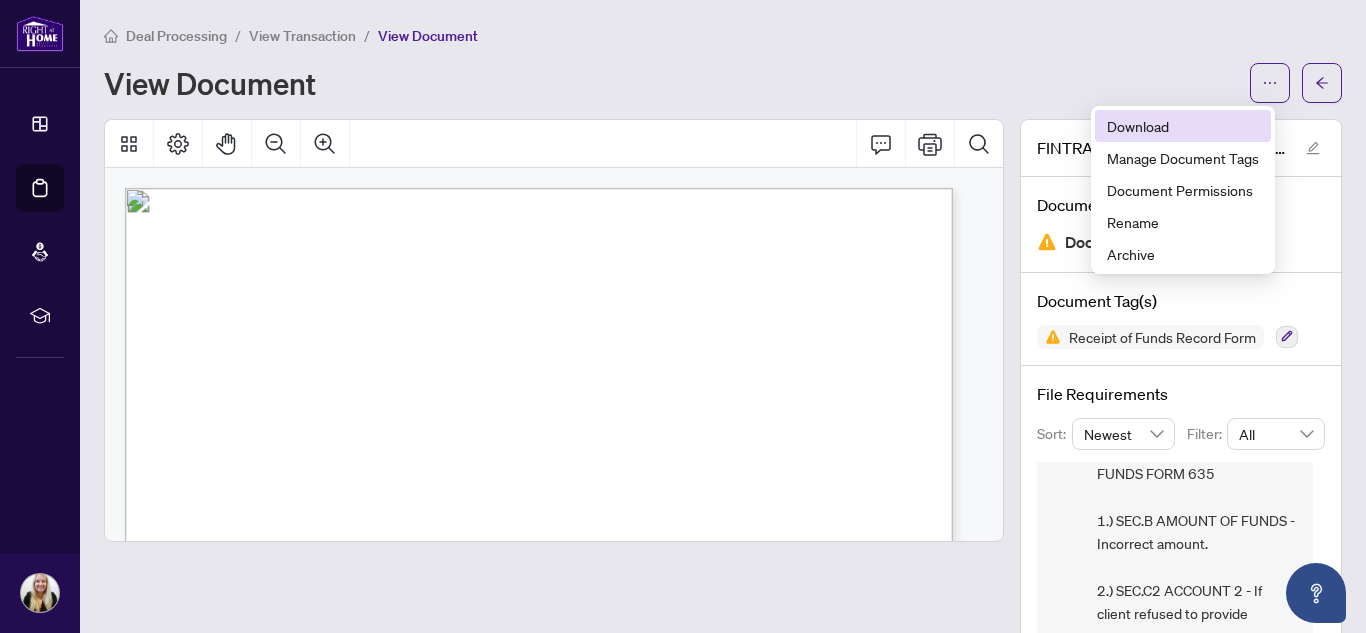 click on "Download" at bounding box center [1183, 126] 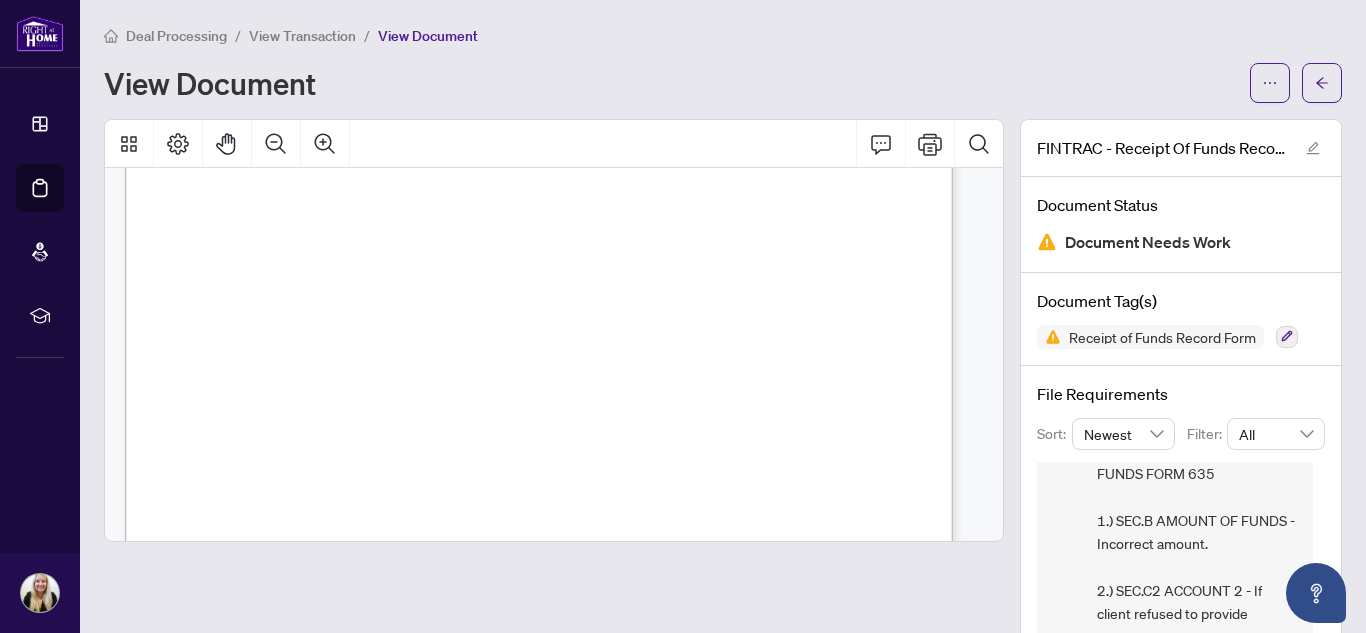scroll, scrollTop: 0, scrollLeft: 0, axis: both 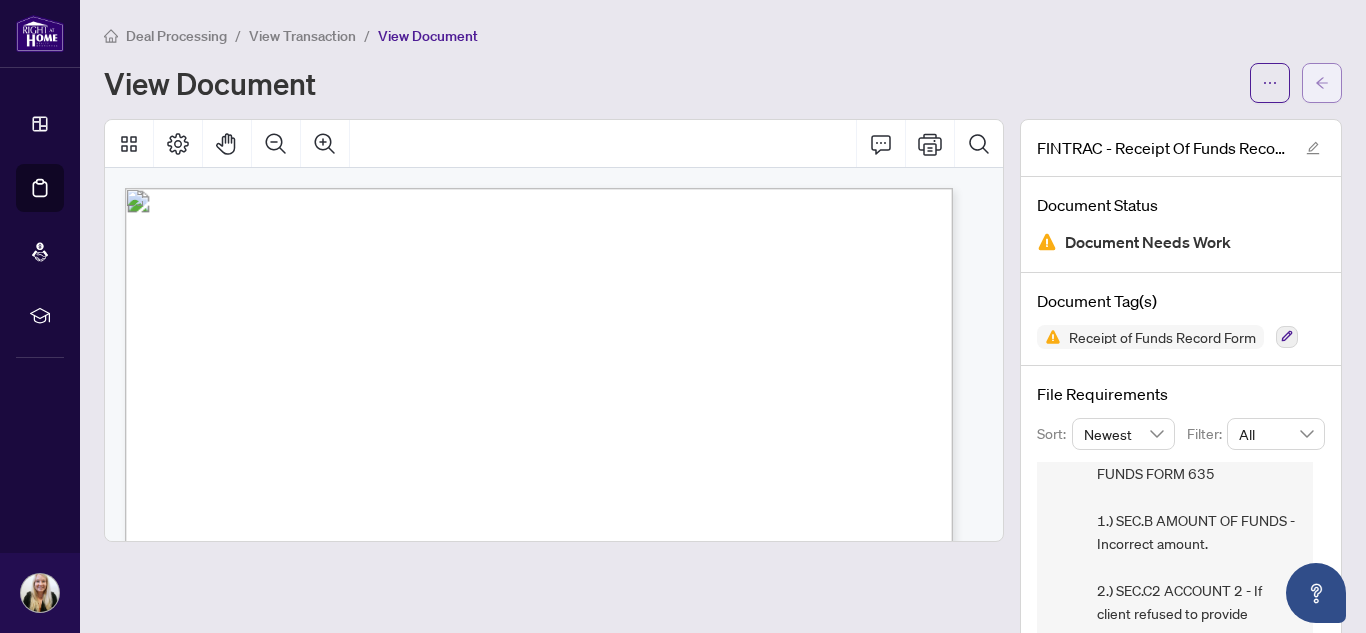 click at bounding box center (1322, 83) 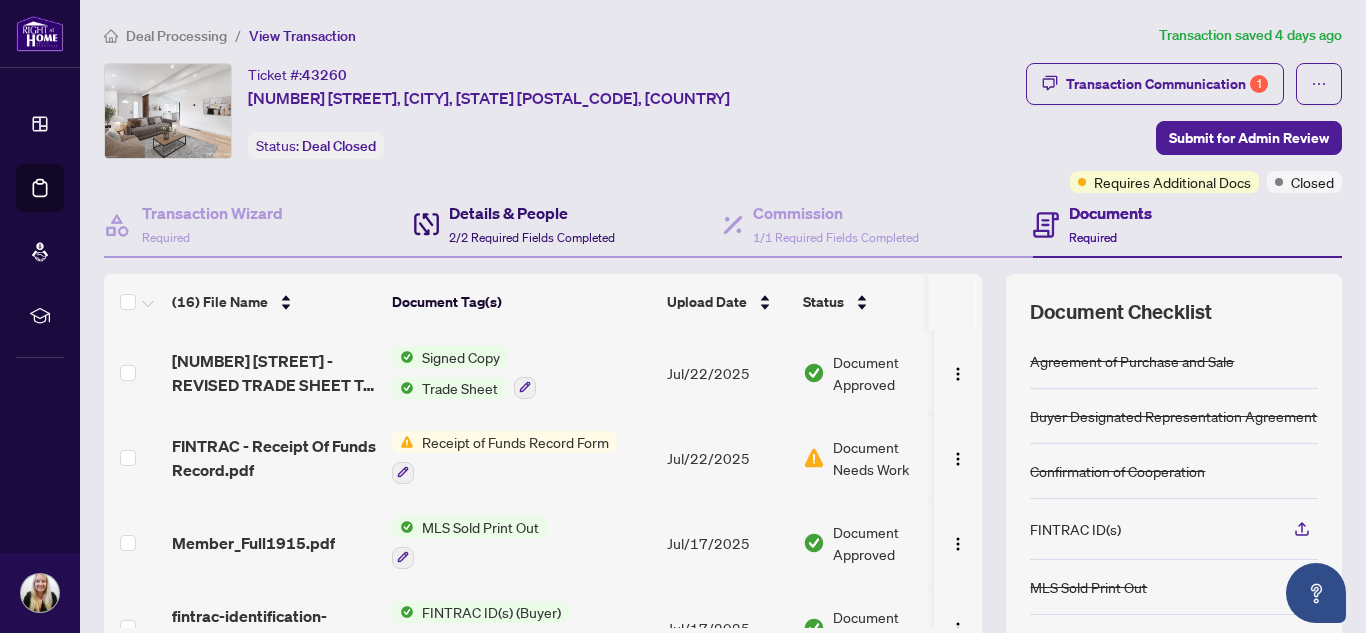 click on "Details & People" at bounding box center [532, 213] 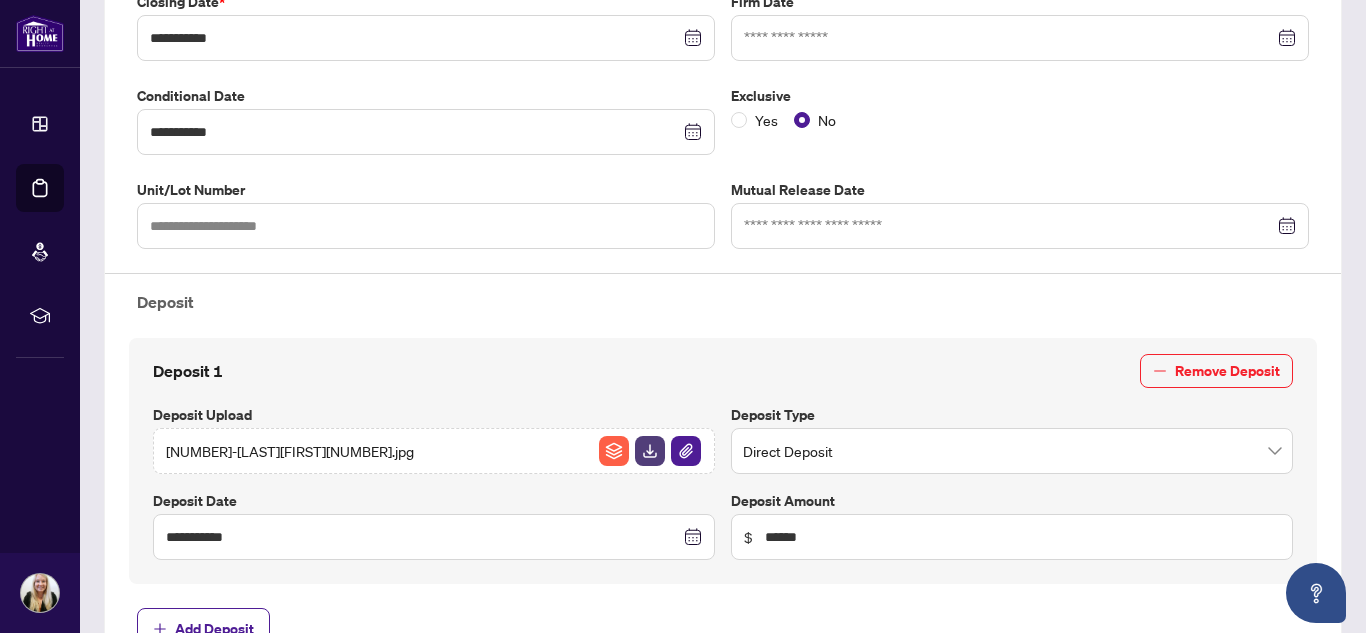 scroll, scrollTop: 500, scrollLeft: 0, axis: vertical 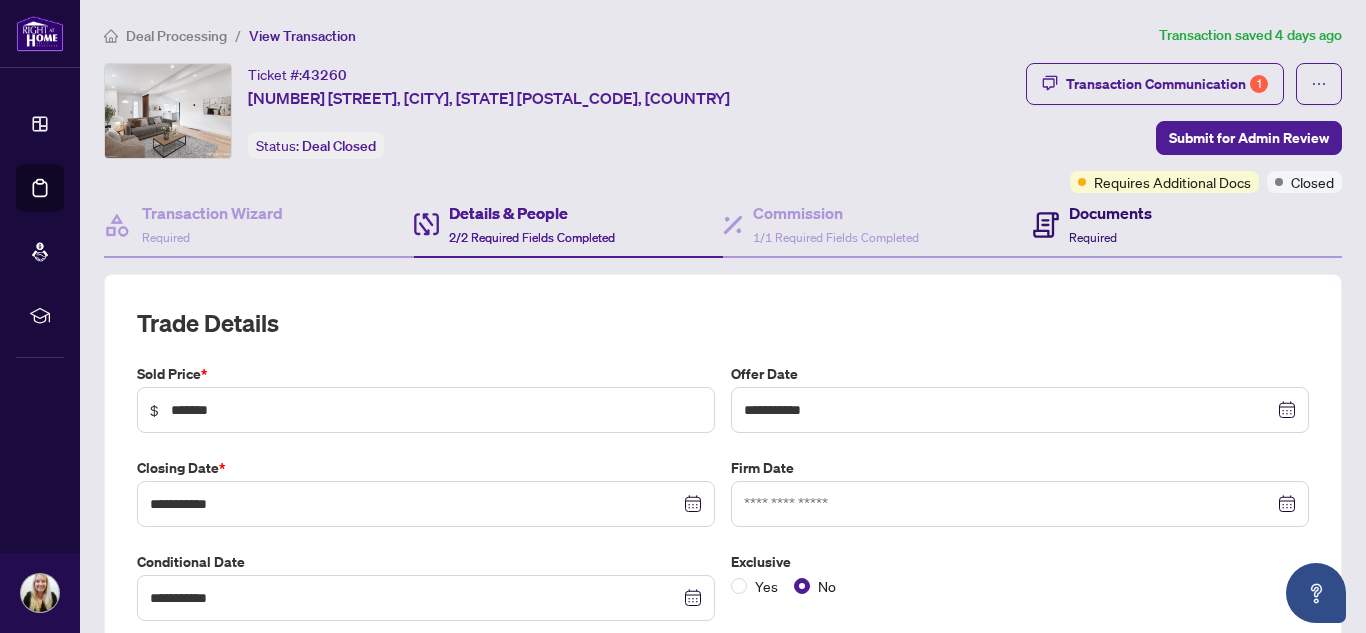 click on "Documents" at bounding box center (1110, 213) 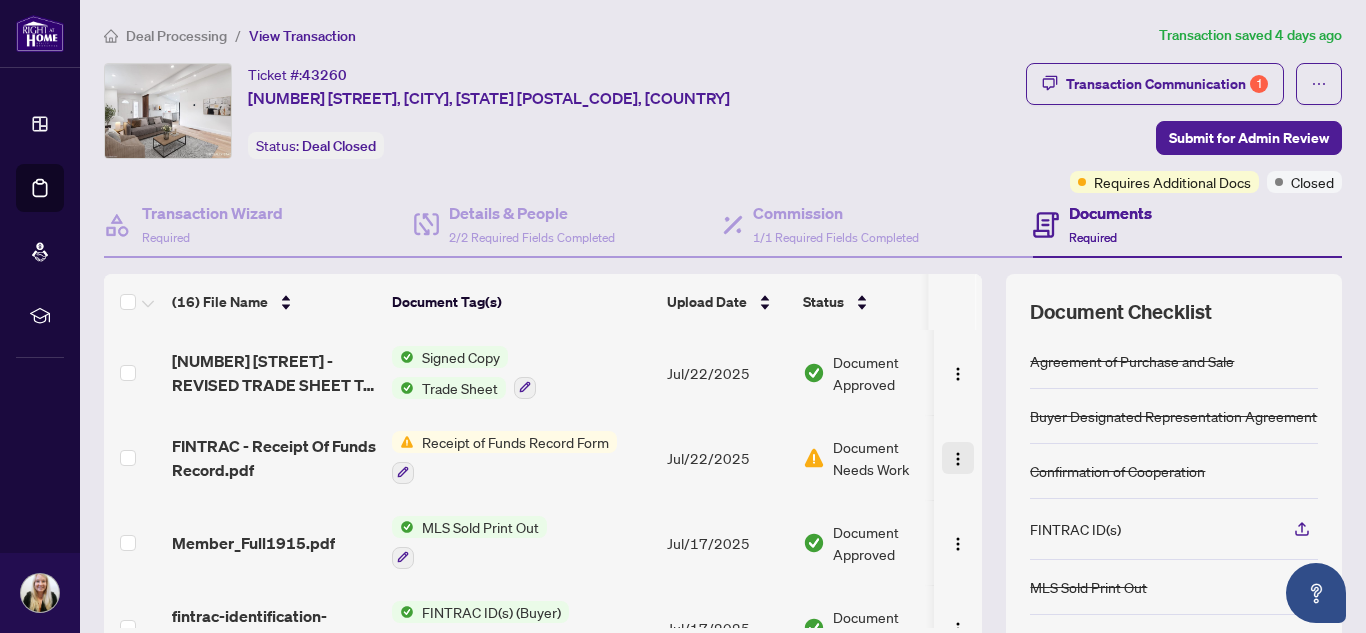 click at bounding box center [958, 459] 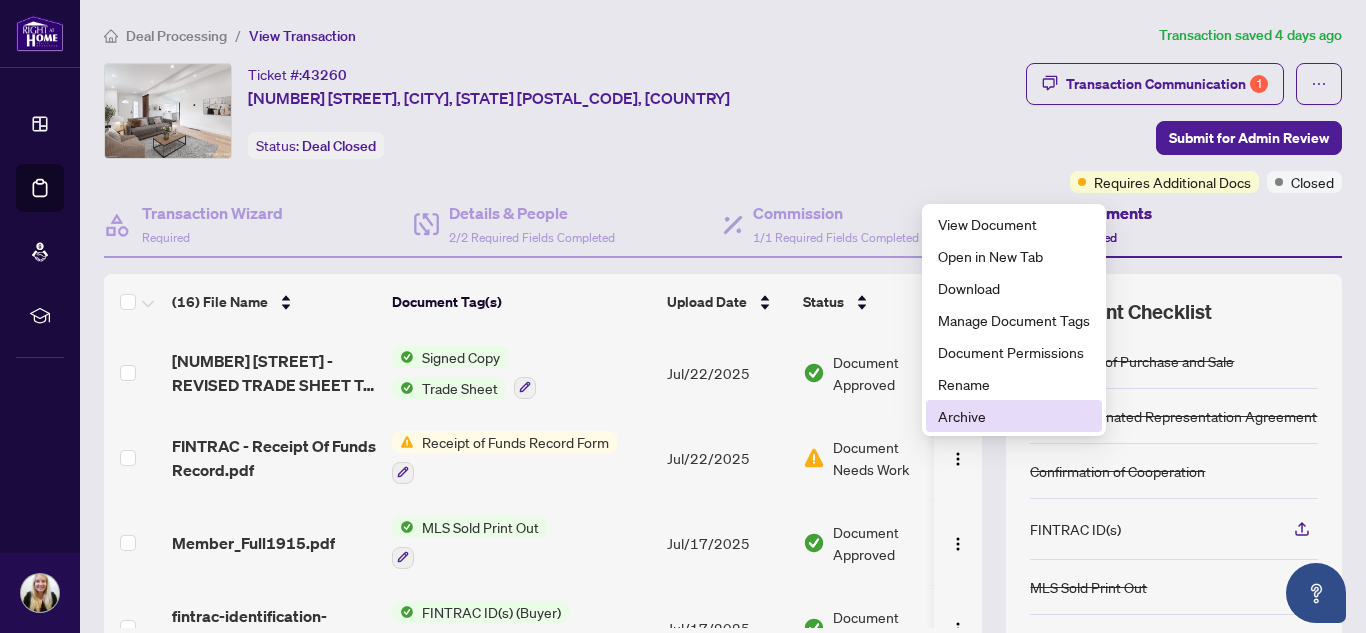 click on "Archive" at bounding box center (1014, 416) 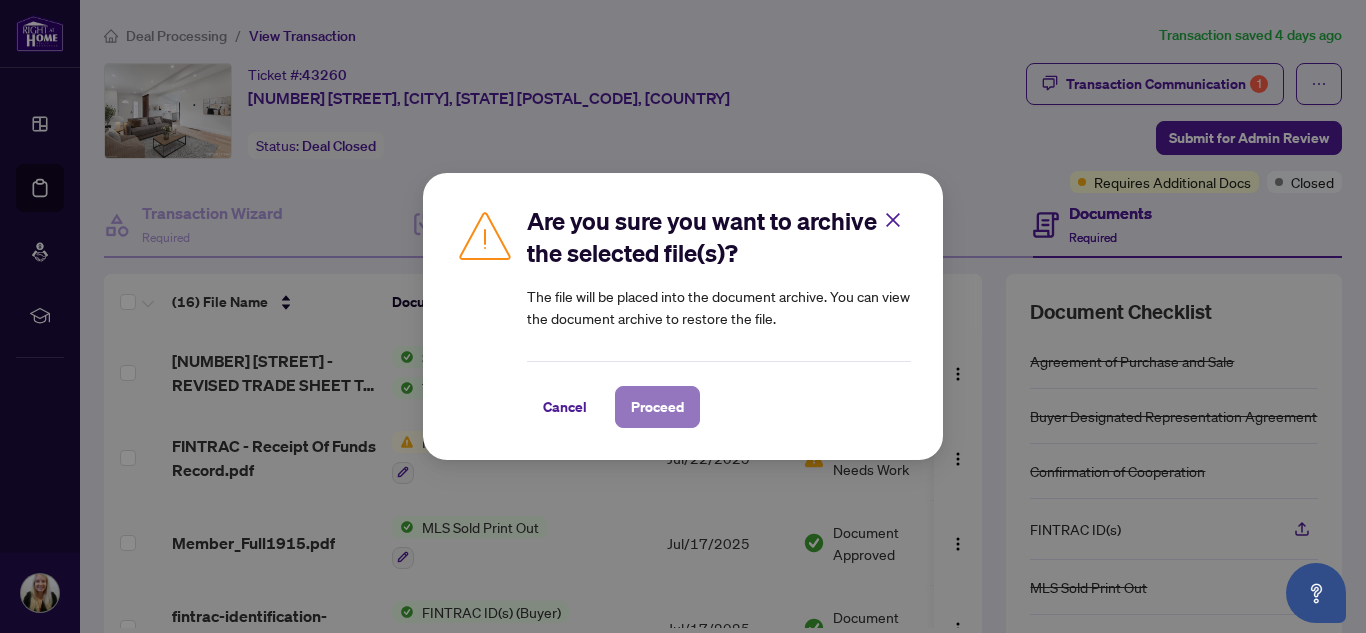 click on "Proceed" at bounding box center (657, 407) 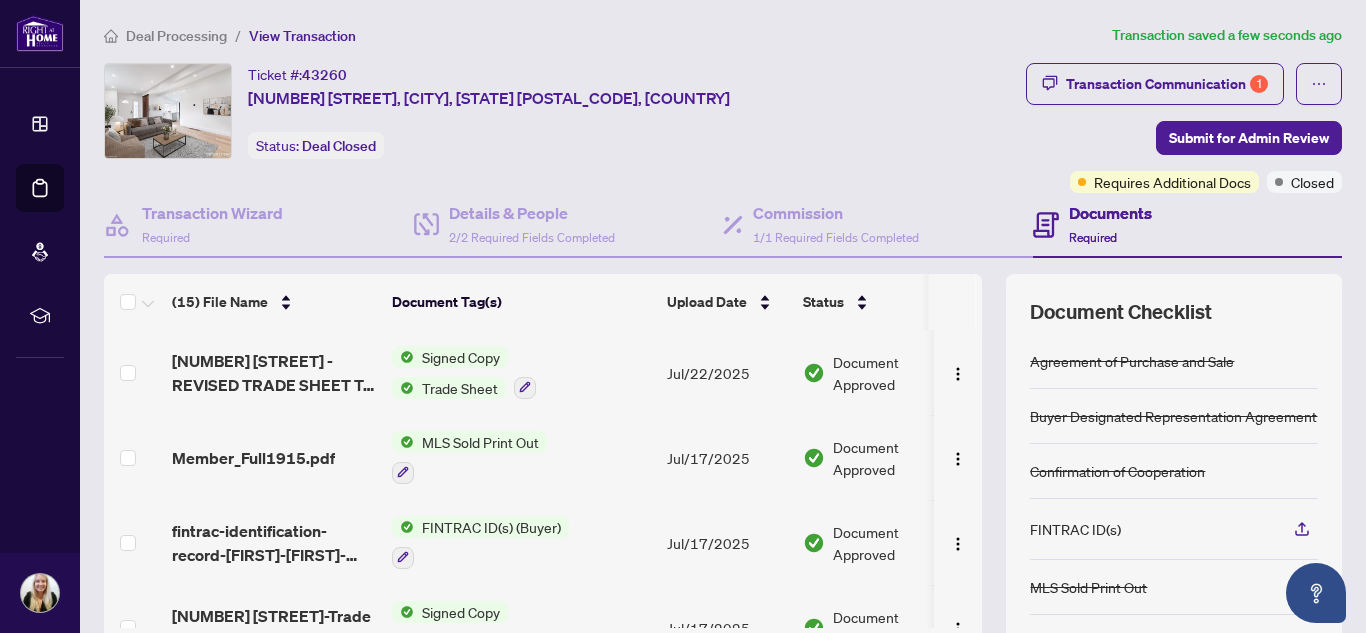 click 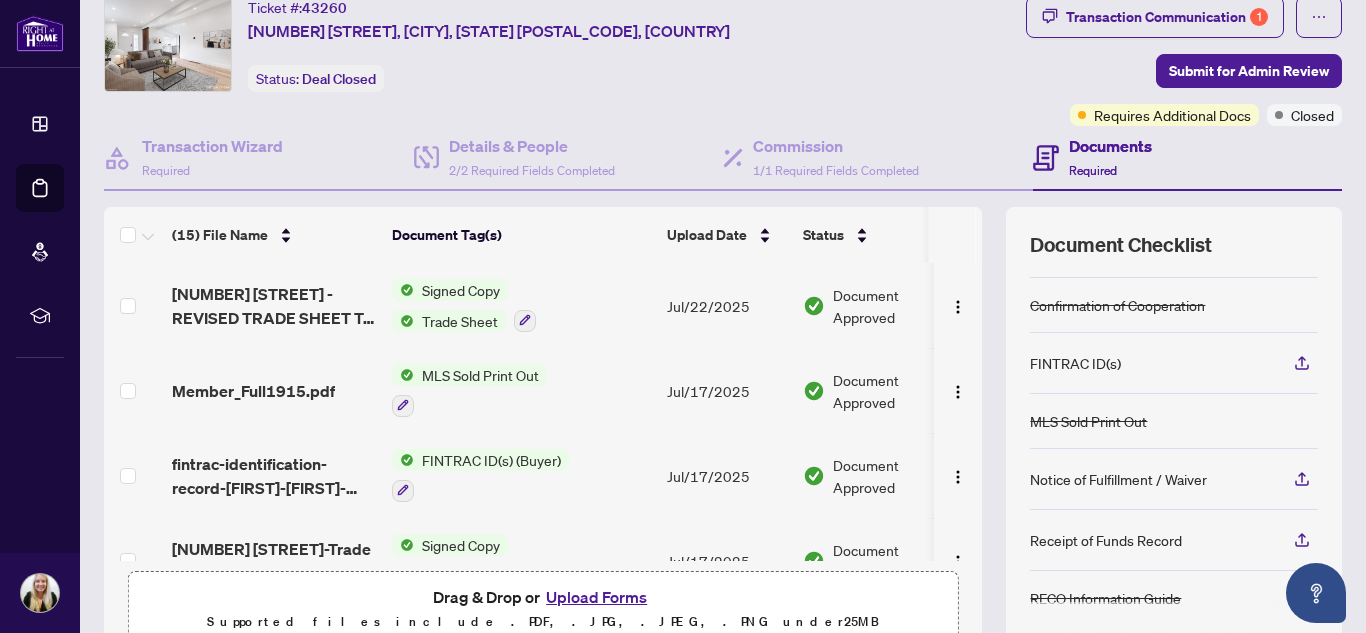 scroll, scrollTop: 100, scrollLeft: 0, axis: vertical 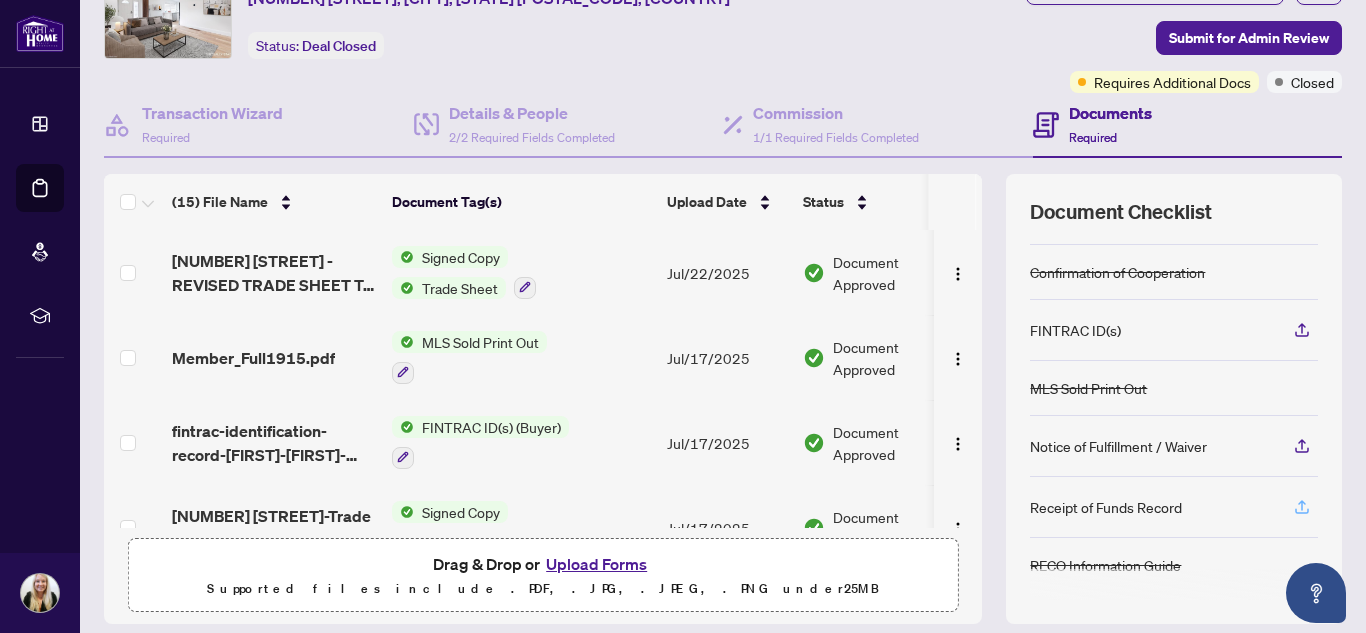 click 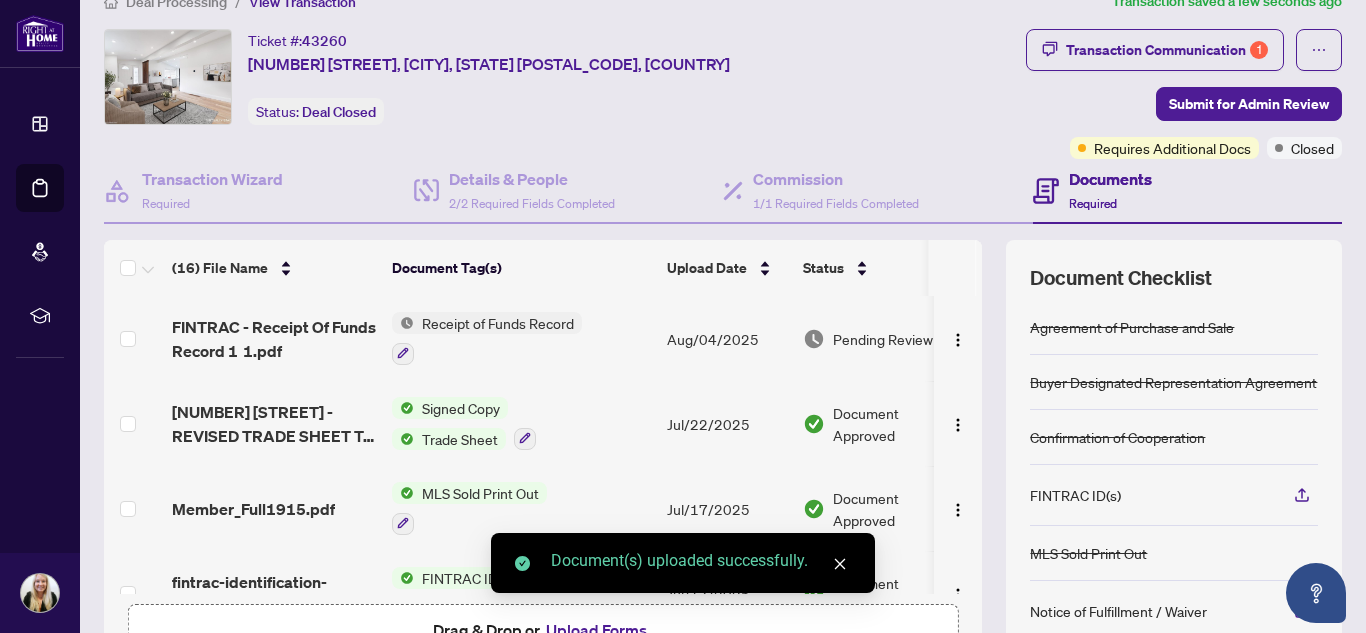 scroll, scrollTop: 0, scrollLeft: 0, axis: both 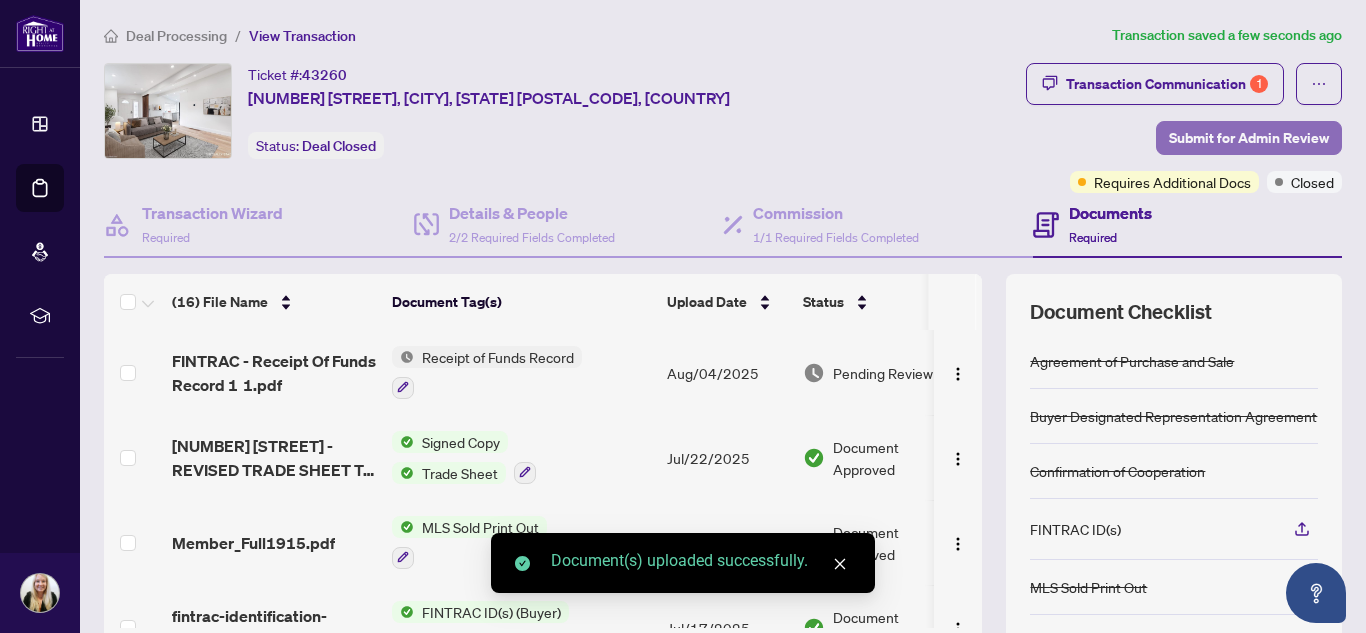 click on "Submit for Admin Review" at bounding box center [1249, 138] 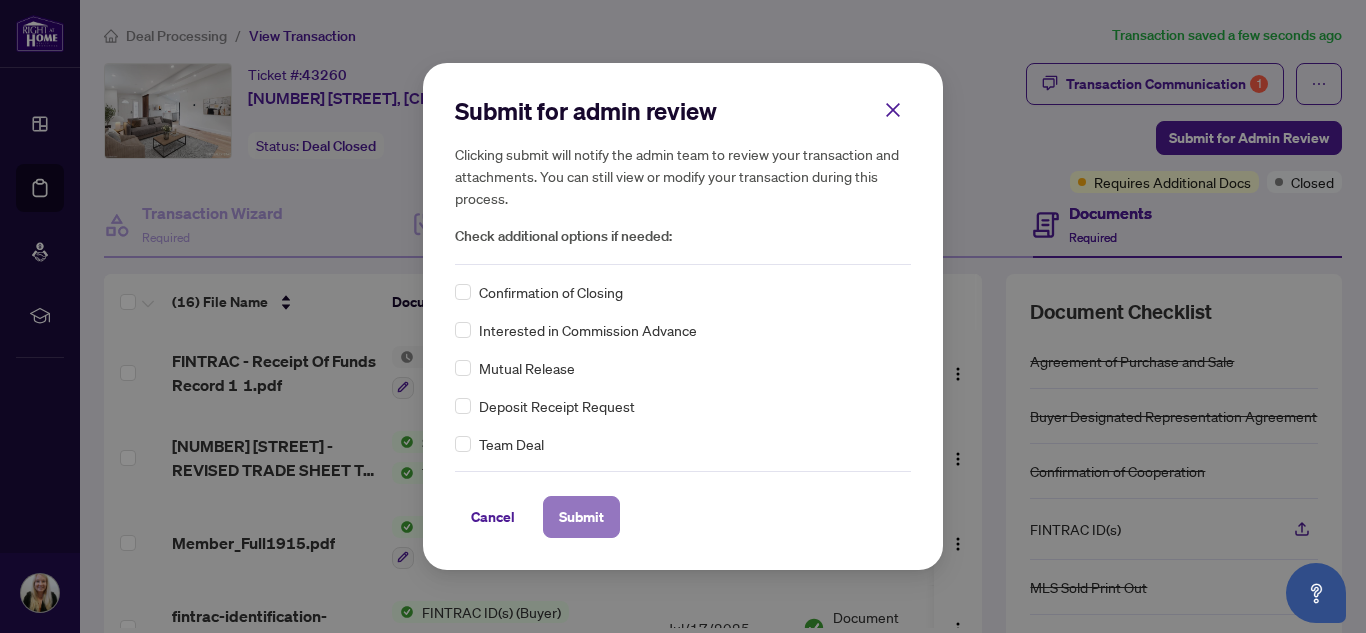 click on "Submit" at bounding box center (581, 517) 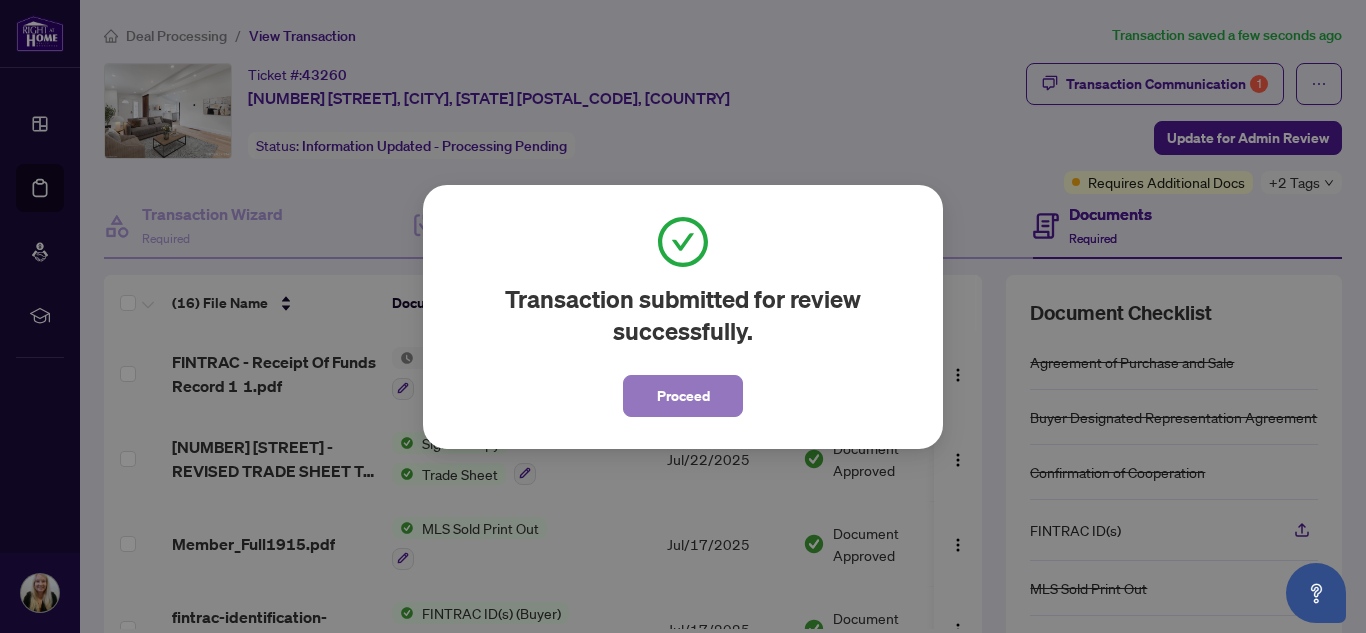 click on "Proceed" at bounding box center (683, 396) 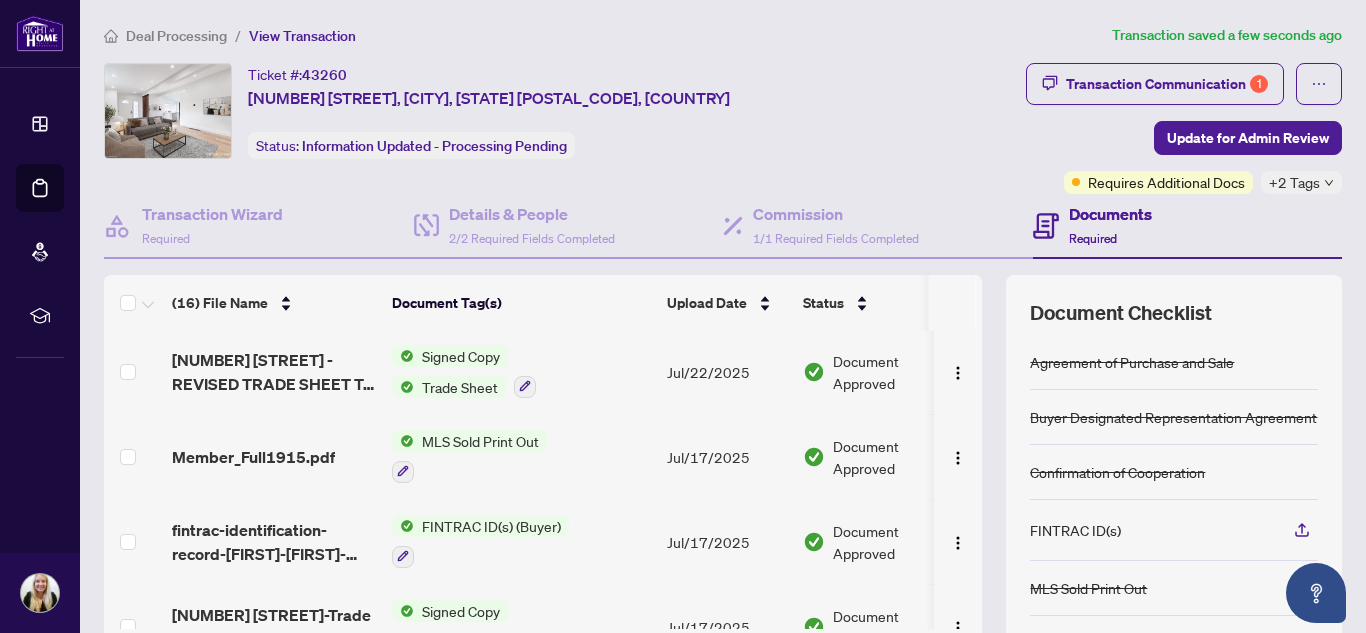 scroll, scrollTop: 0, scrollLeft: 0, axis: both 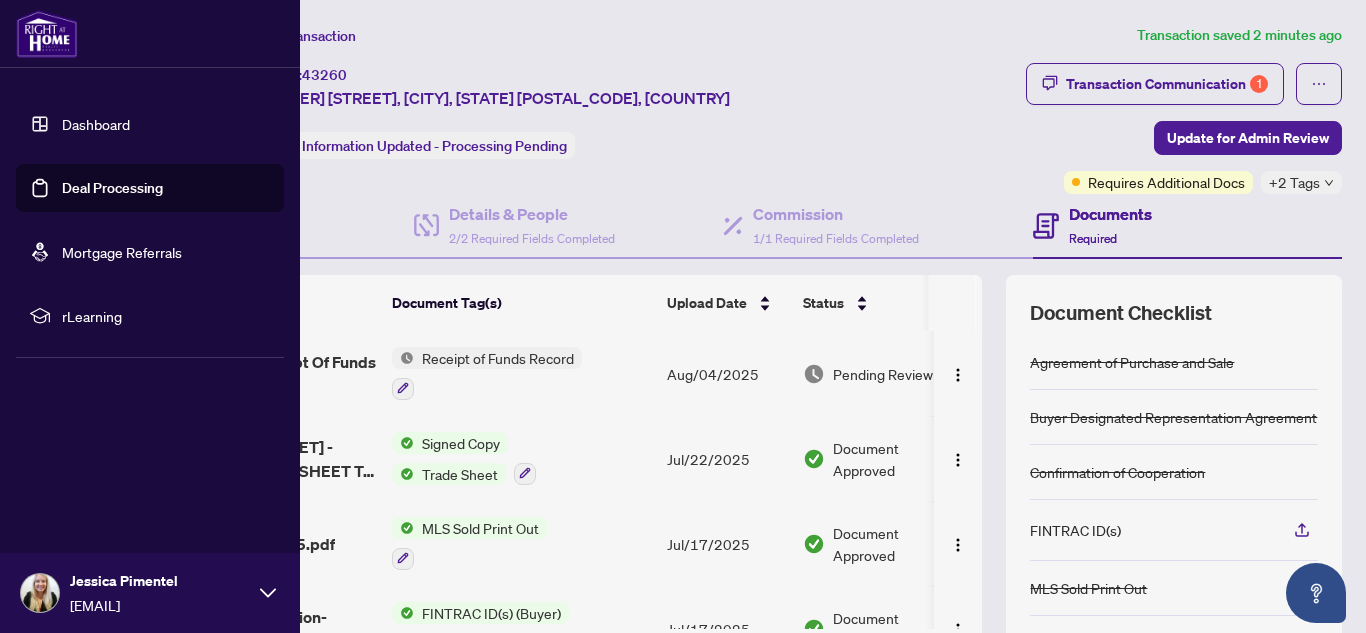 click on "Deal Processing" at bounding box center [112, 188] 